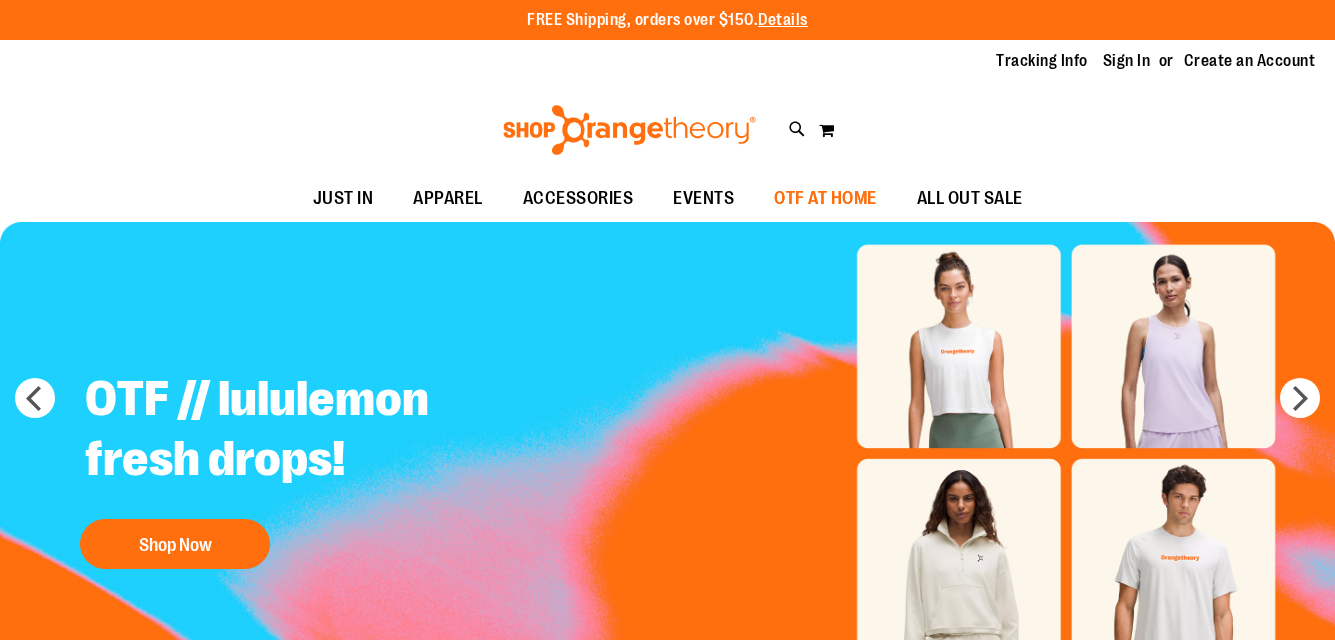scroll, scrollTop: 0, scrollLeft: 0, axis: both 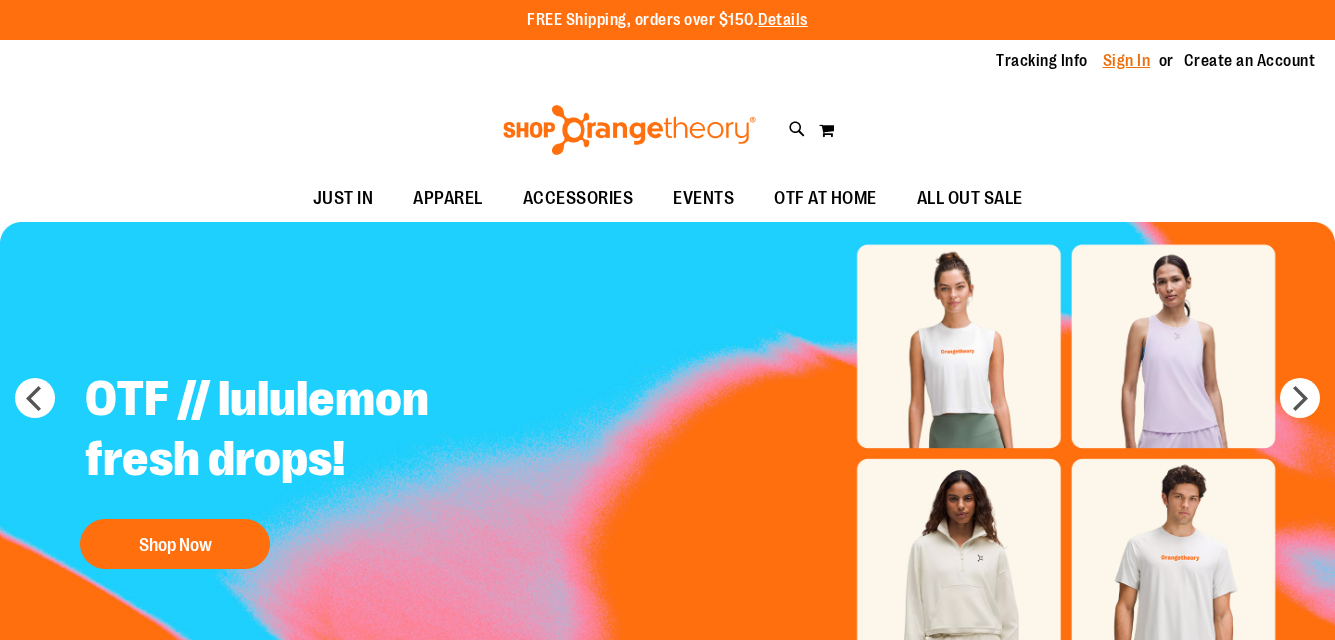 type on "**********" 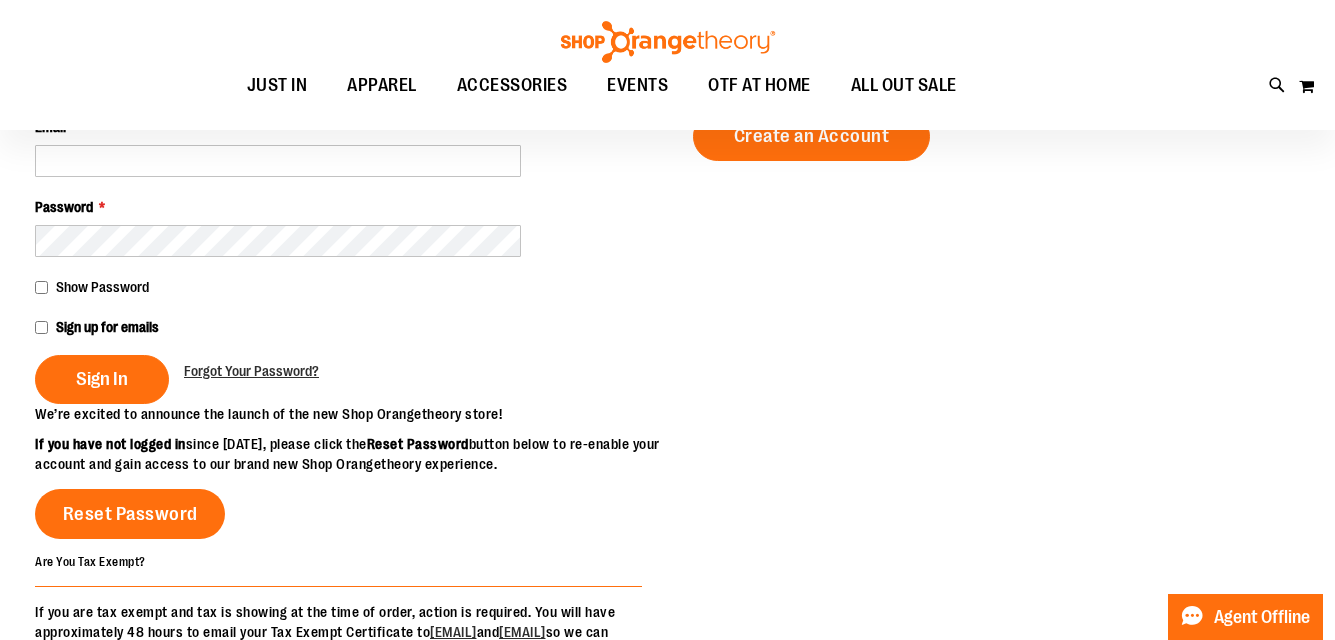 scroll, scrollTop: 303, scrollLeft: 0, axis: vertical 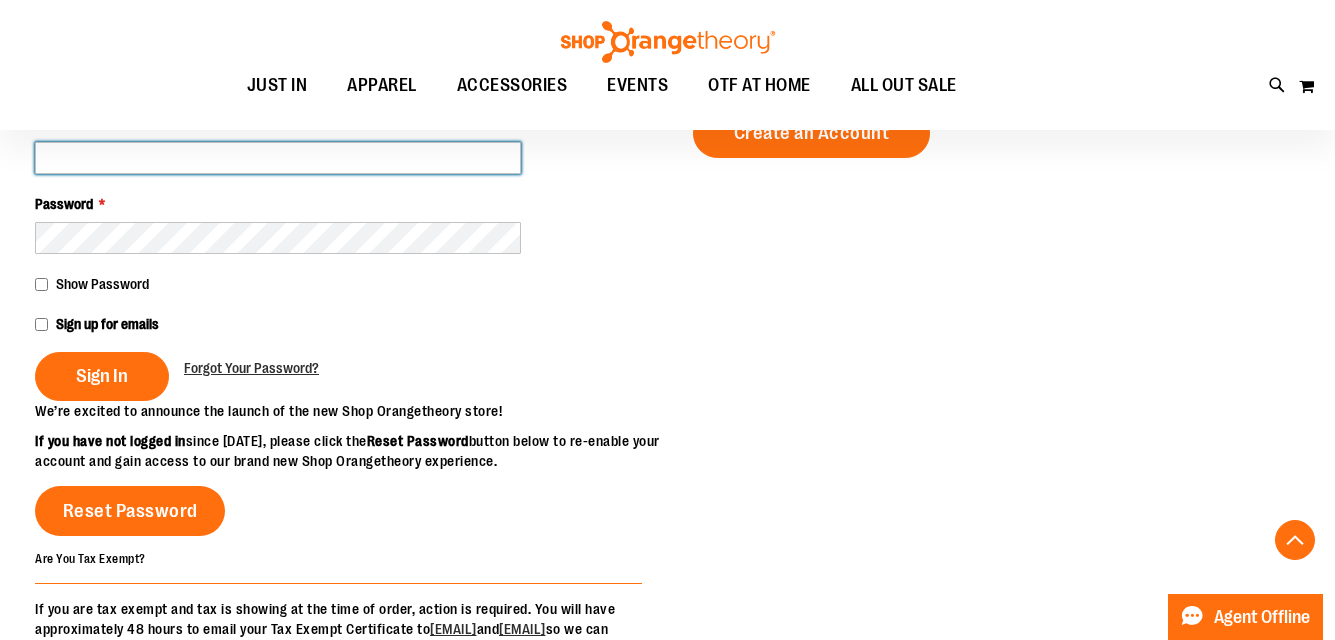 type on "**********" 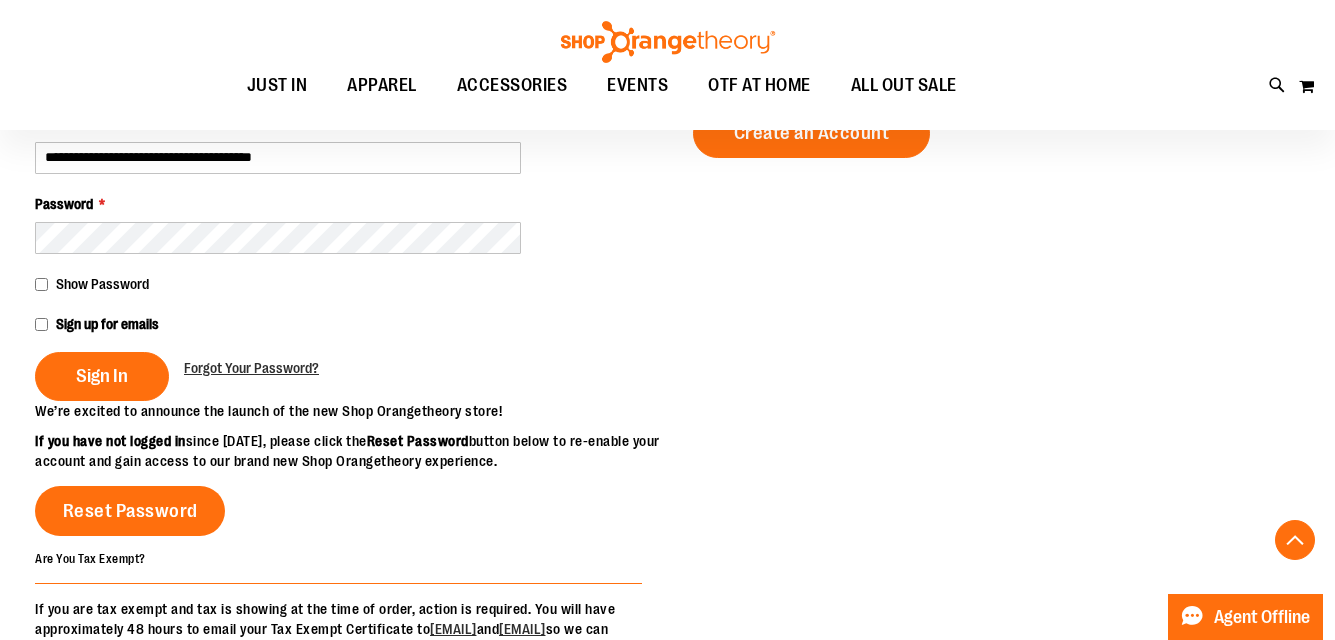 type on "**********" 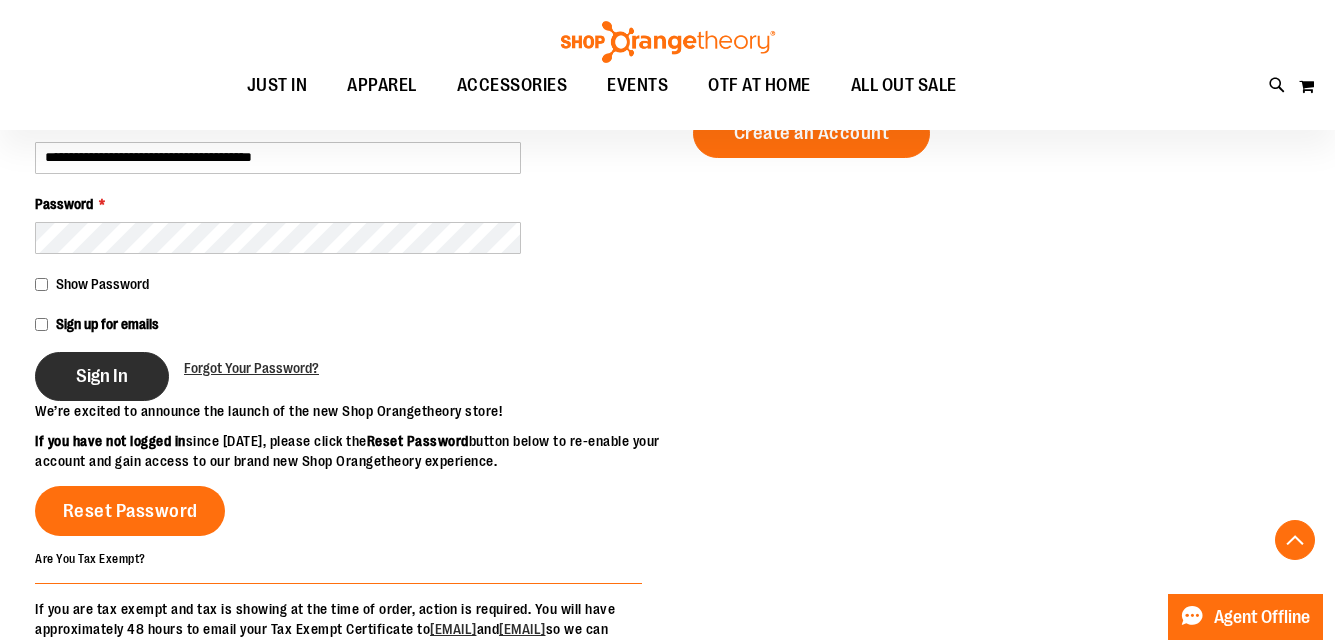 click on "Sign In" at bounding box center (102, 376) 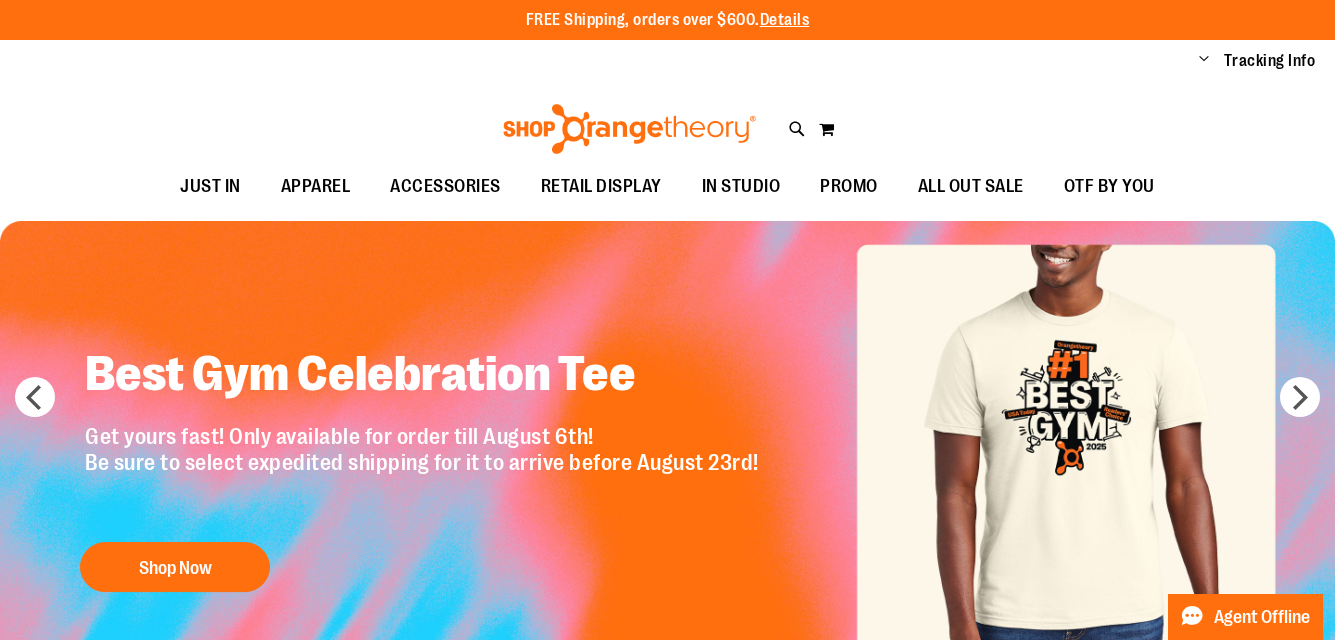 scroll, scrollTop: 0, scrollLeft: 0, axis: both 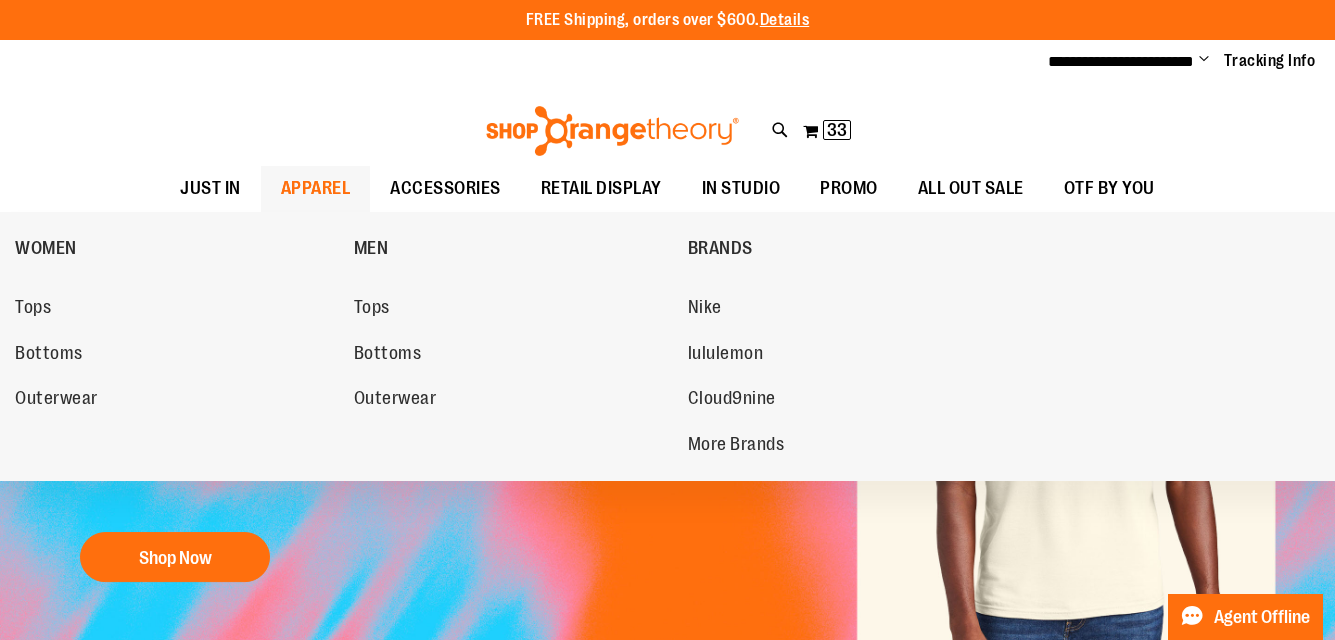 type on "**********" 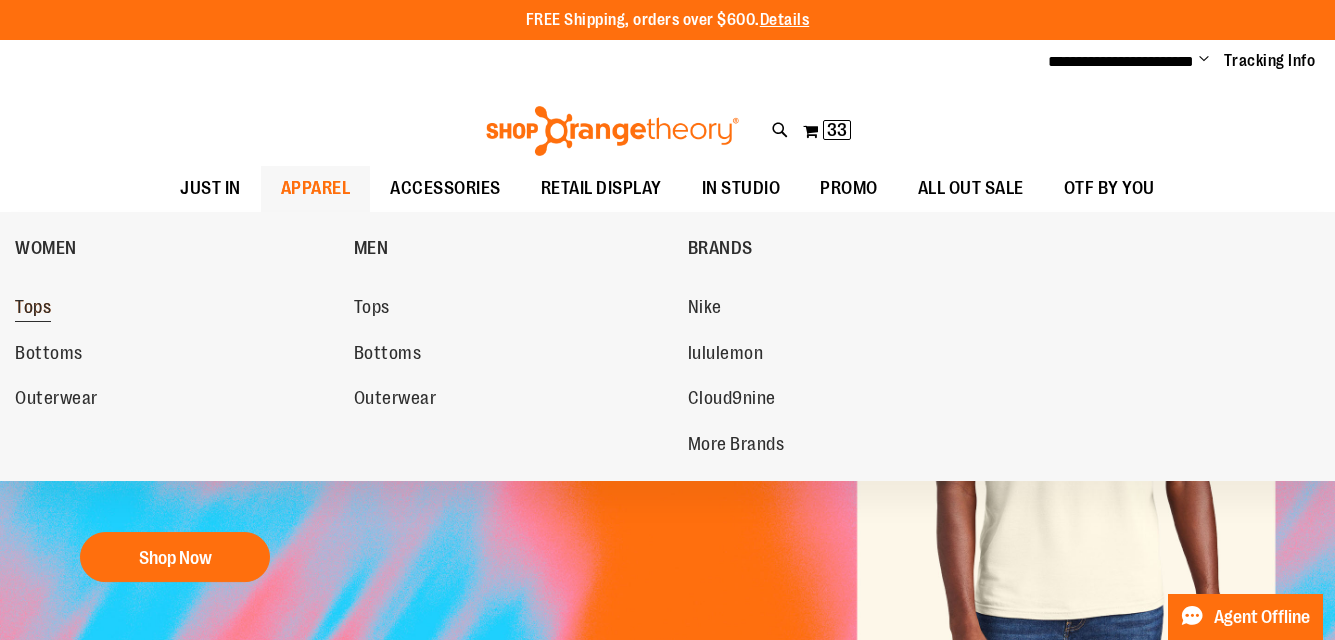 click on "Tops" at bounding box center (33, 309) 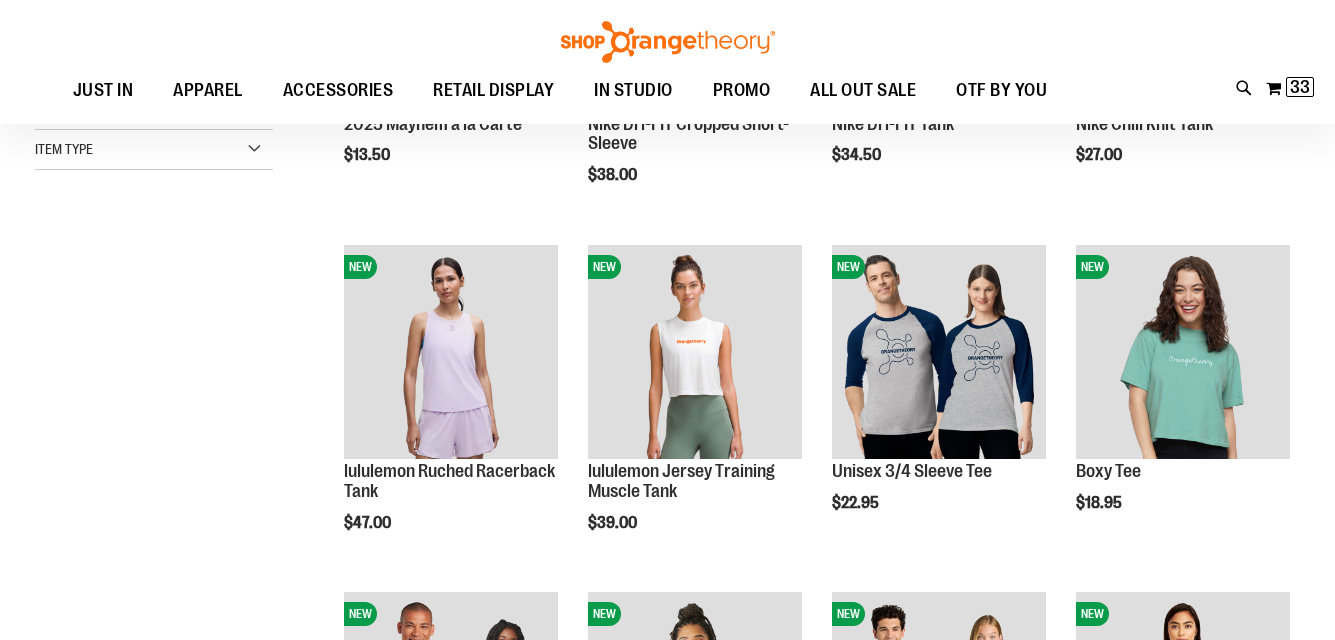 type on "**********" 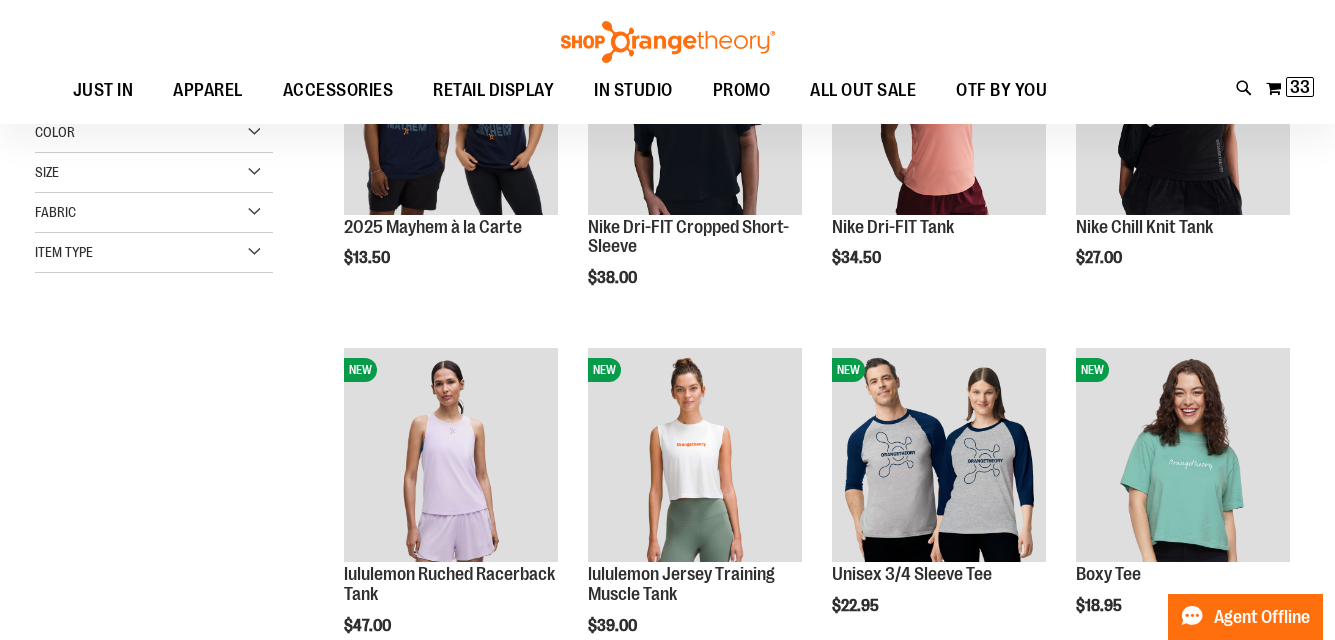 scroll, scrollTop: 192, scrollLeft: 0, axis: vertical 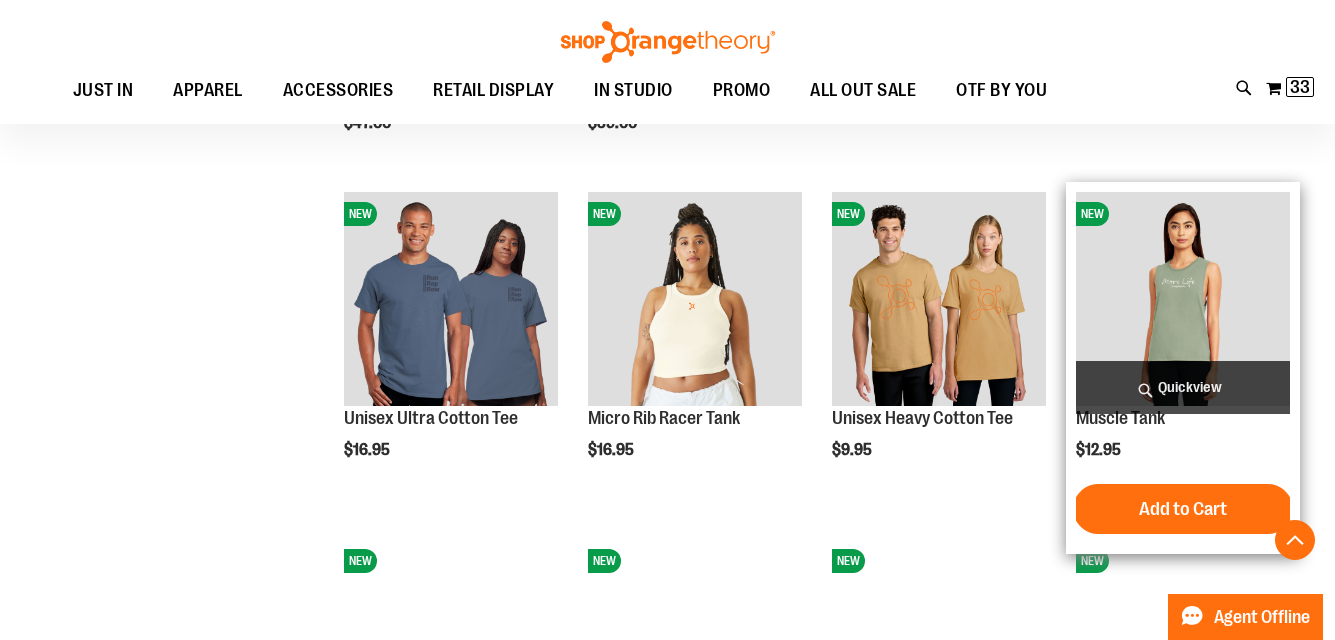 click at bounding box center [1183, 299] 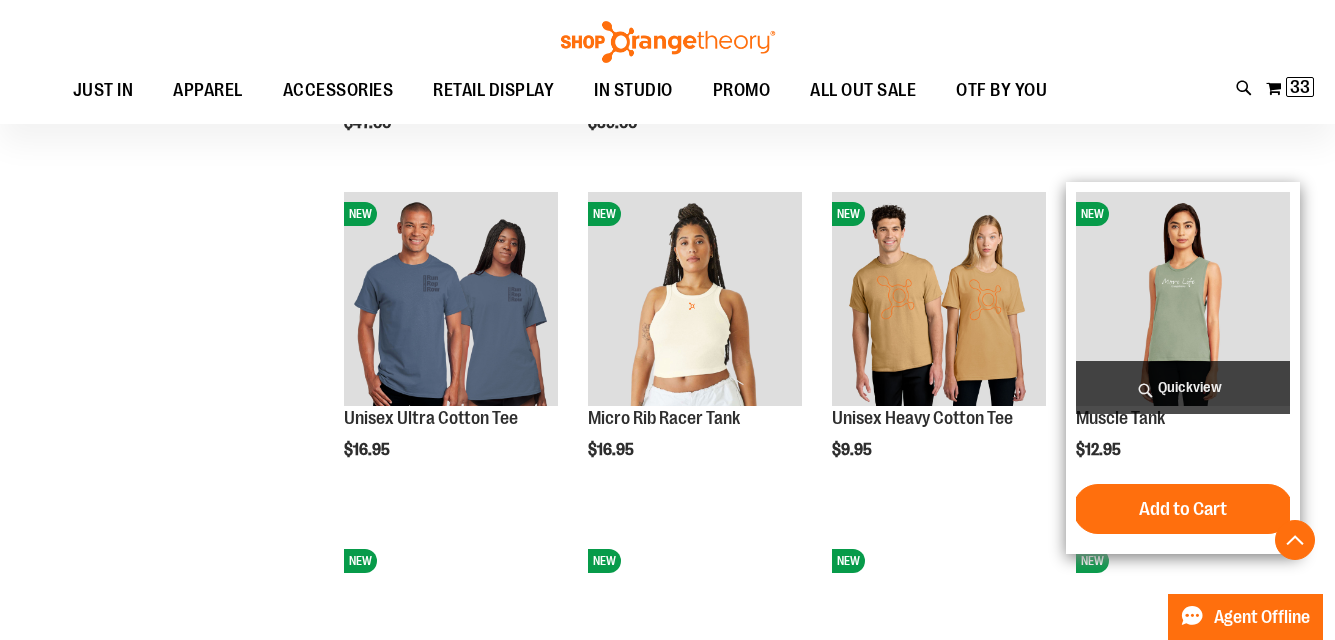 click on "Quickview" at bounding box center (1183, 387) 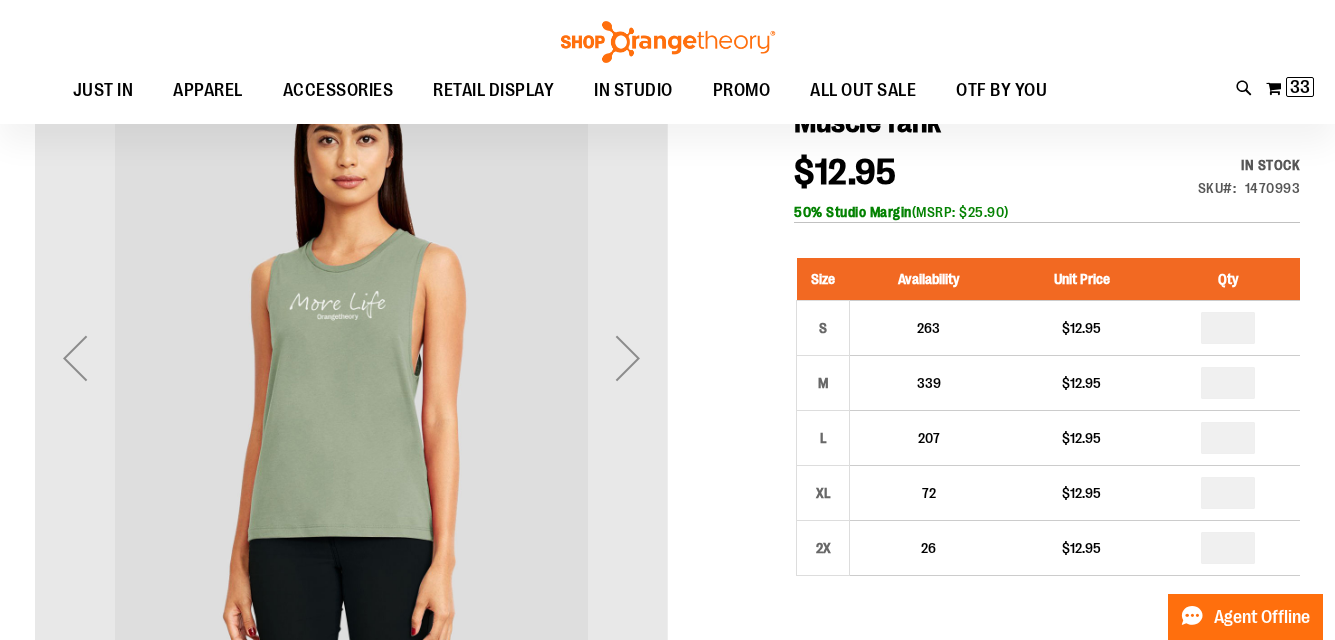 scroll, scrollTop: 270, scrollLeft: 0, axis: vertical 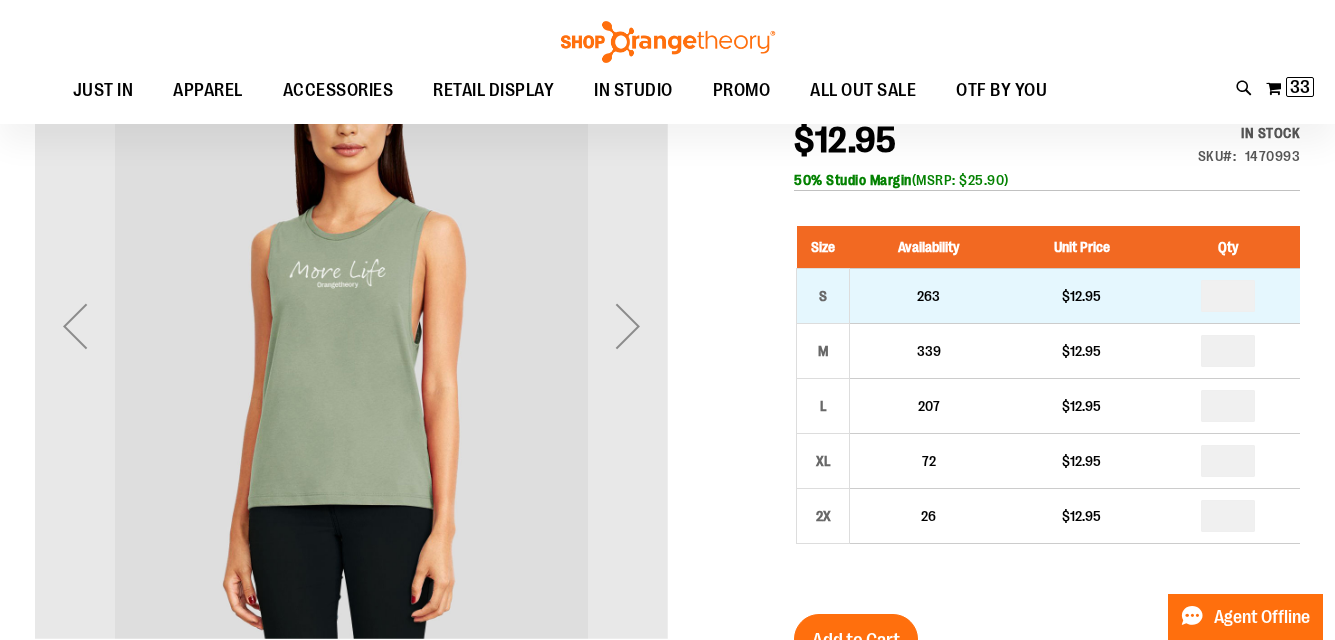 type on "**********" 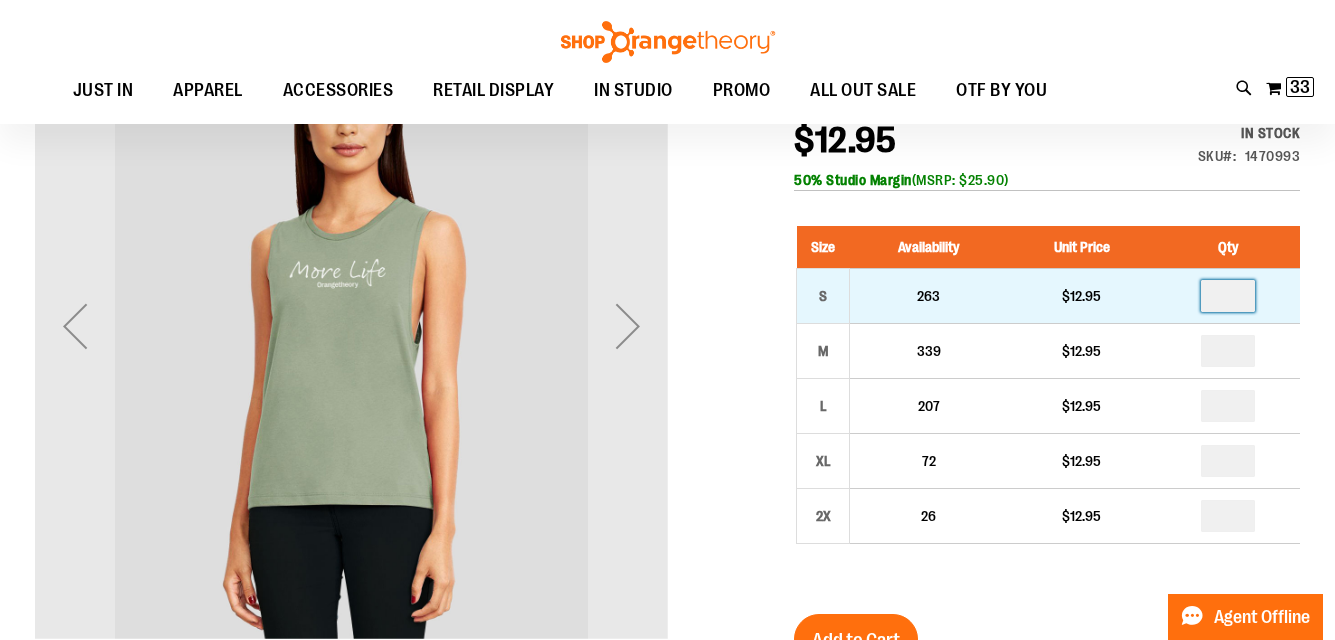 click at bounding box center [1228, 296] 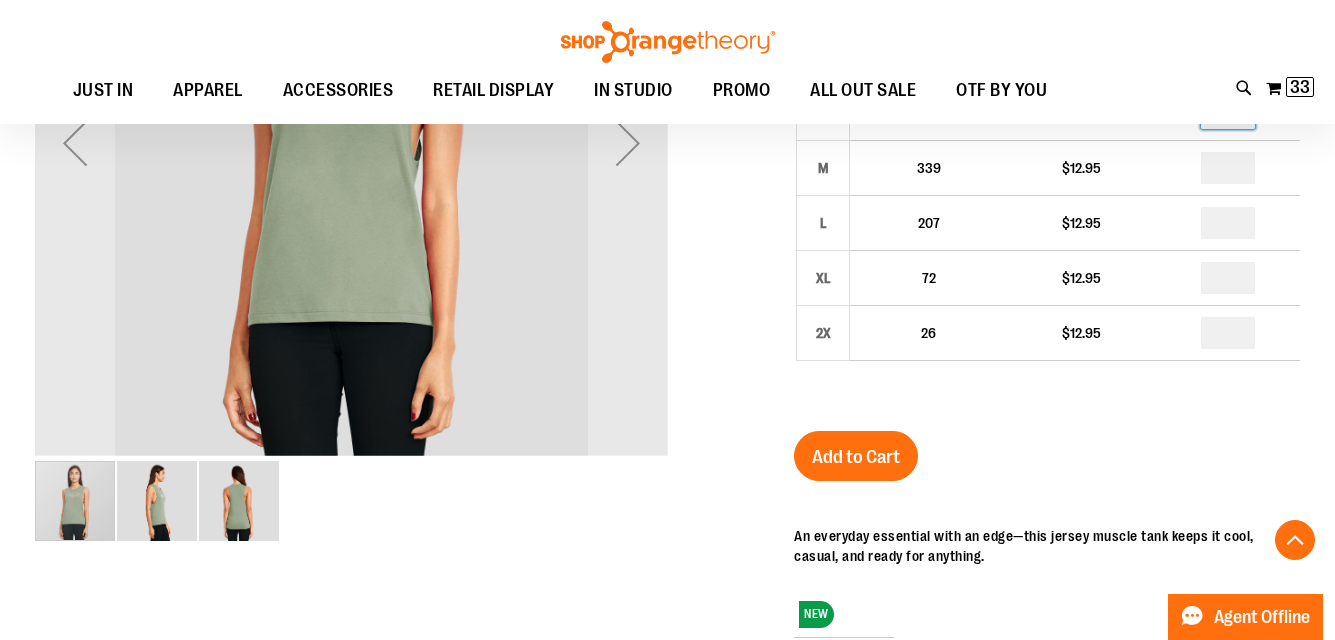 scroll, scrollTop: 454, scrollLeft: 0, axis: vertical 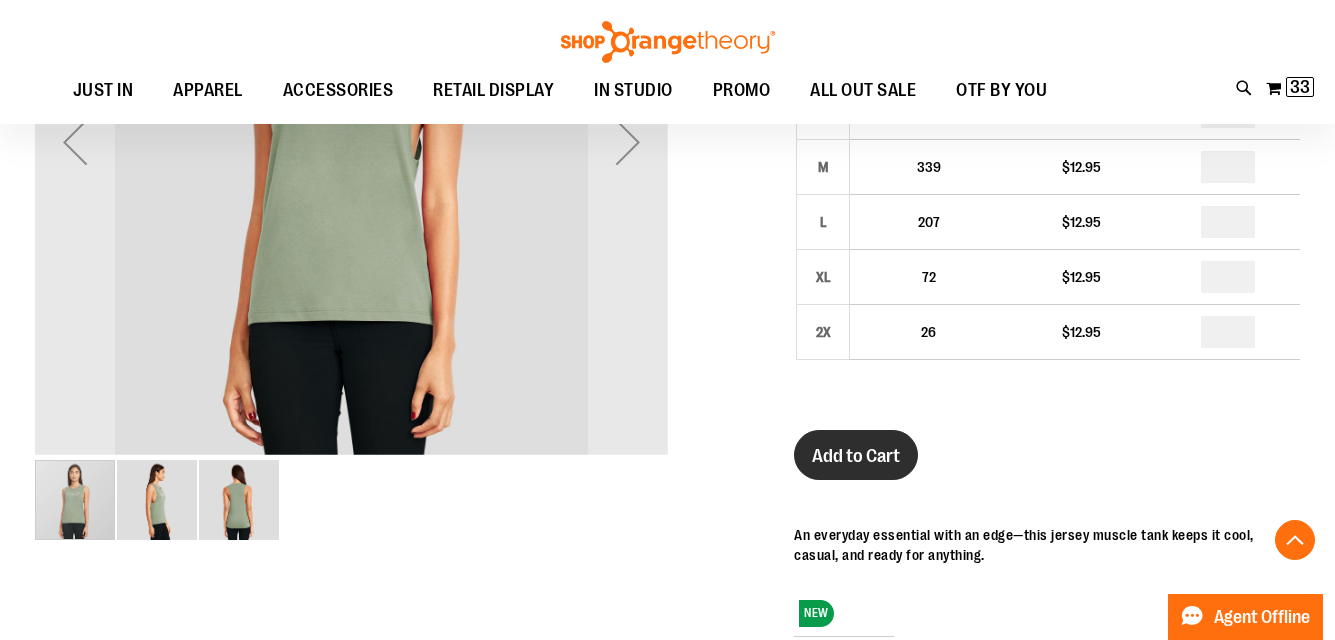 click on "Add to Cart" at bounding box center [856, 456] 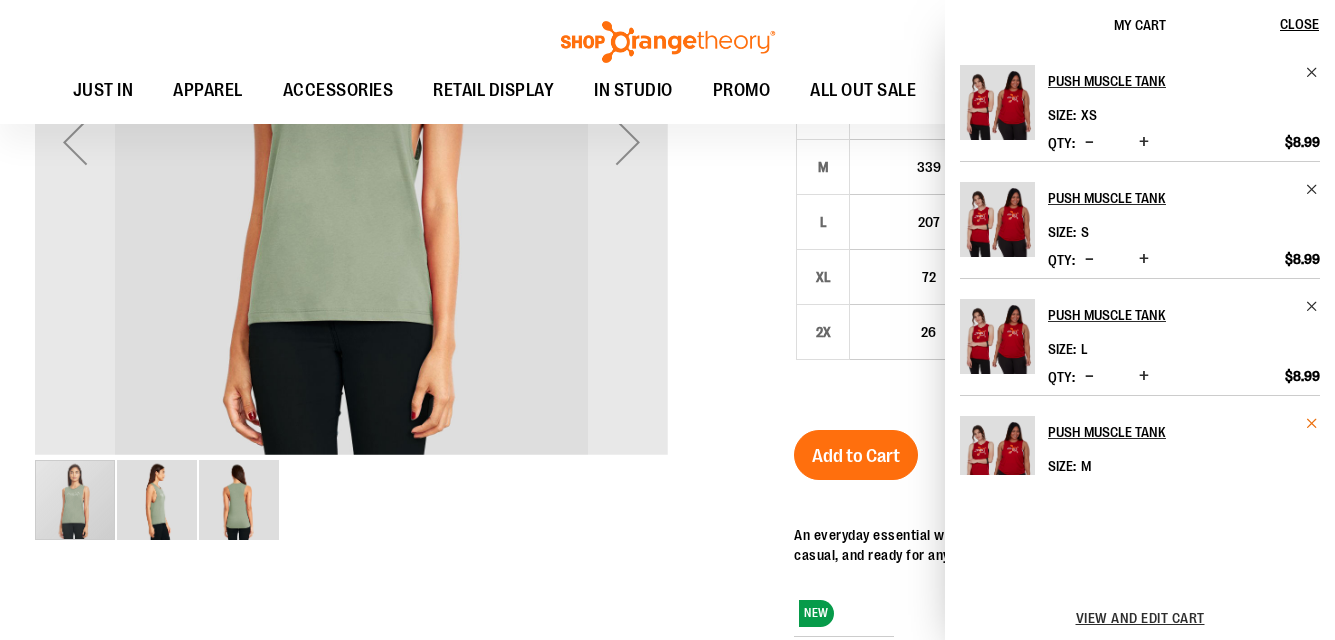 click at bounding box center (1312, 423) 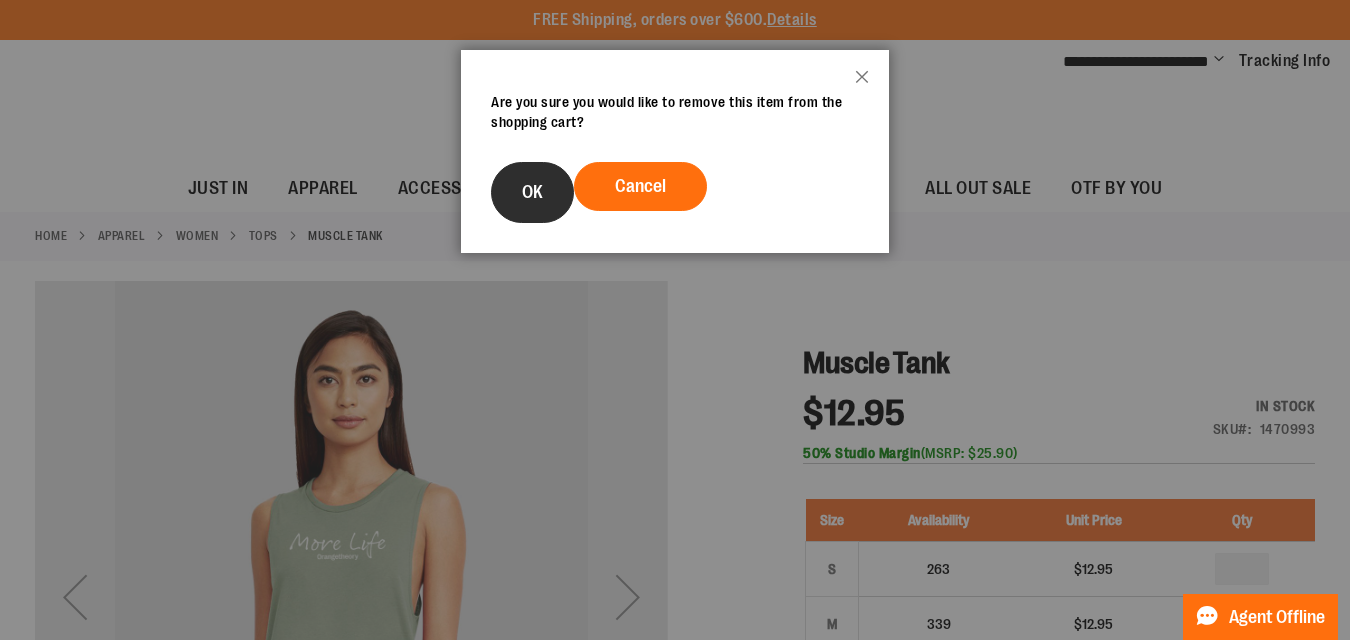 click on "OK" at bounding box center [532, 192] 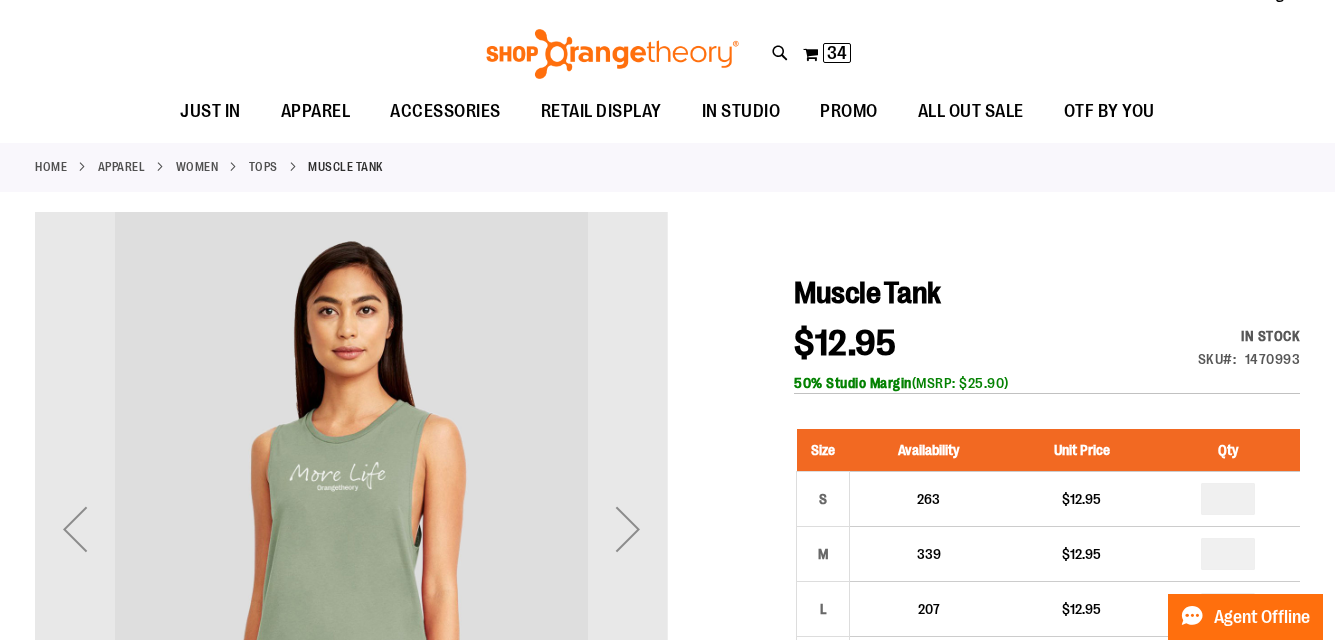 scroll, scrollTop: 0, scrollLeft: 0, axis: both 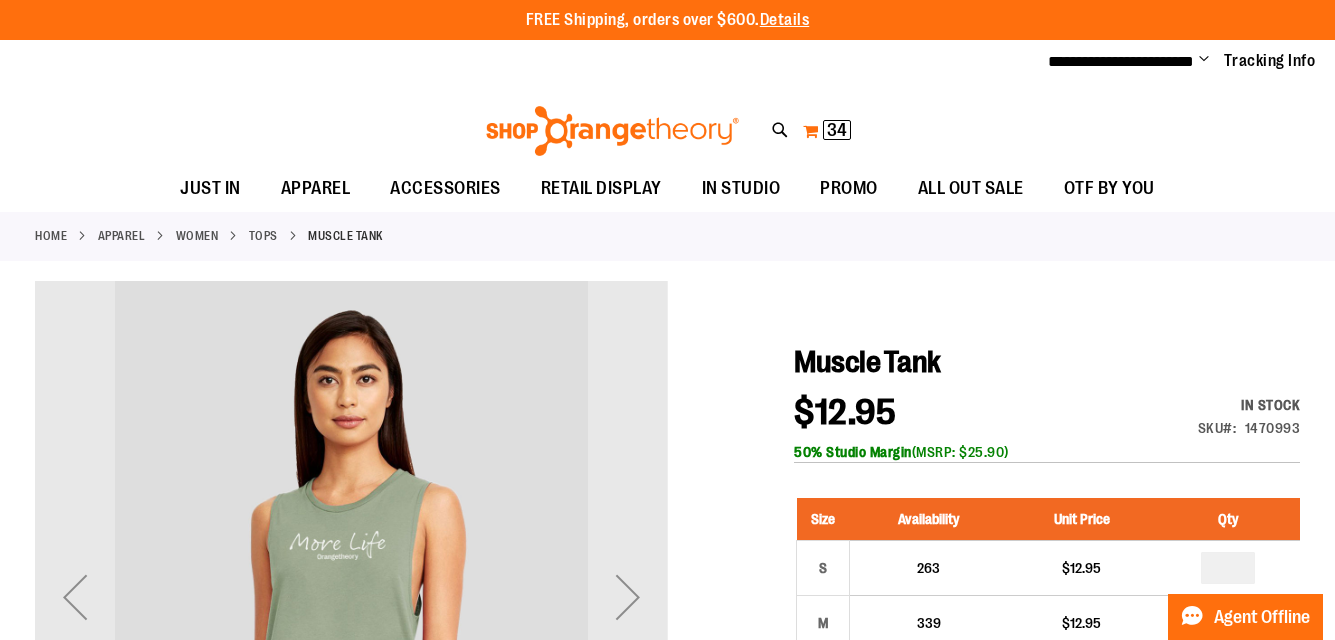 click on "My Cart
34
34
items" at bounding box center [827, 131] 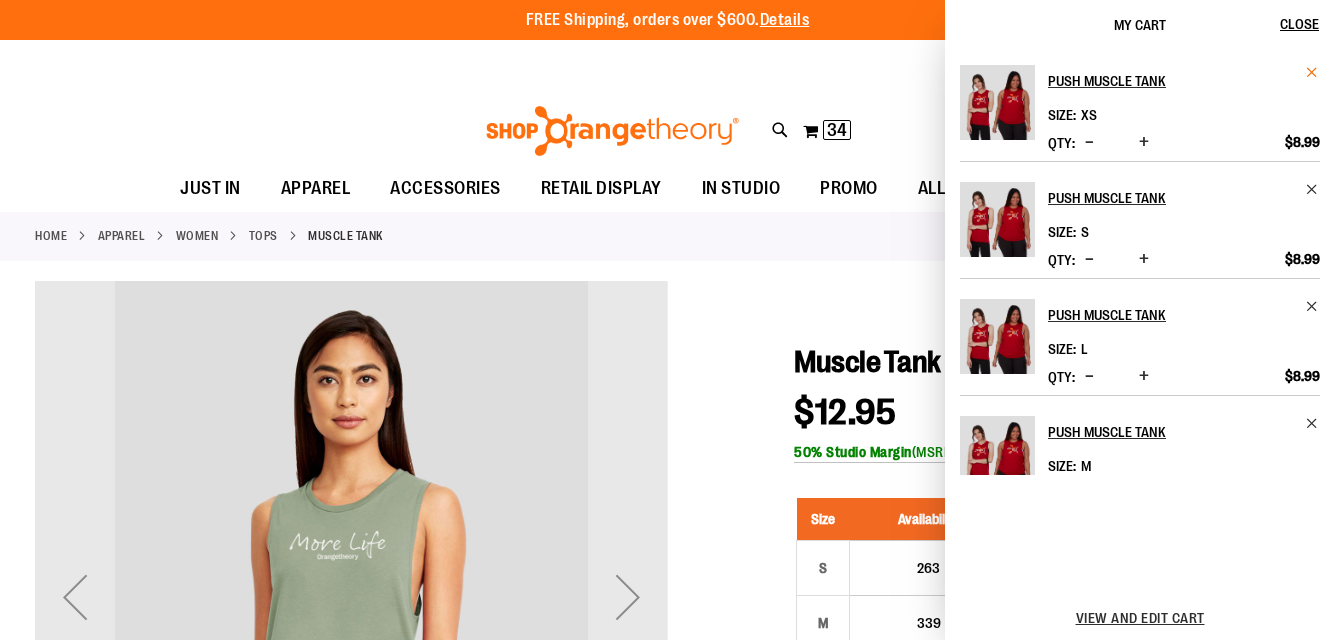 click at bounding box center (1312, 72) 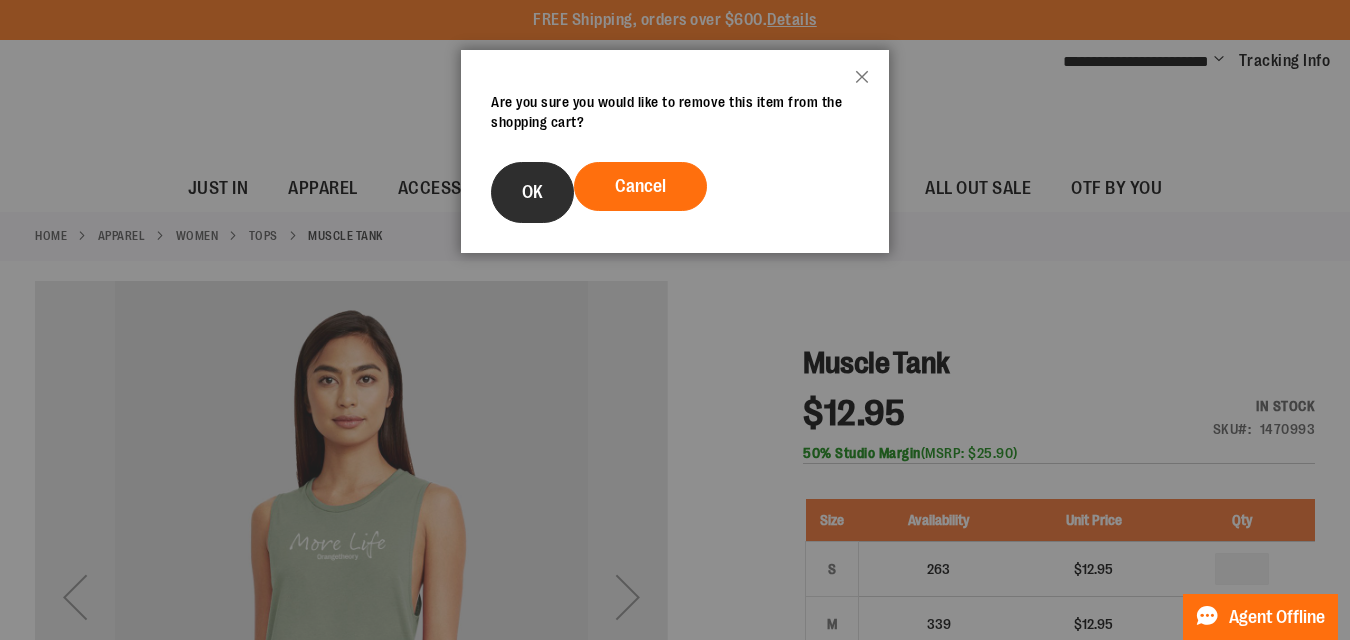 click on "OK" at bounding box center (532, 192) 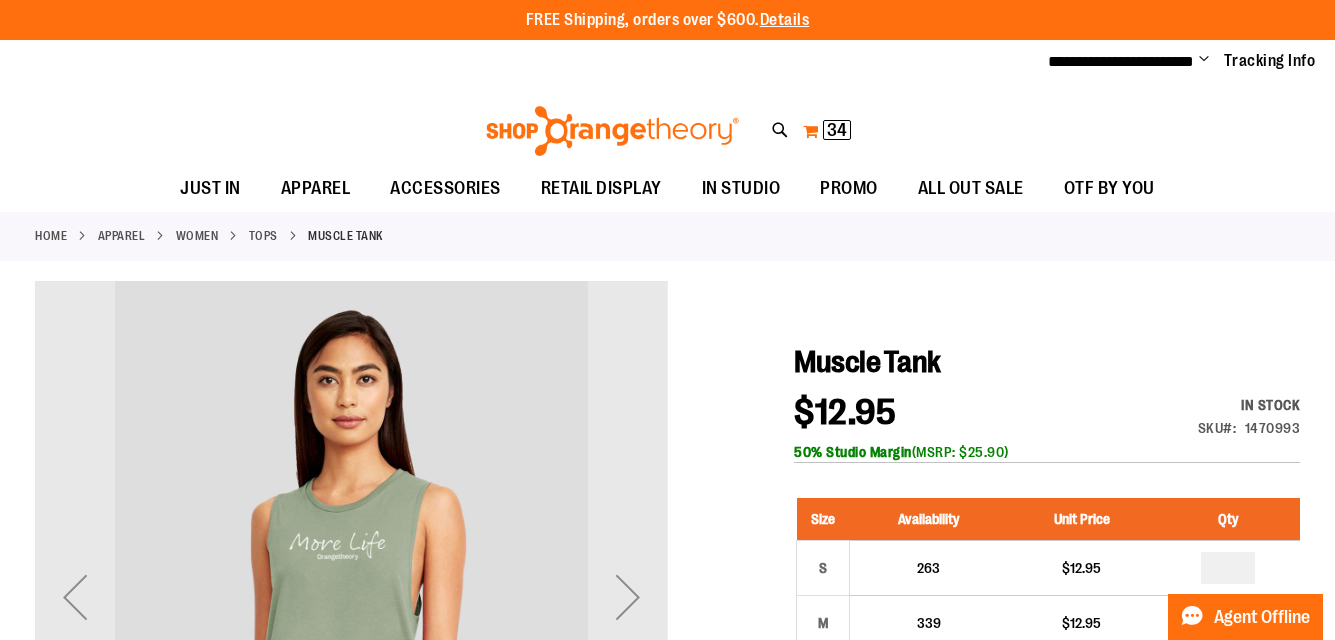 click on "34" at bounding box center (837, 130) 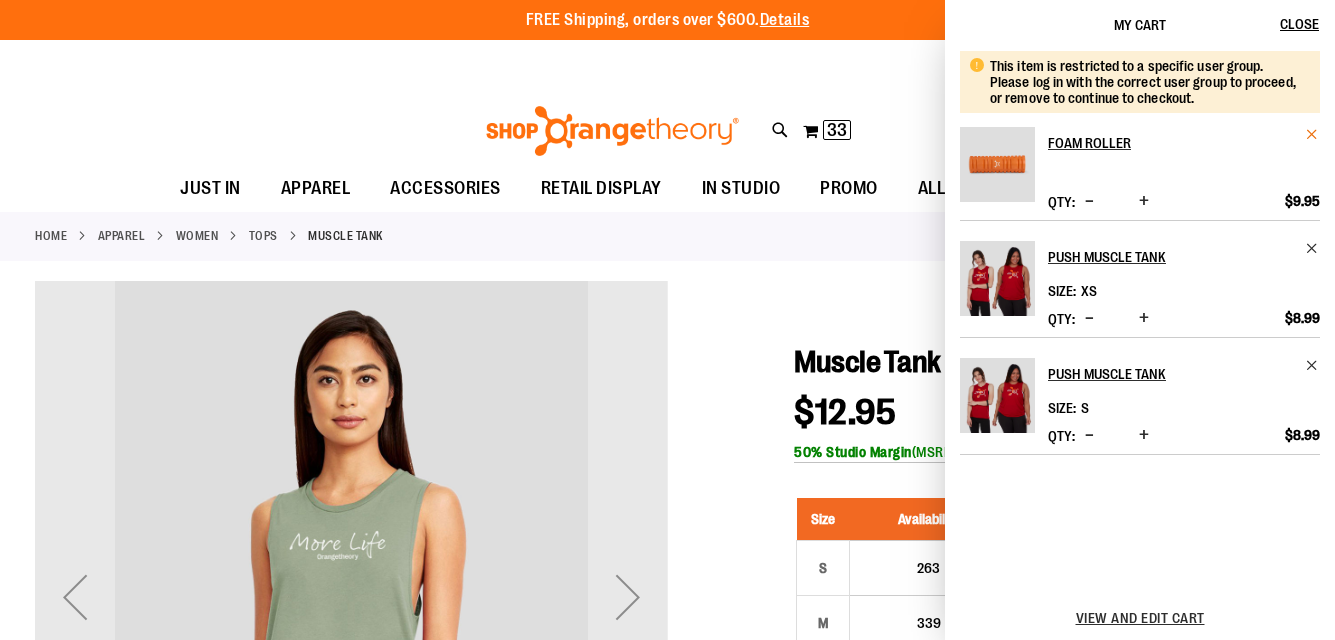 click at bounding box center [1312, 134] 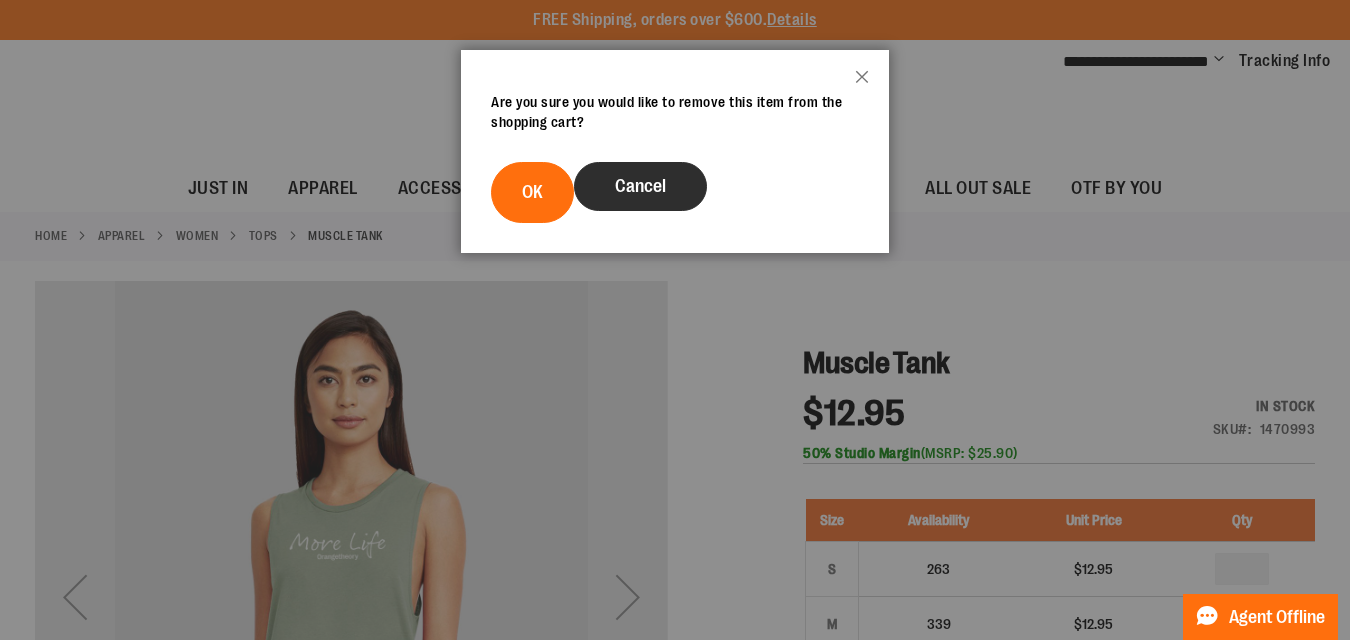 click on "Cancel" at bounding box center [640, 186] 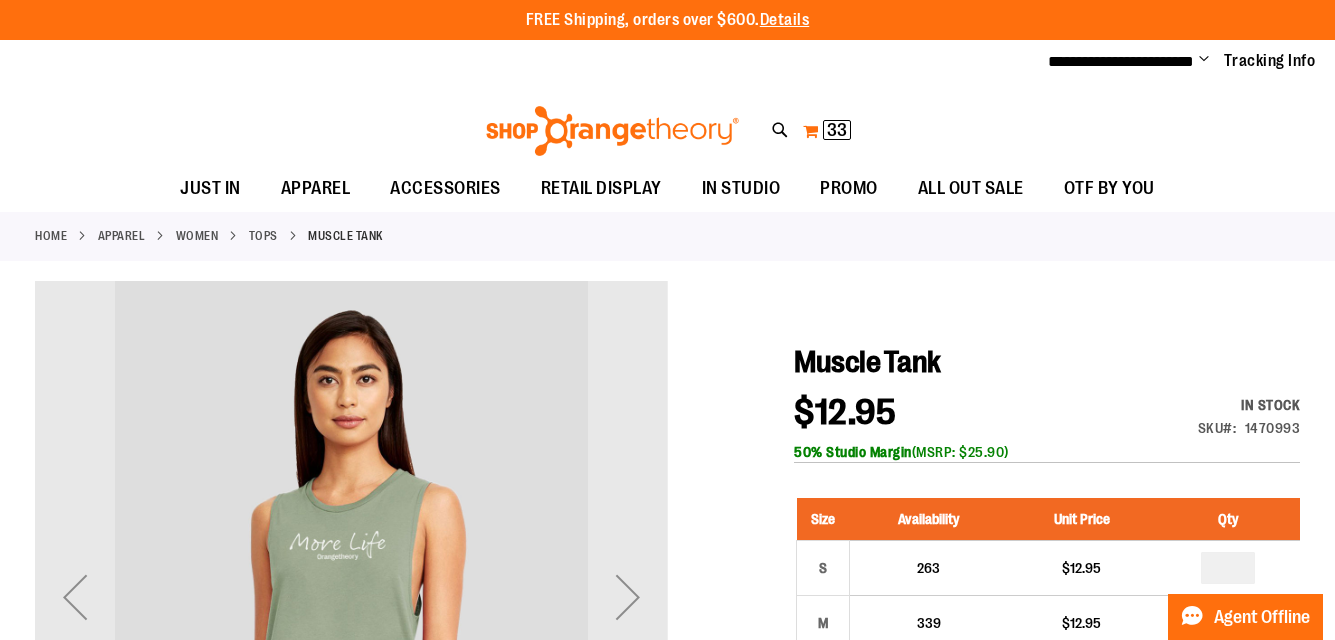 click on "33" at bounding box center [837, 130] 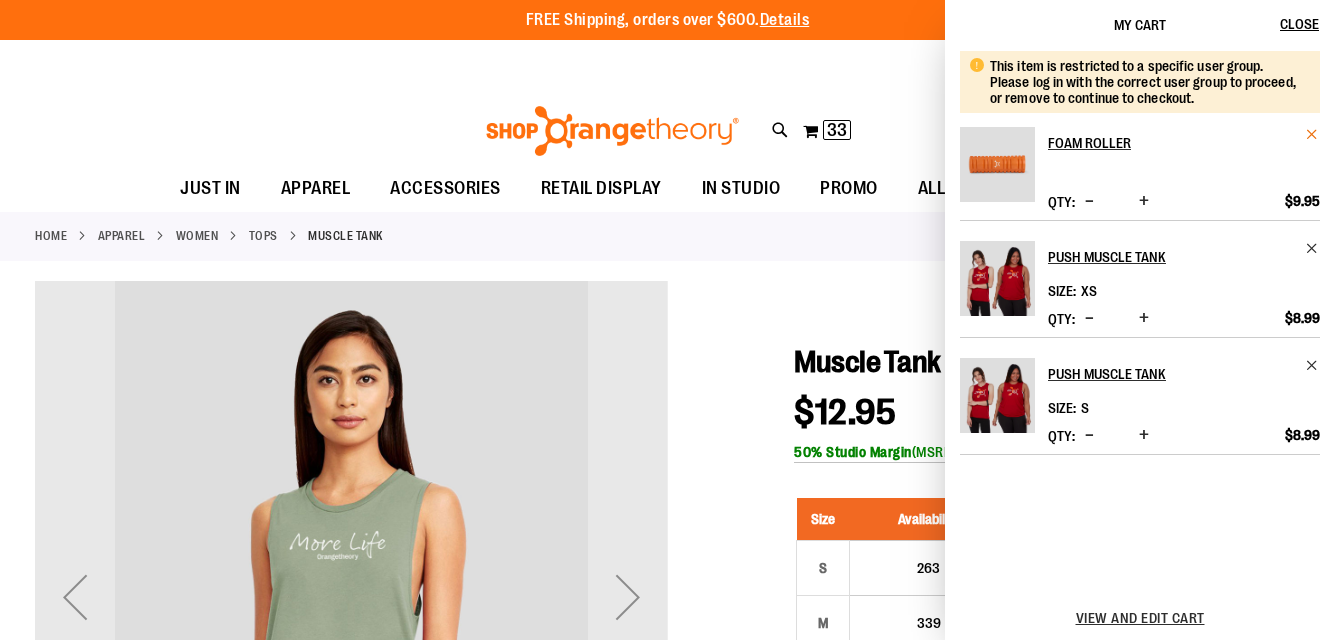 click at bounding box center [1312, 134] 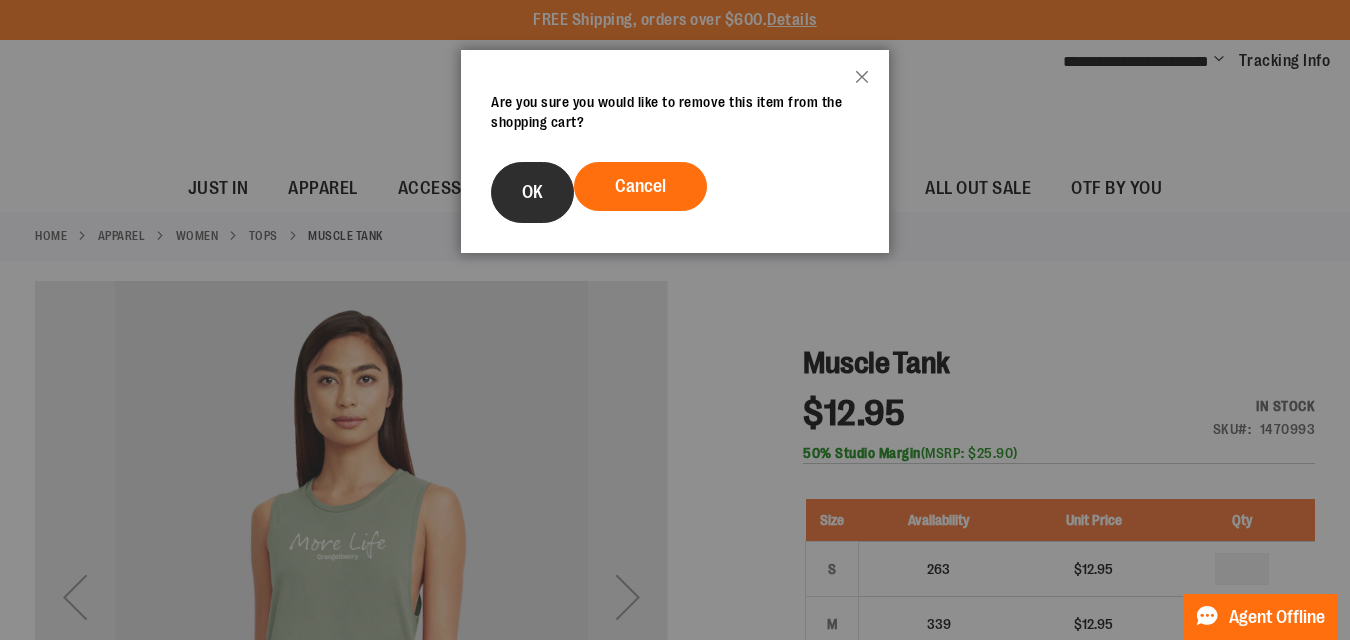 click on "OK" at bounding box center (532, 192) 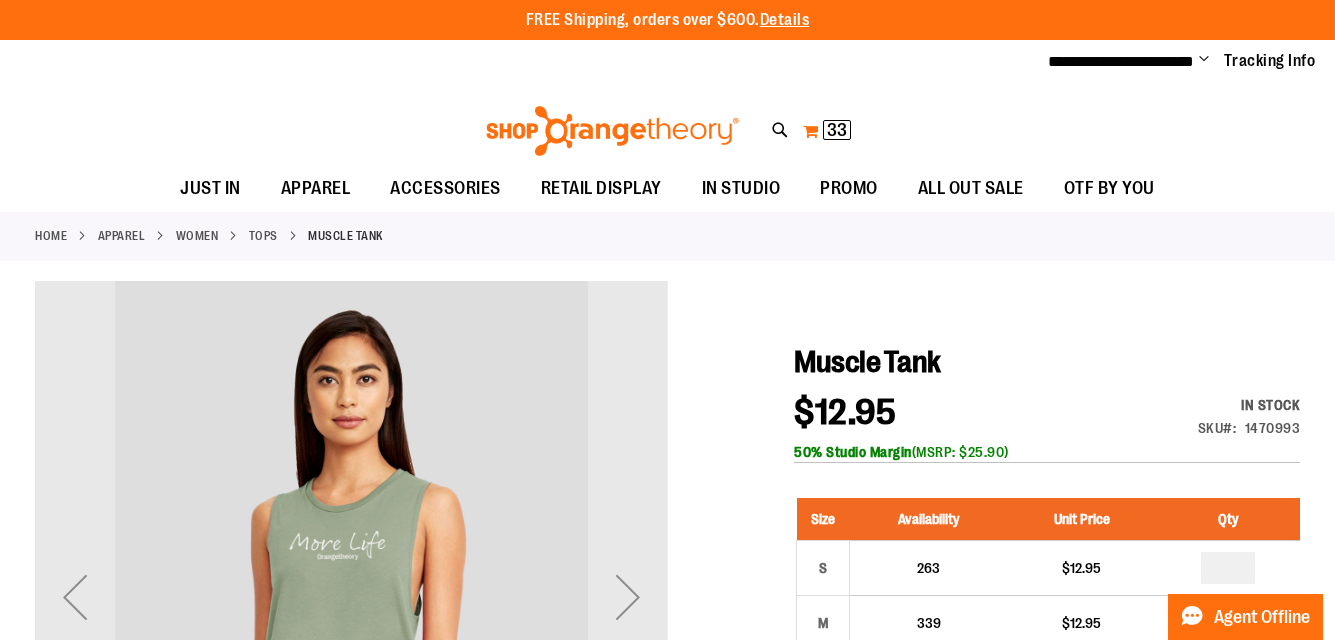 click on "33" at bounding box center (837, 130) 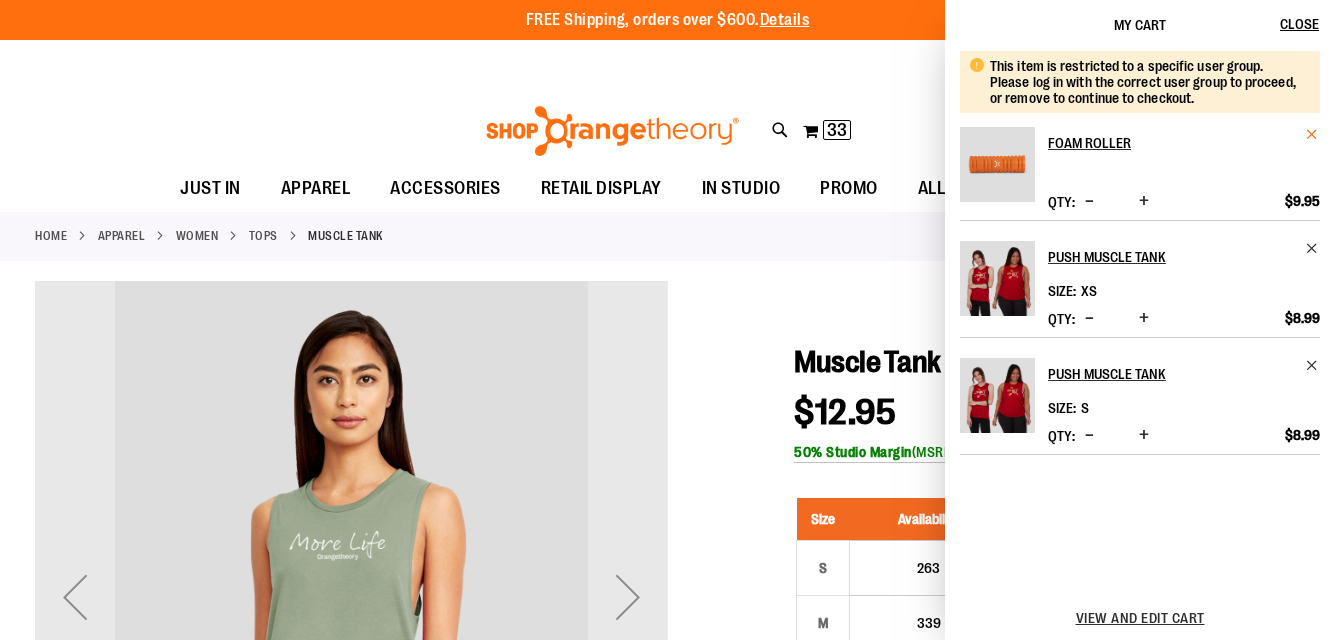 click at bounding box center [1312, 134] 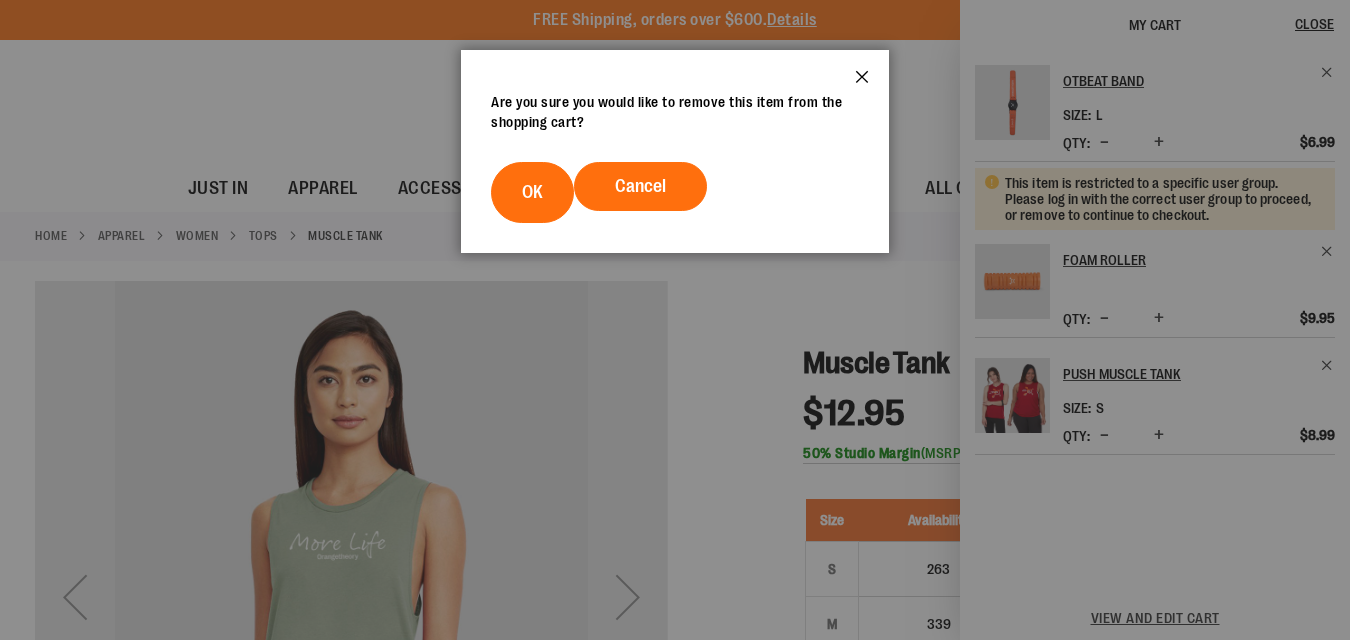 click on "Close" at bounding box center [862, 83] 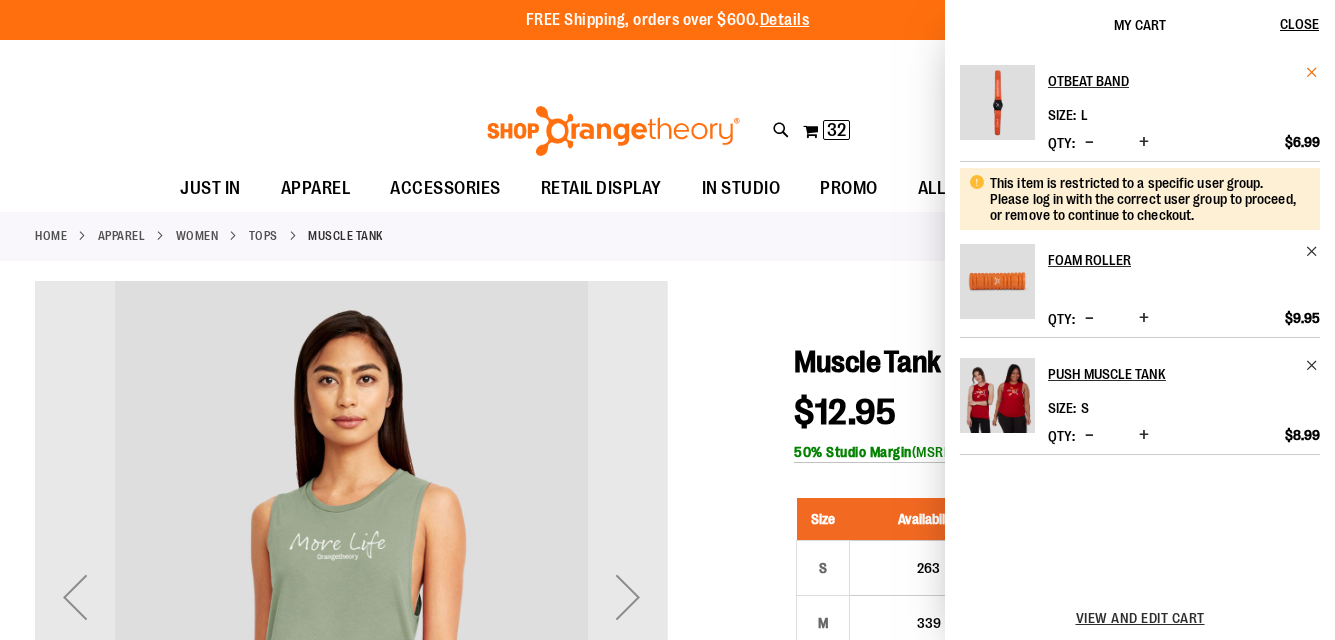 click at bounding box center [1312, 72] 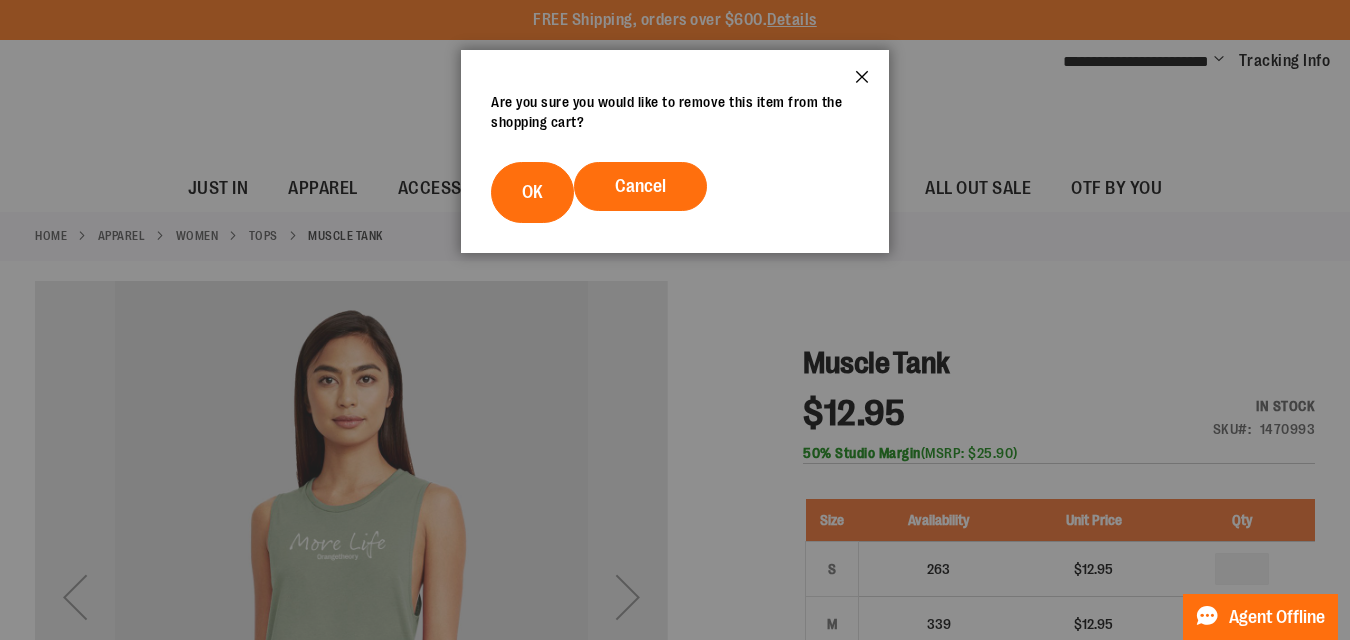 click on "Close" at bounding box center [862, 83] 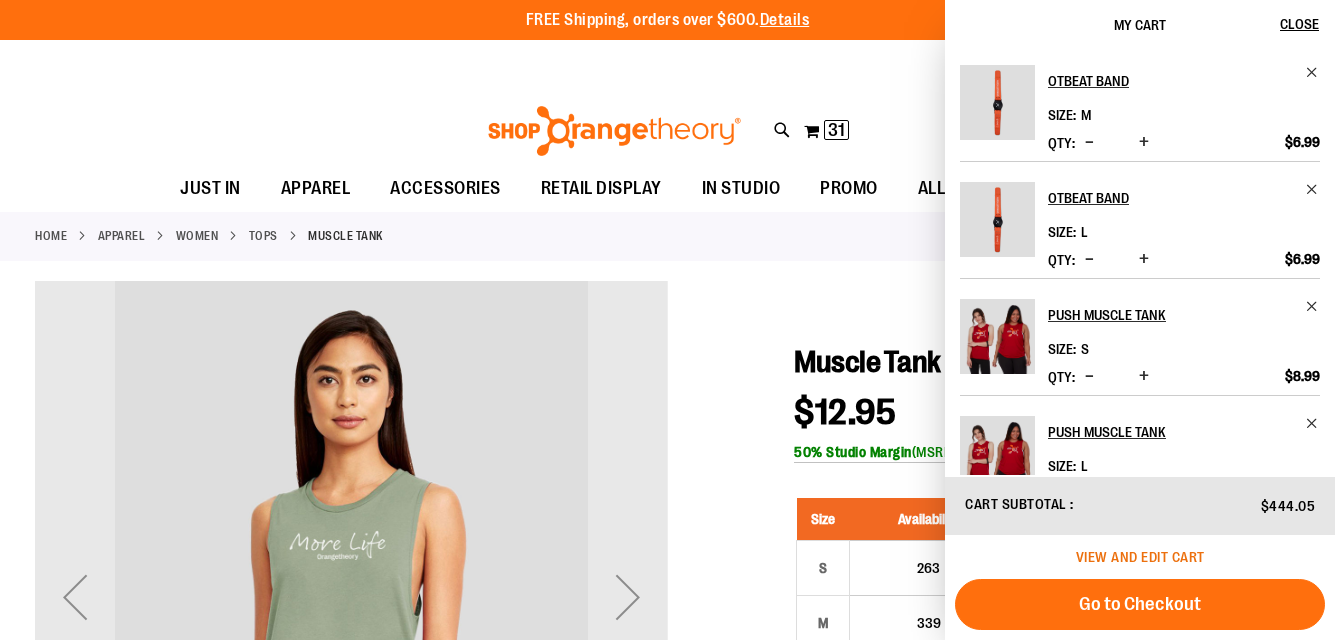 click on "View and edit cart" at bounding box center (1140, 557) 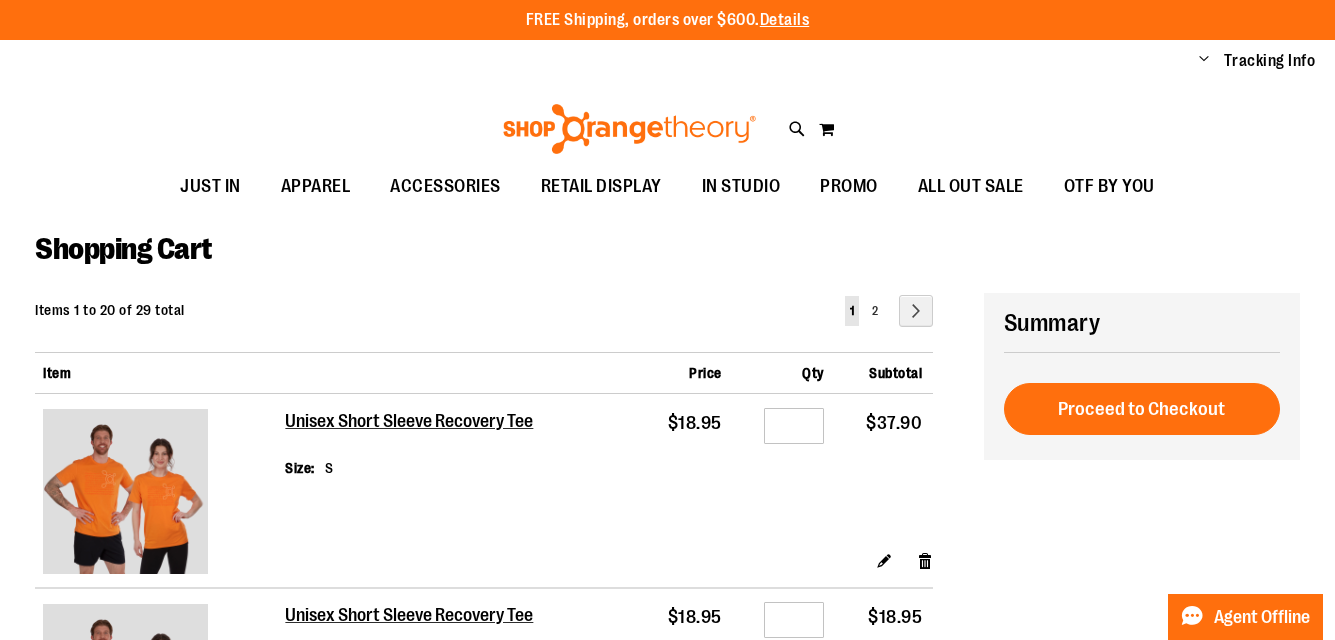 scroll, scrollTop: 0, scrollLeft: 0, axis: both 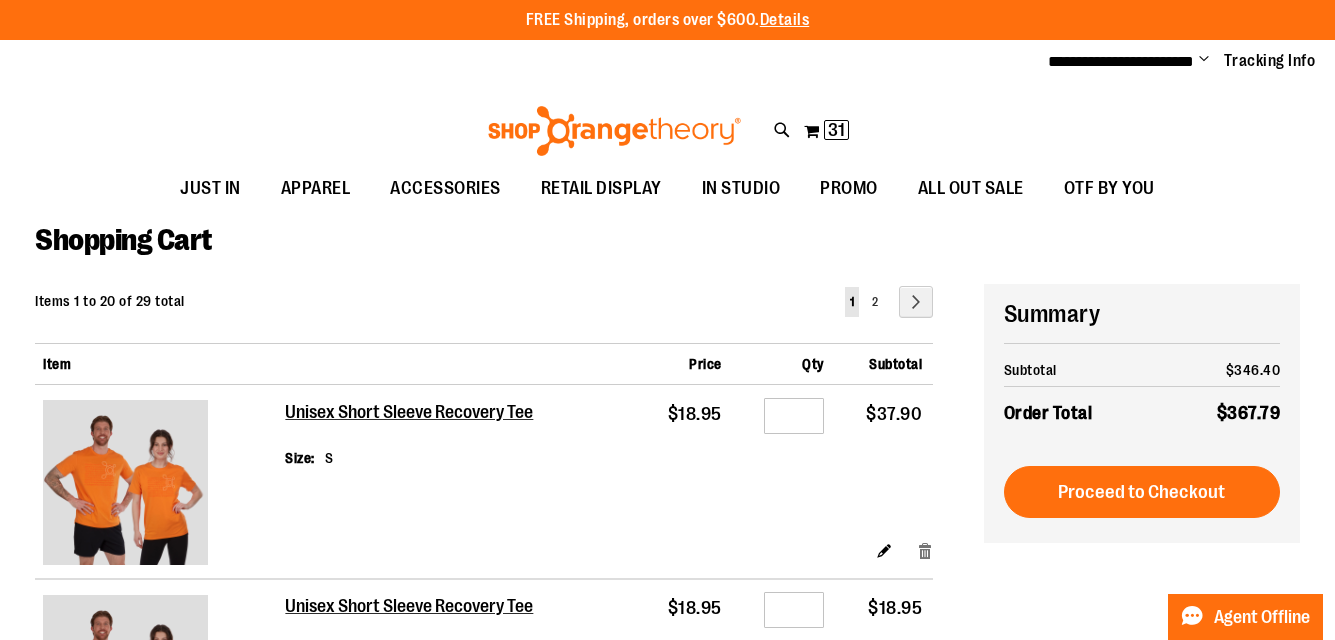 type on "**********" 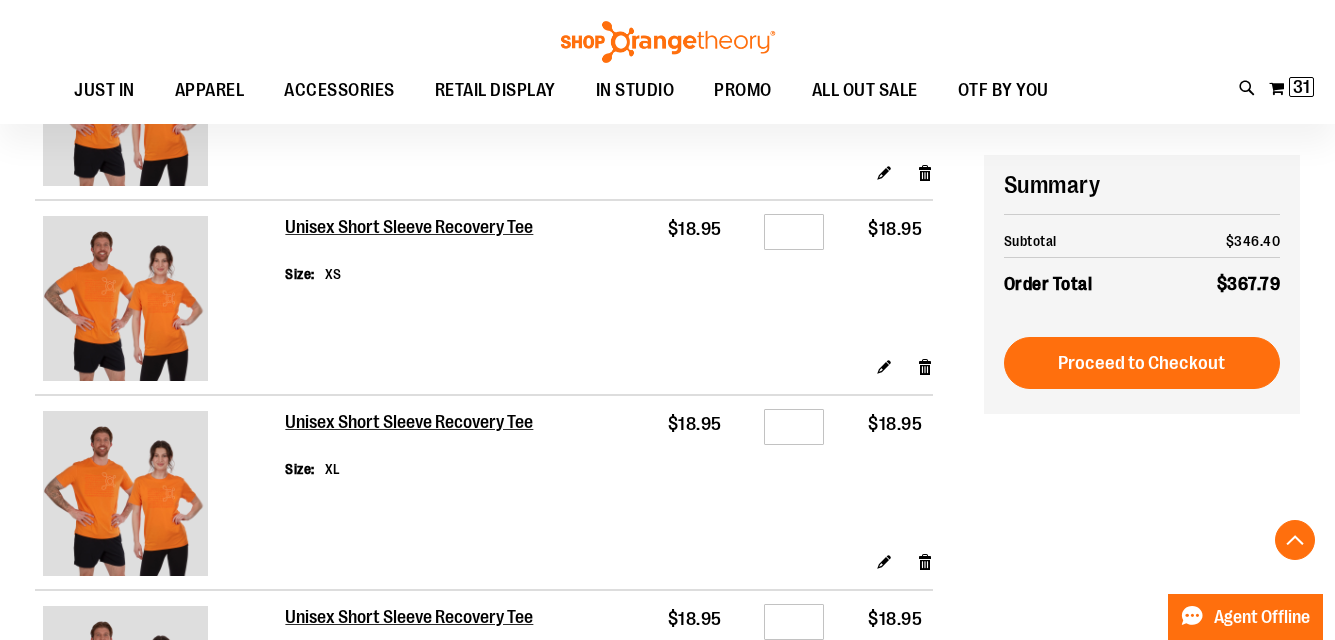 scroll, scrollTop: 371, scrollLeft: 0, axis: vertical 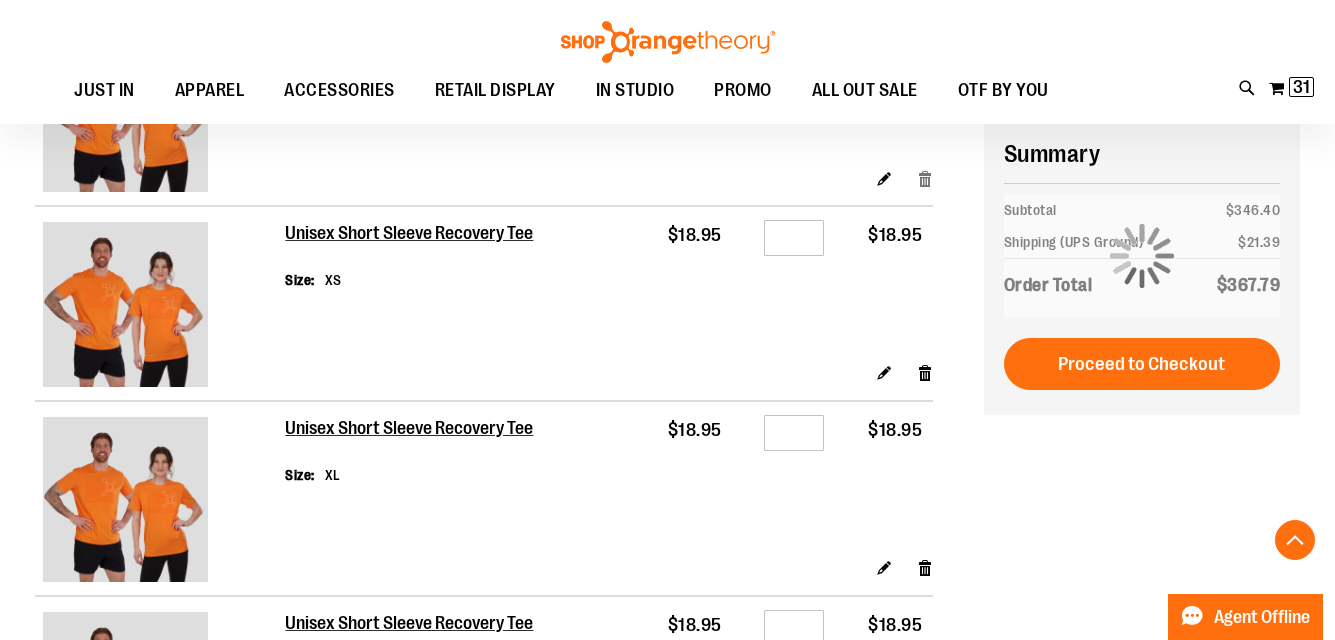 click on "Remove item" at bounding box center (925, 177) 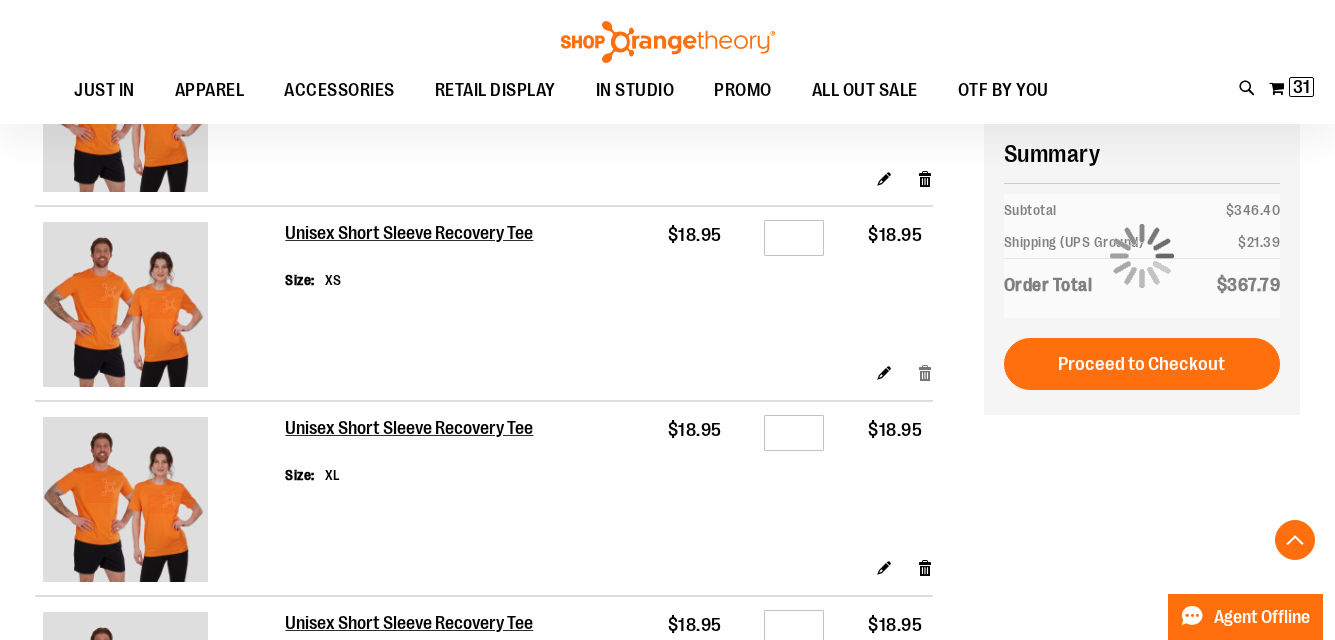 click on "Remove item" at bounding box center [925, 372] 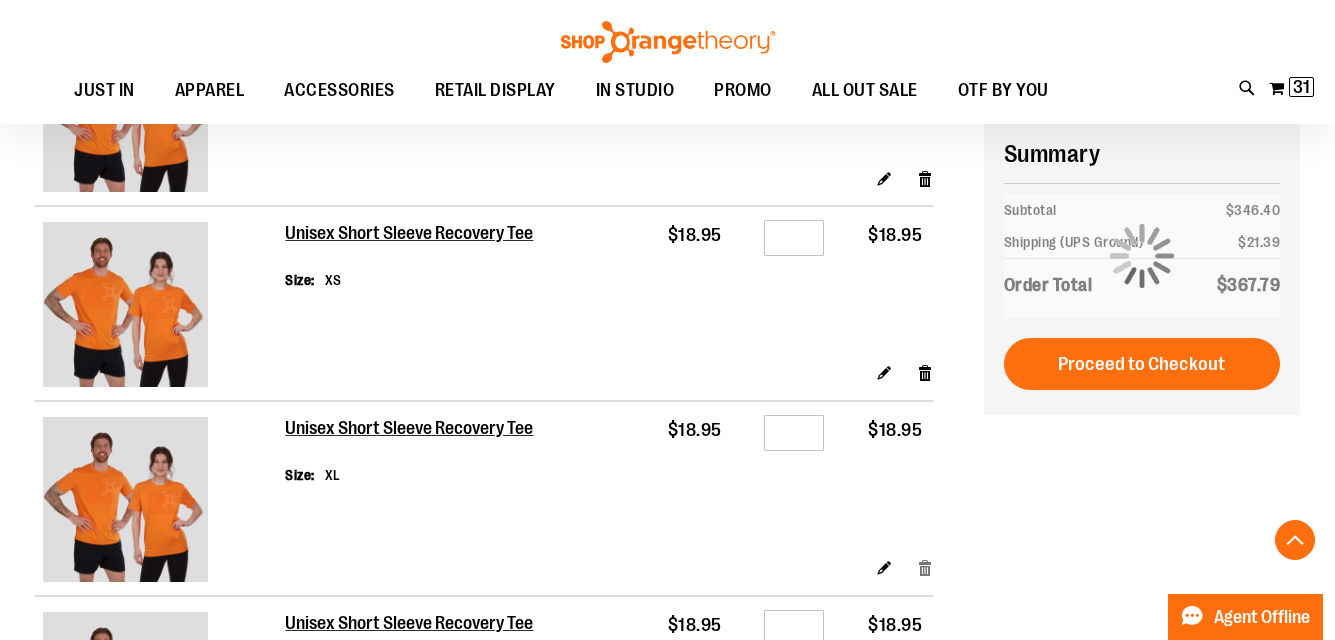 click on "Remove item" at bounding box center [925, 567] 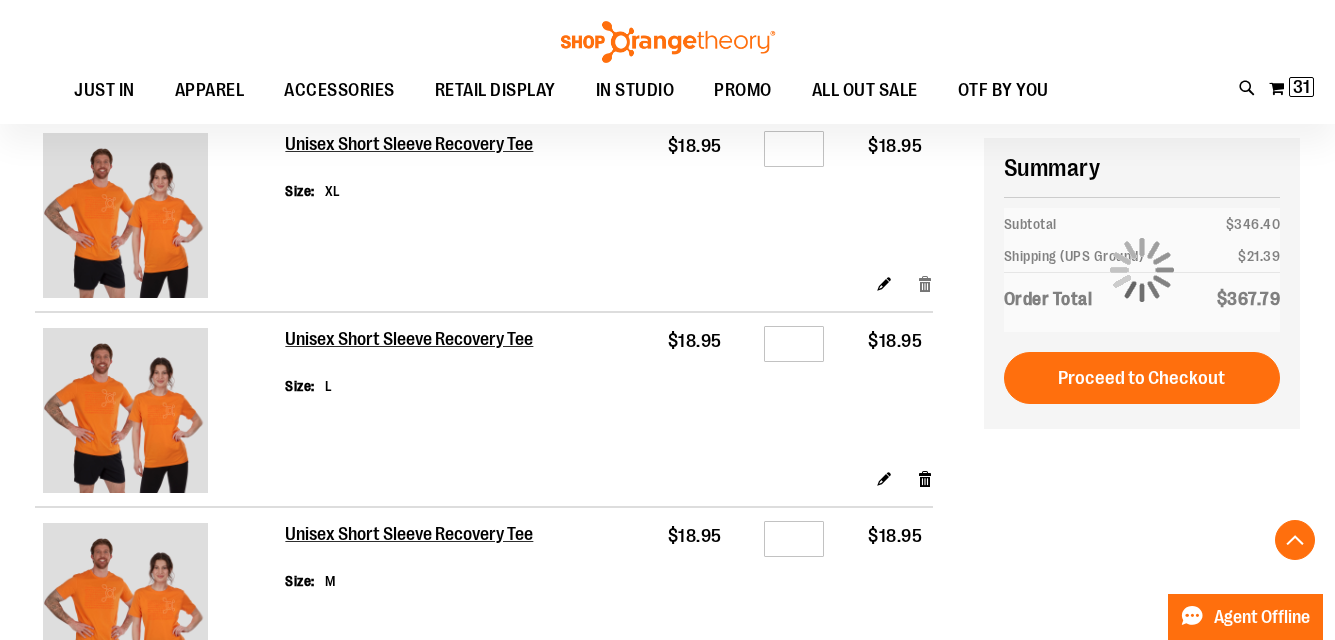 scroll, scrollTop: 669, scrollLeft: 0, axis: vertical 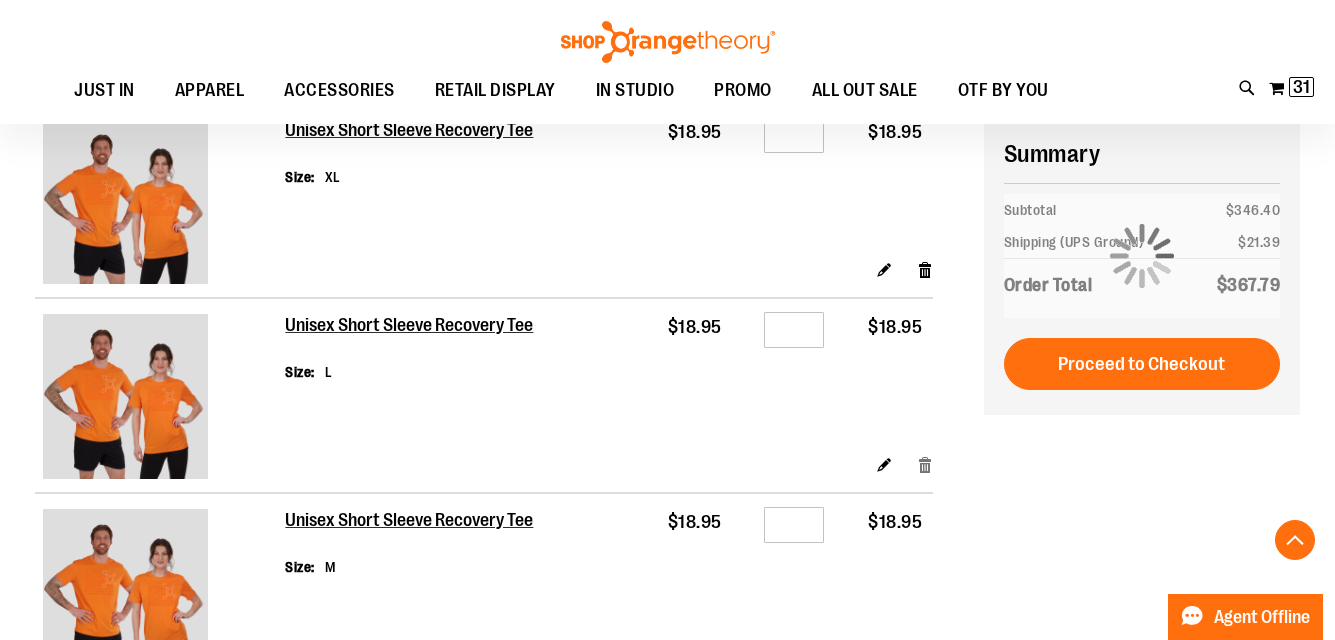 click on "Remove item" at bounding box center (925, 464) 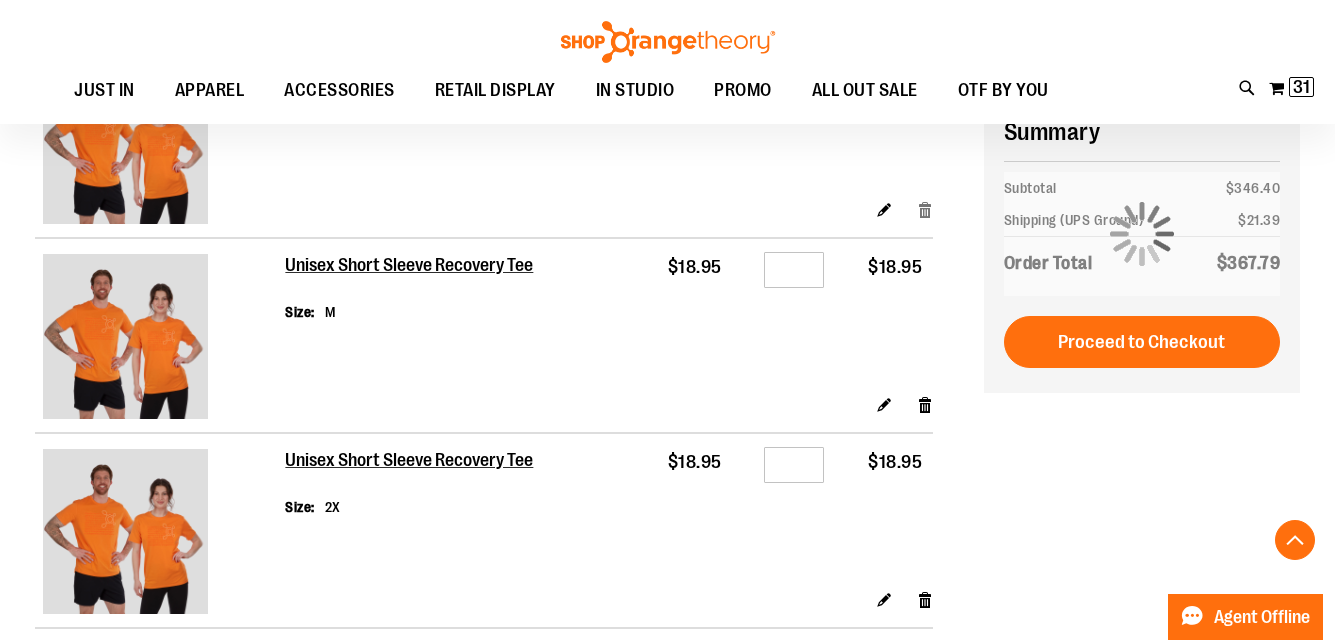 scroll, scrollTop: 947, scrollLeft: 0, axis: vertical 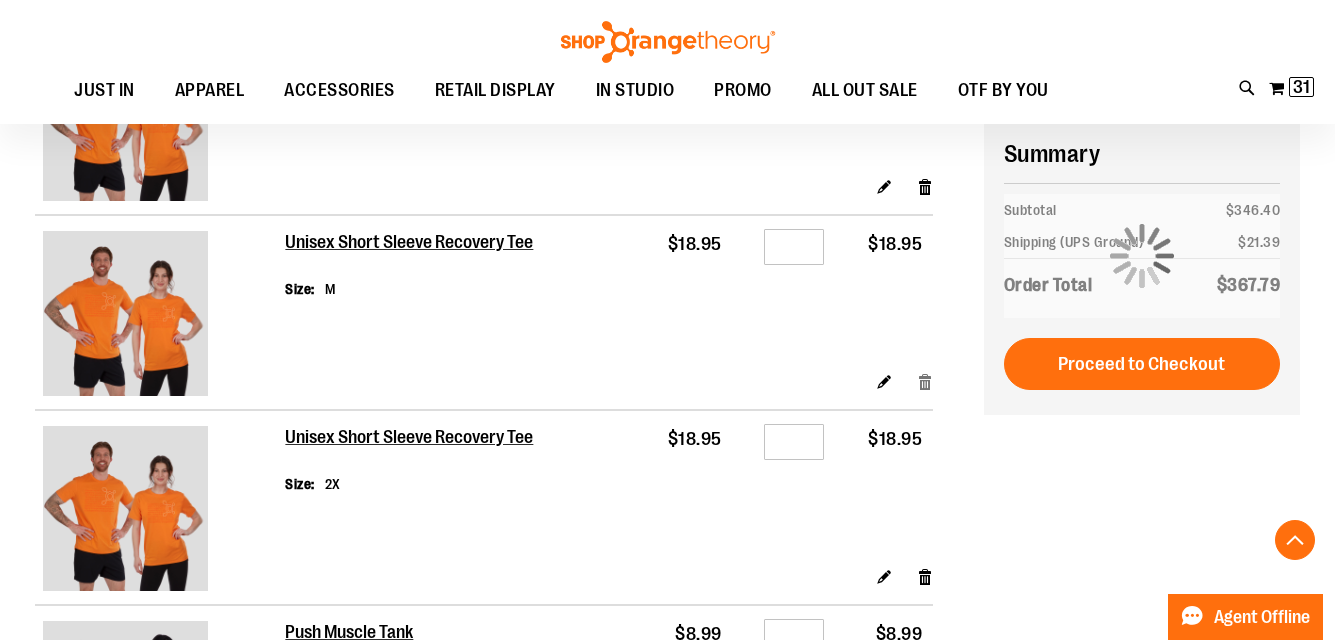 click on "Remove item" at bounding box center (925, 381) 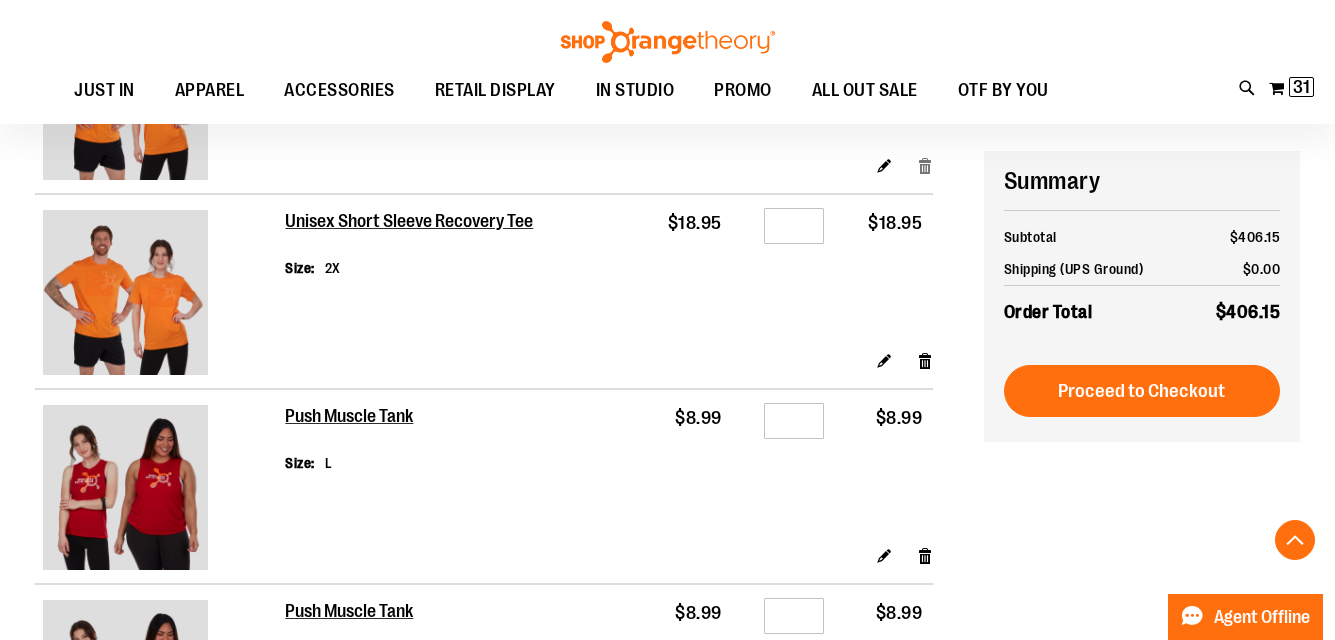 scroll, scrollTop: 1202, scrollLeft: 0, axis: vertical 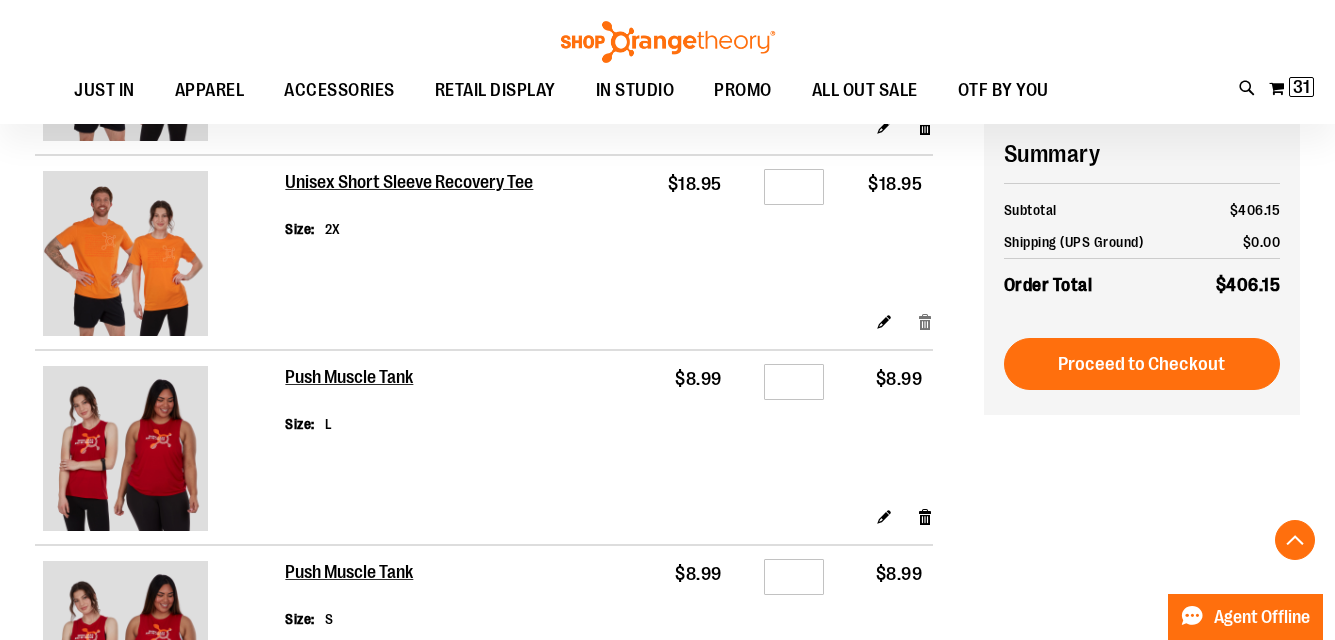 click on "Remove item" at bounding box center [925, 321] 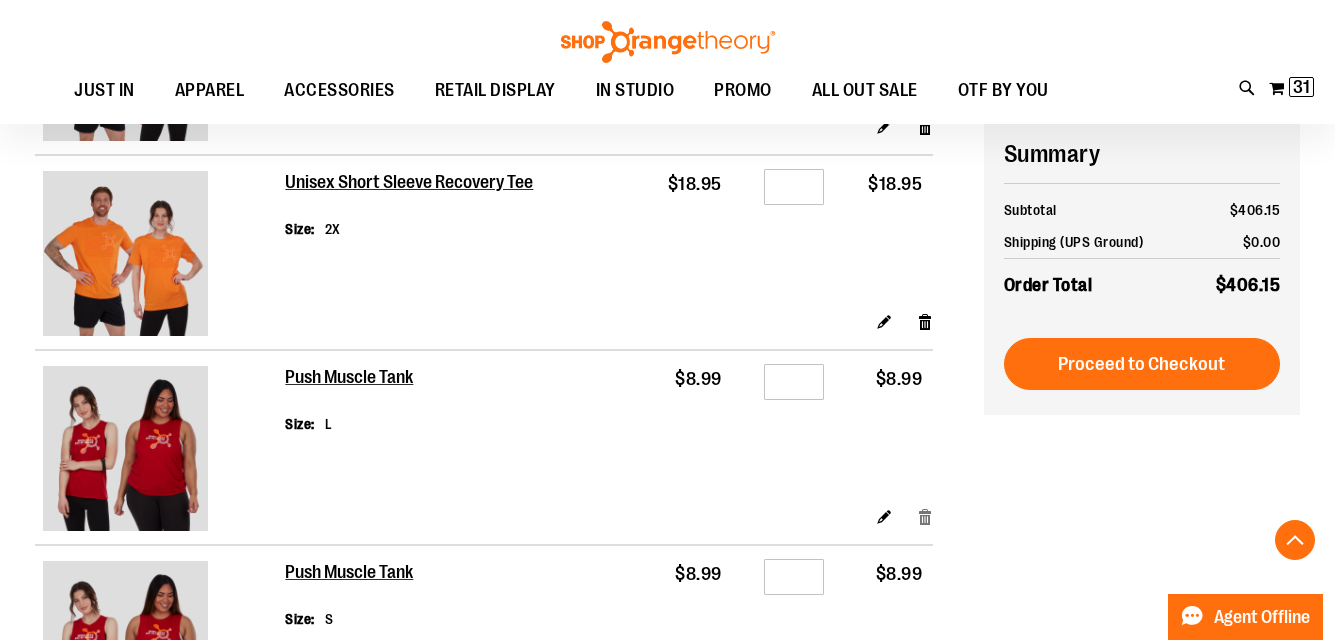 click on "Remove item" at bounding box center [925, 516] 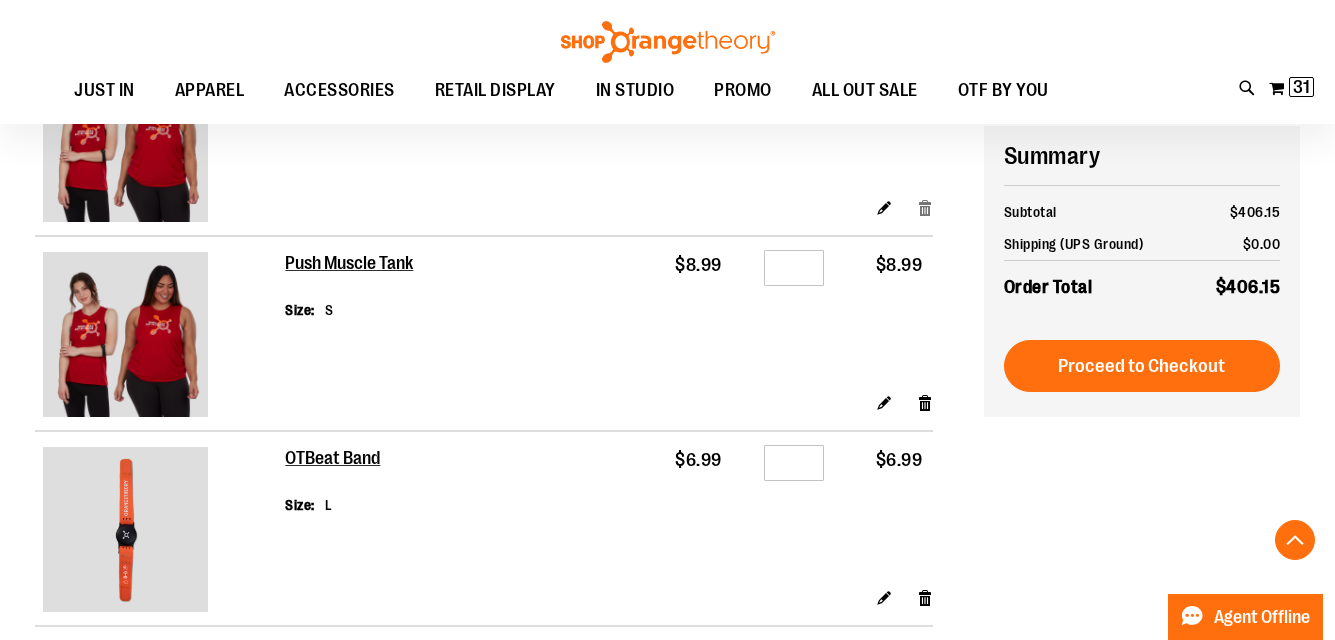scroll, scrollTop: 1513, scrollLeft: 0, axis: vertical 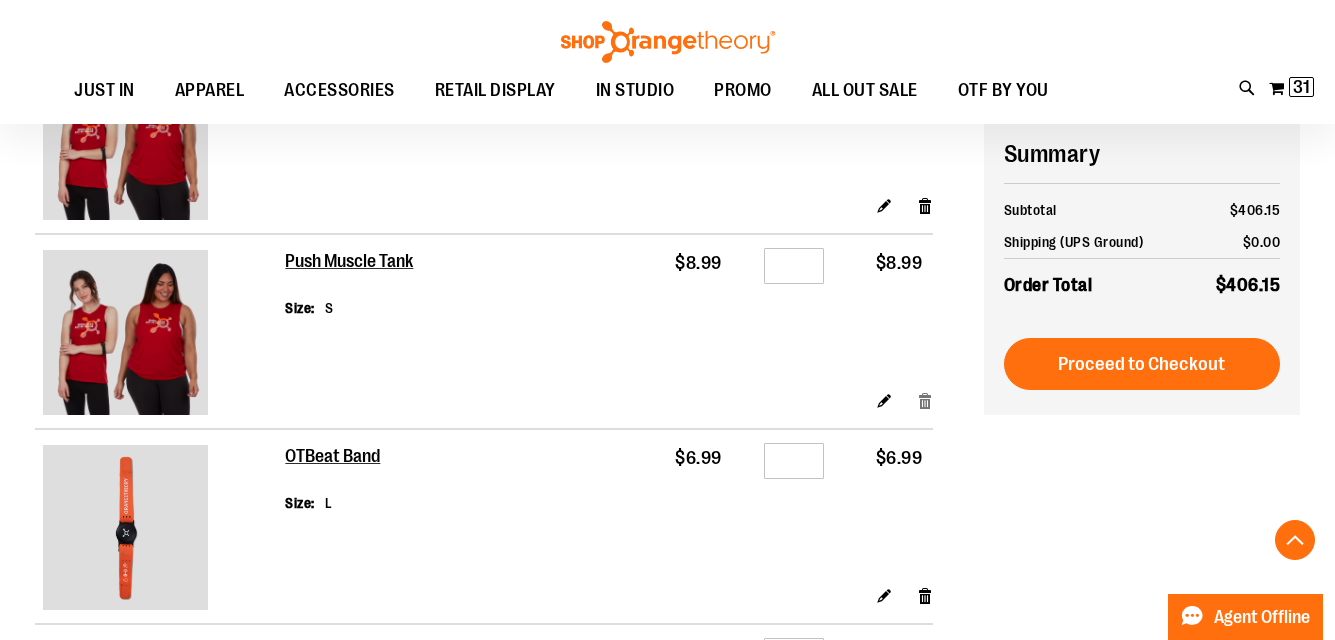 click on "Remove item" at bounding box center [925, 400] 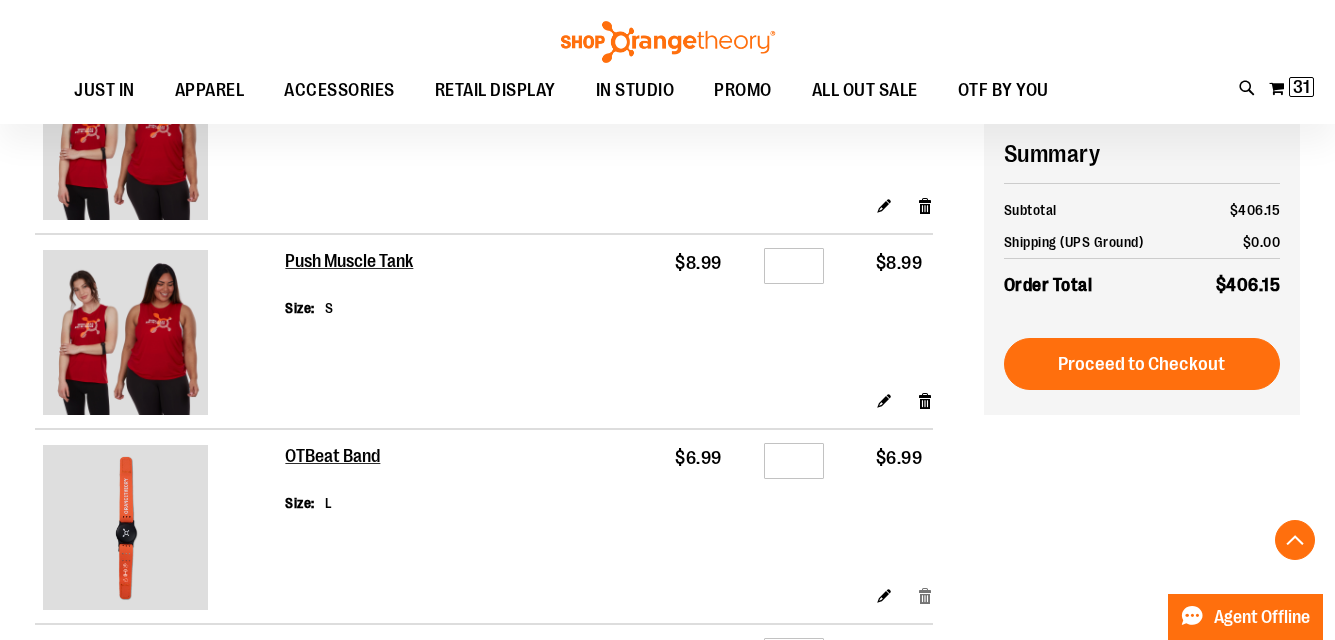 click on "Remove item" at bounding box center [925, 595] 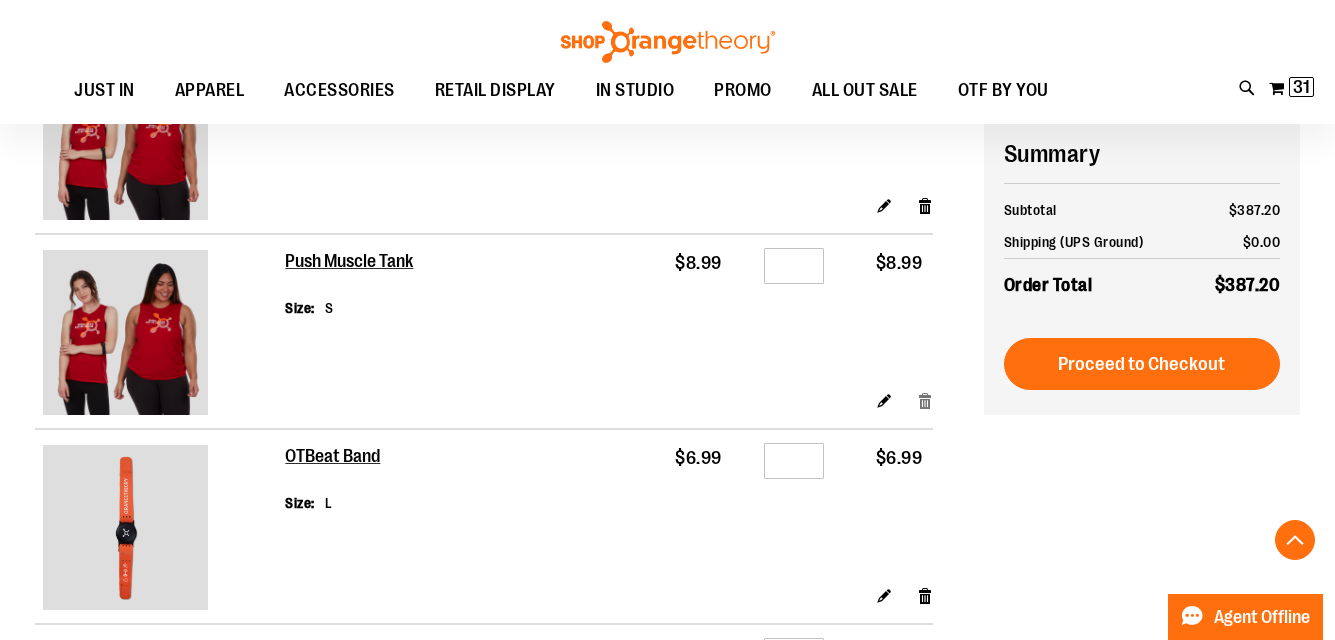 click on "Remove item" at bounding box center [925, 400] 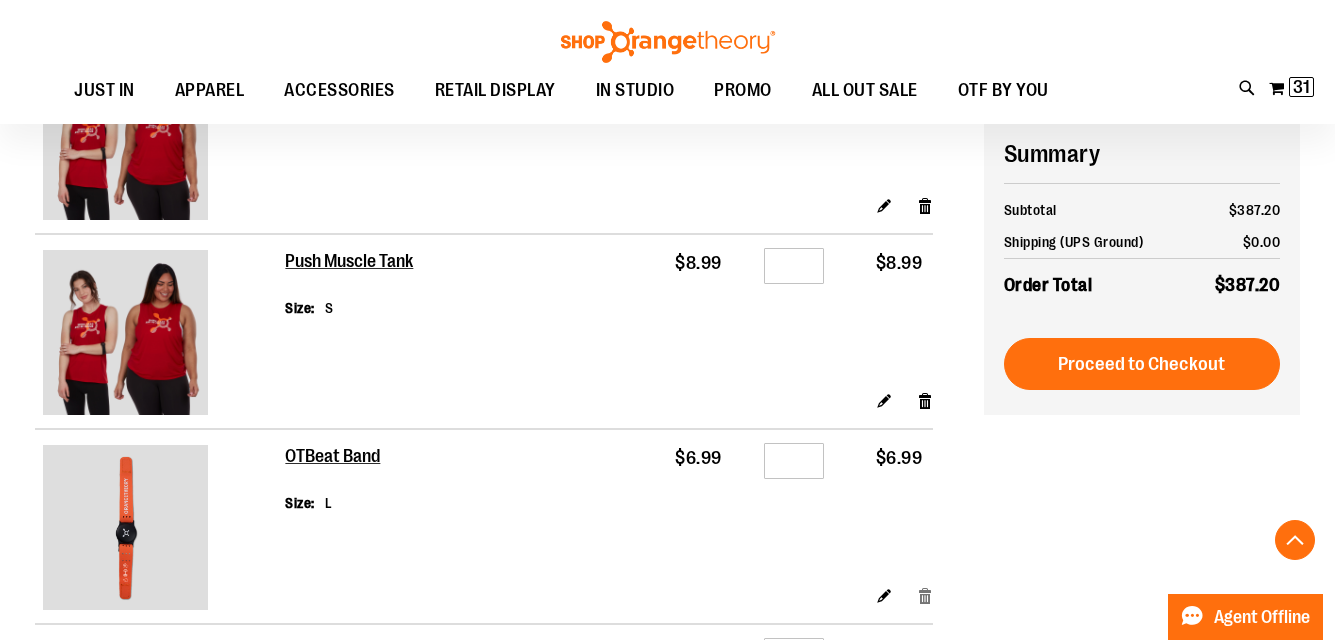 click on "Remove item" at bounding box center [925, 595] 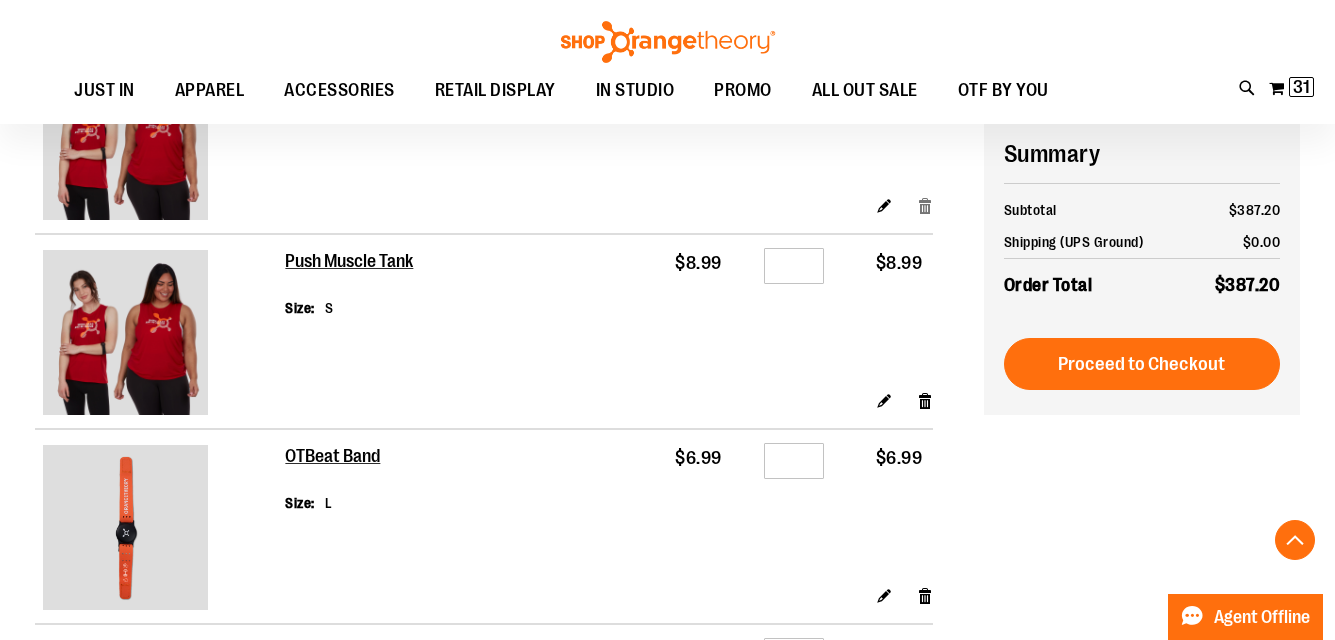 click on "Remove item" at bounding box center [925, 205] 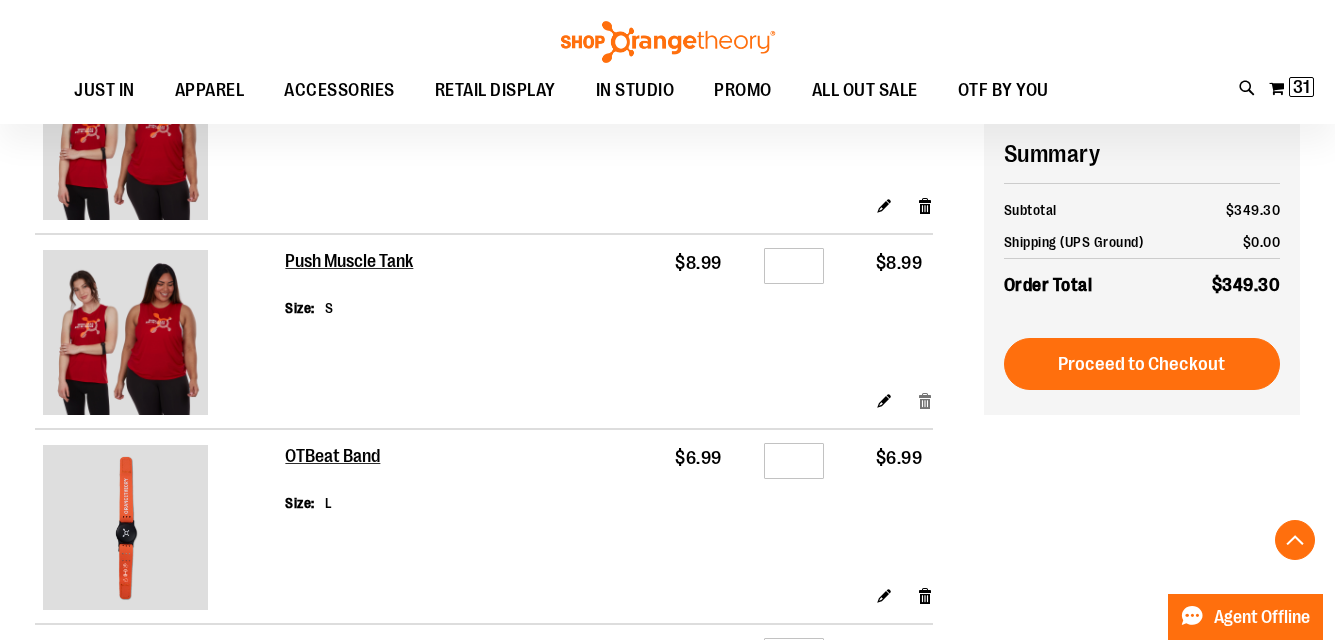 click on "Remove item" at bounding box center [925, 400] 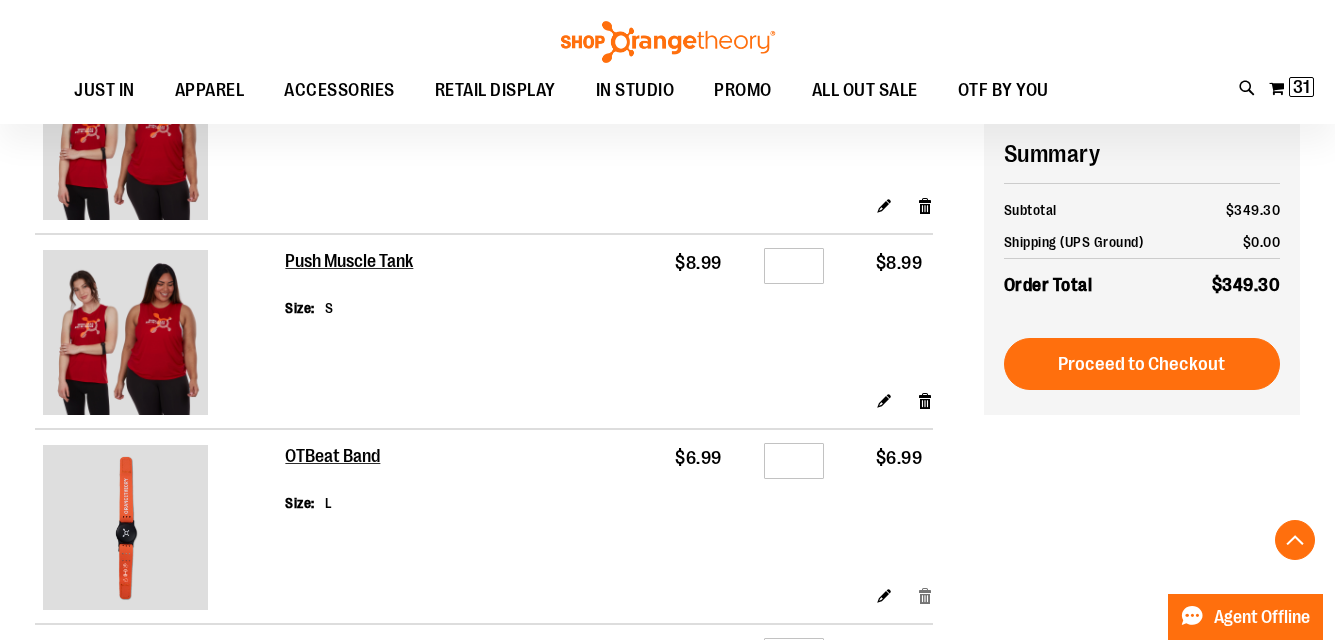 click on "Remove item" at bounding box center [925, 595] 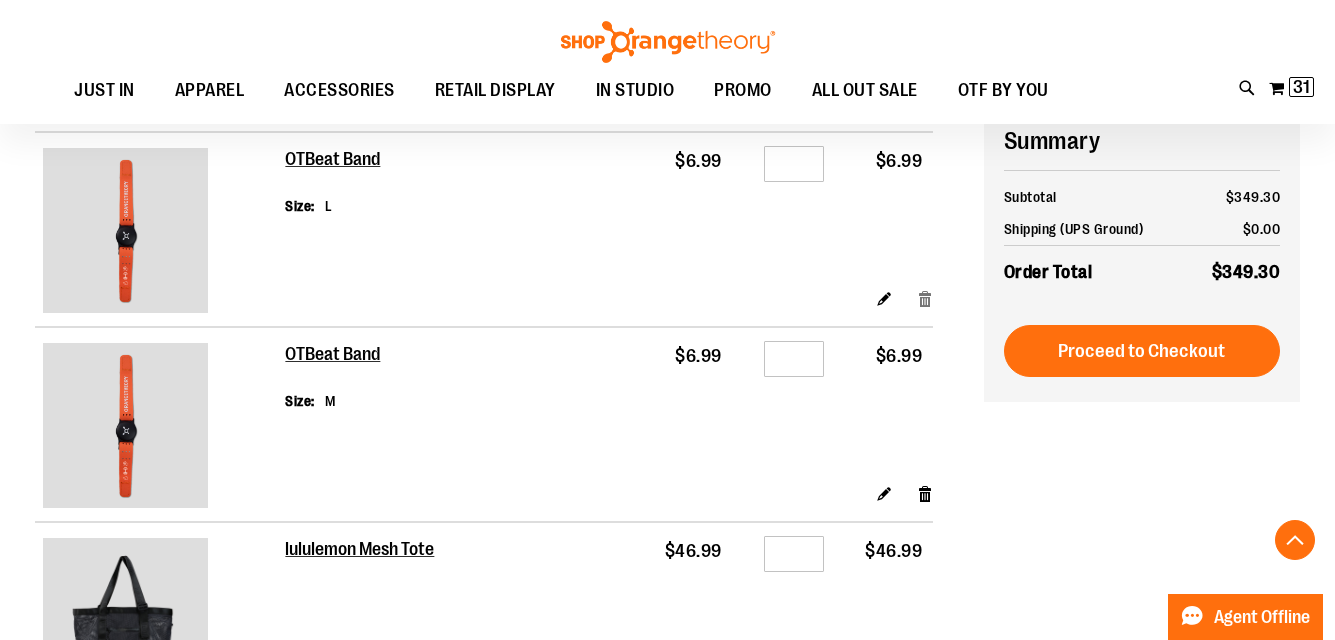 scroll, scrollTop: 1845, scrollLeft: 0, axis: vertical 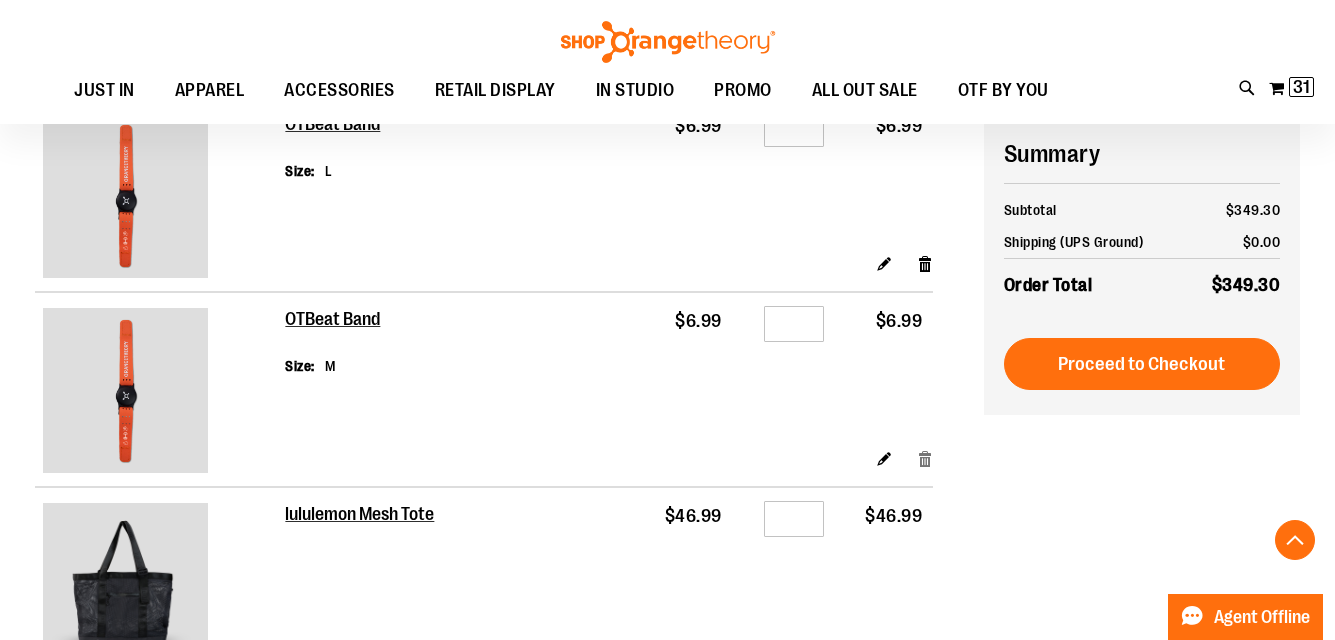 click on "Remove item" at bounding box center [925, 458] 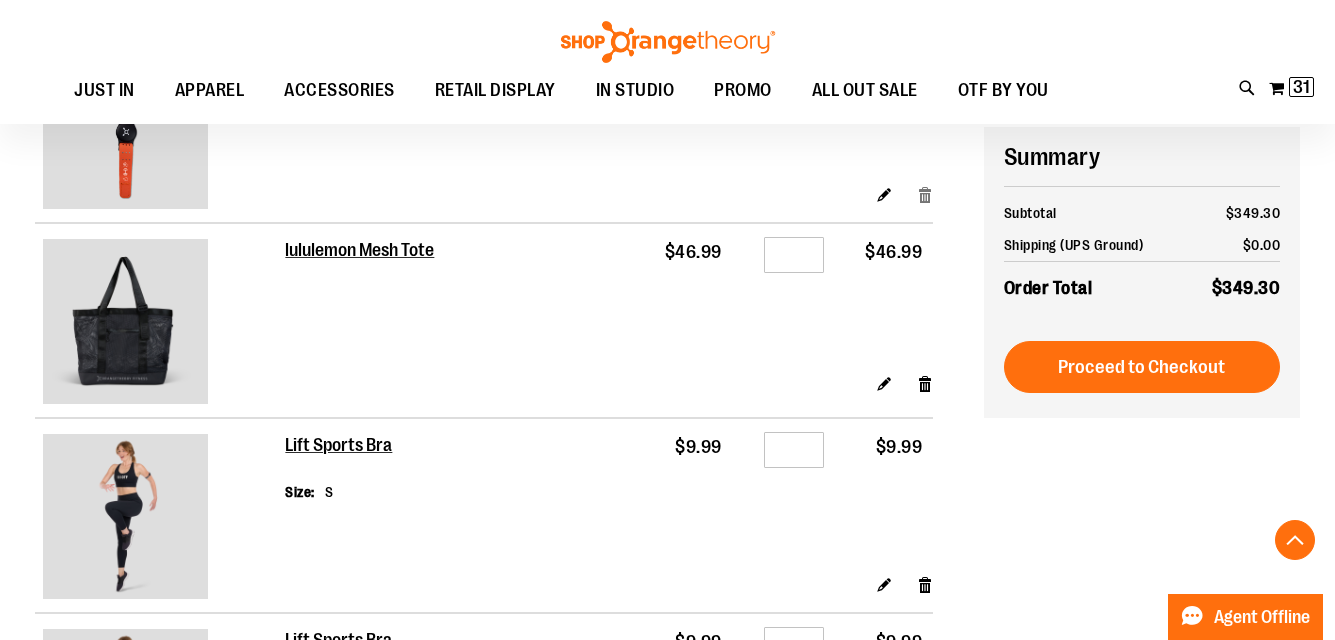 scroll, scrollTop: 2112, scrollLeft: 0, axis: vertical 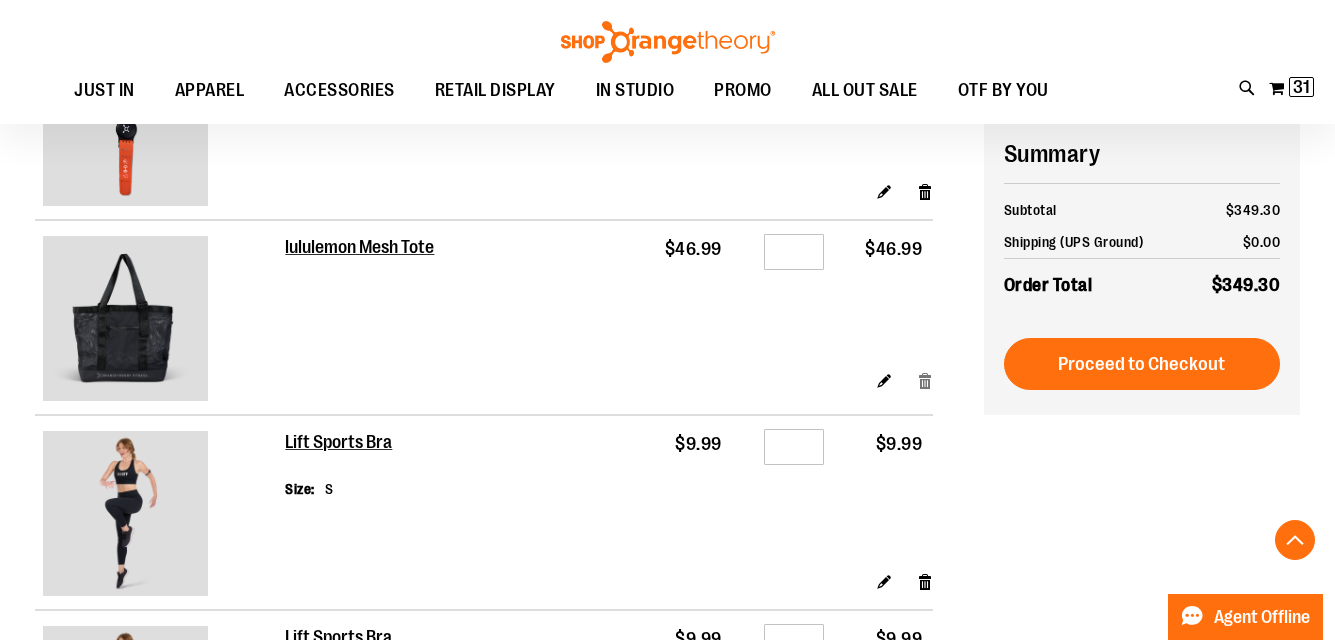 click on "Remove item" at bounding box center [925, 380] 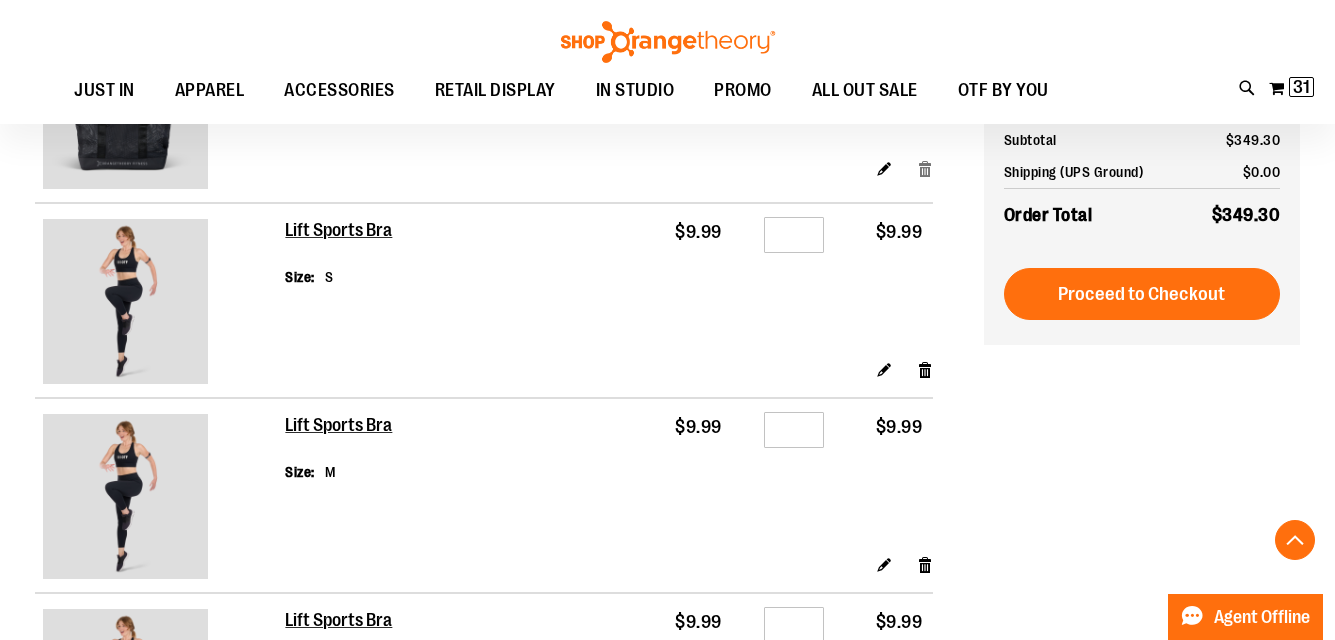 scroll, scrollTop: 2358, scrollLeft: 0, axis: vertical 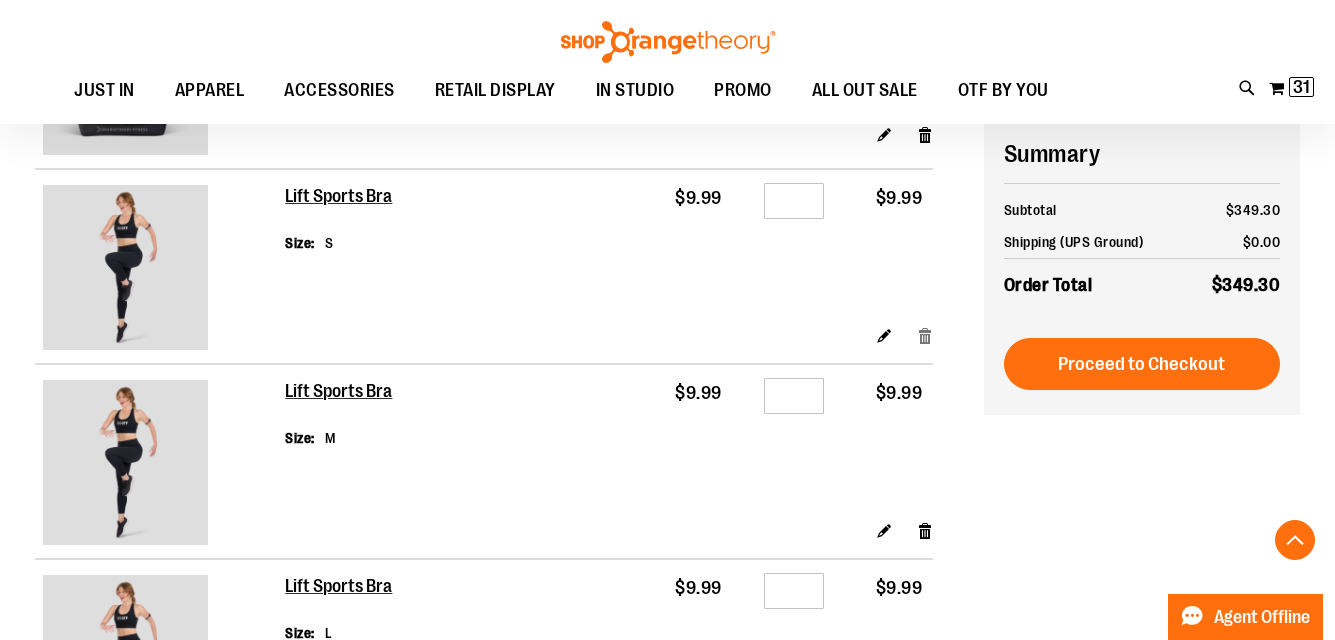 click on "Remove item" at bounding box center (925, 335) 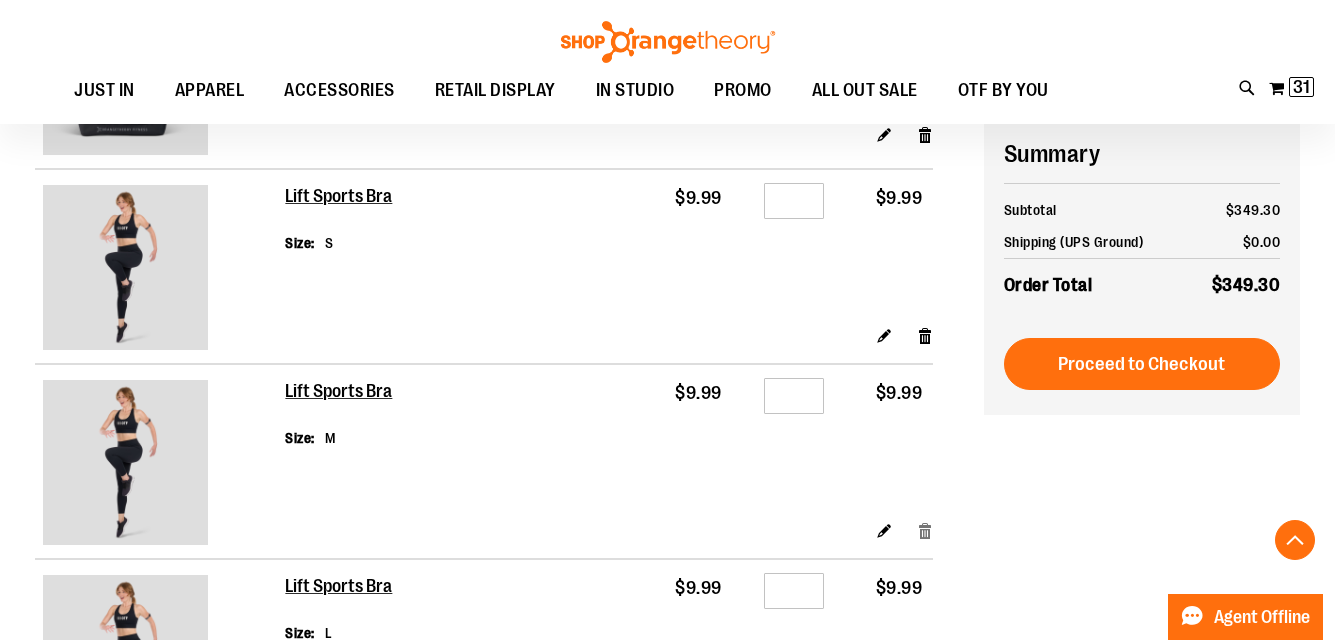 click on "Remove item" at bounding box center [925, 530] 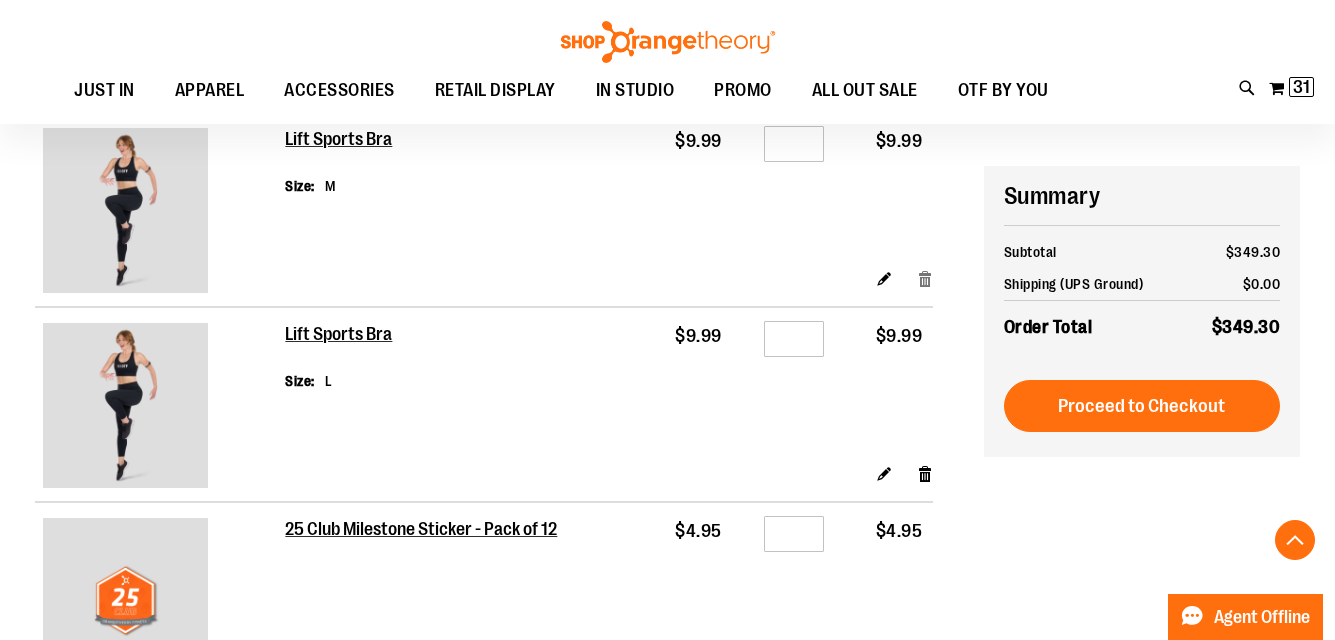 scroll, scrollTop: 2652, scrollLeft: 0, axis: vertical 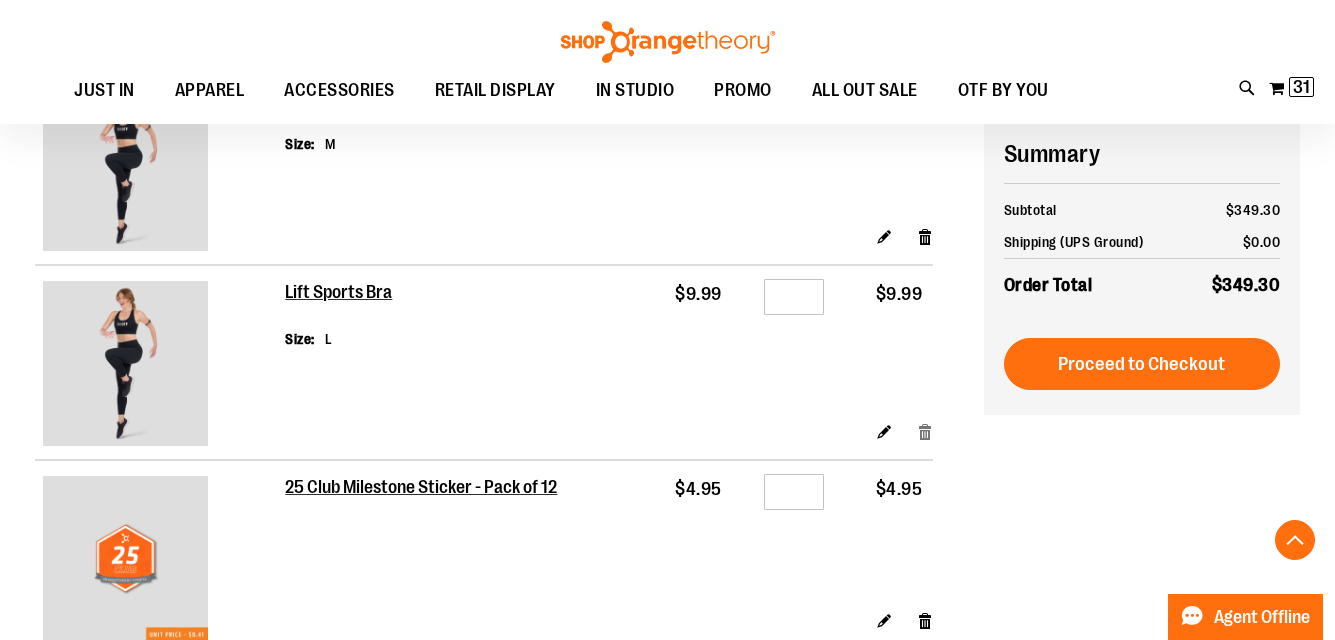 click on "Remove item" at bounding box center [925, 431] 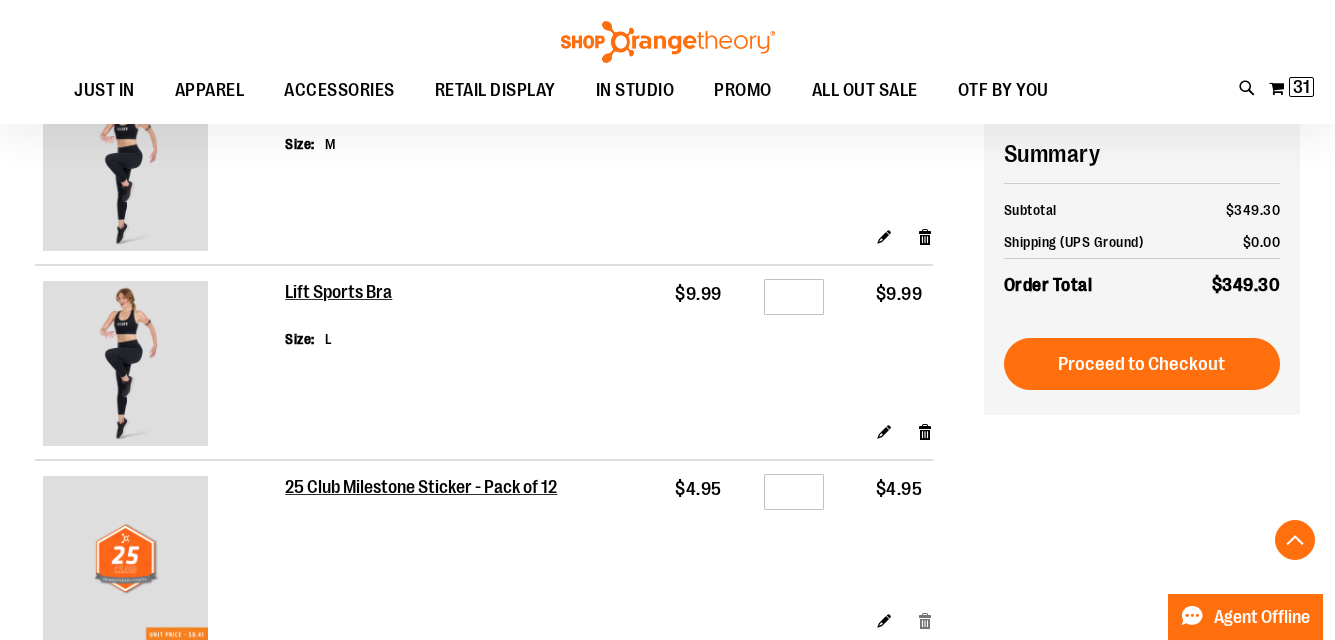 click on "Remove item" at bounding box center (925, 620) 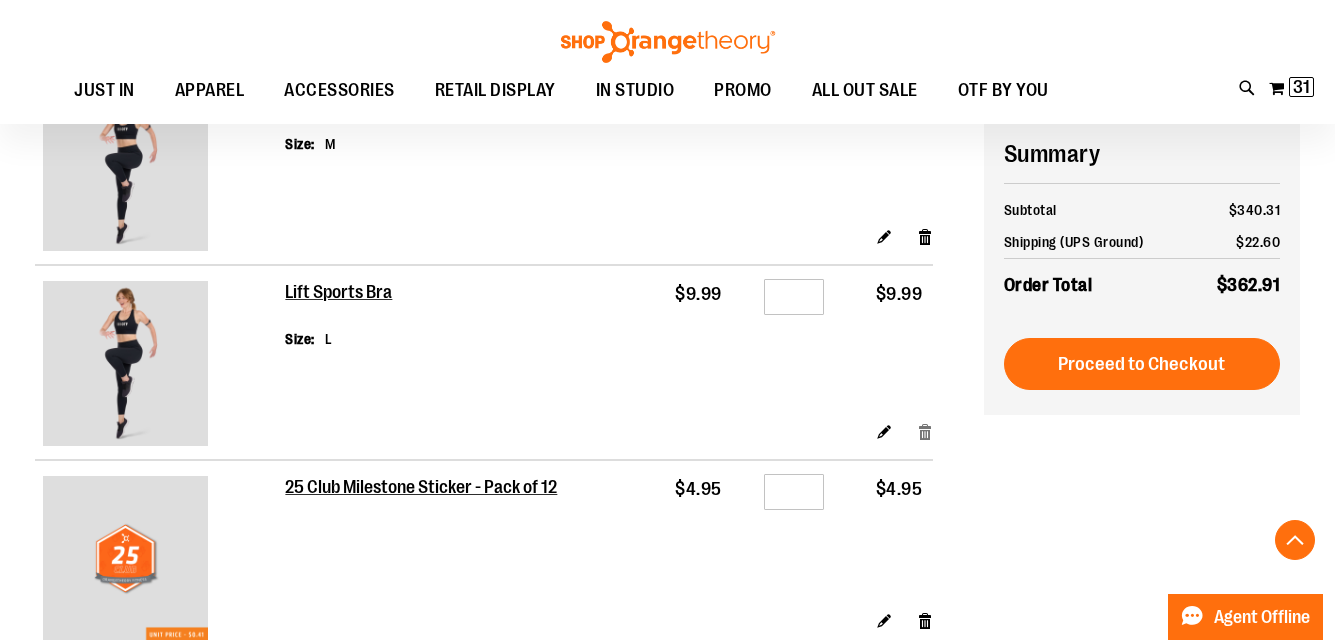 click on "Remove item" at bounding box center [925, 431] 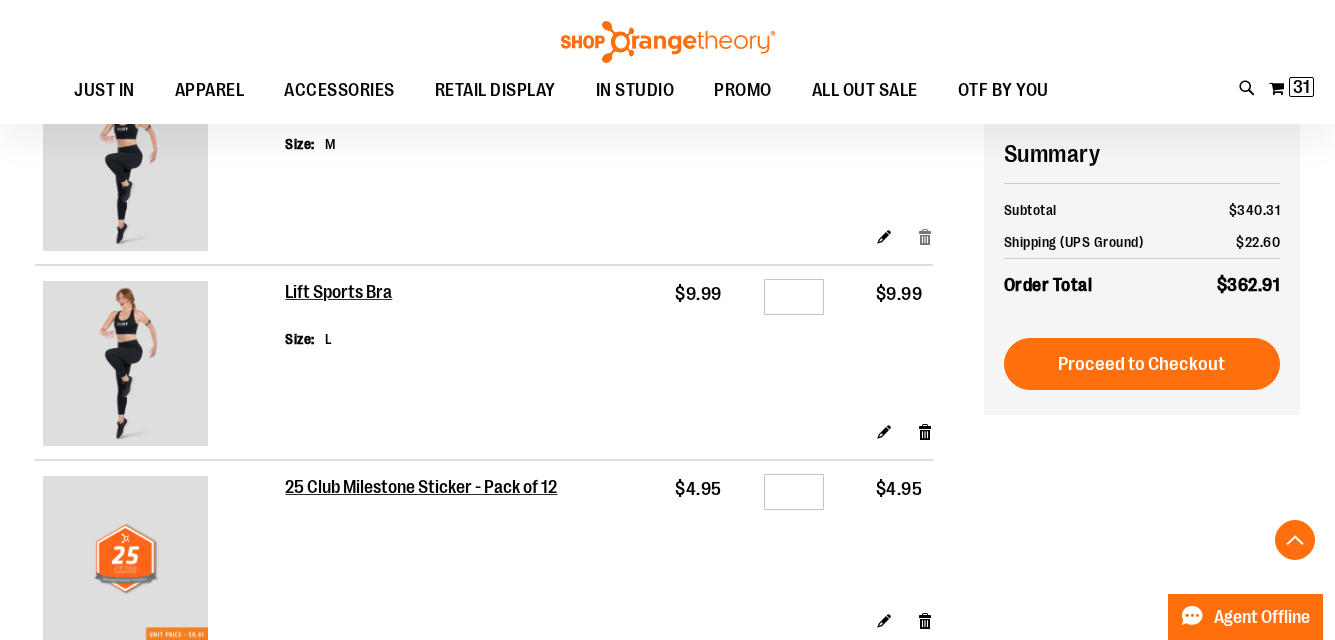 click on "Remove item" at bounding box center [925, 236] 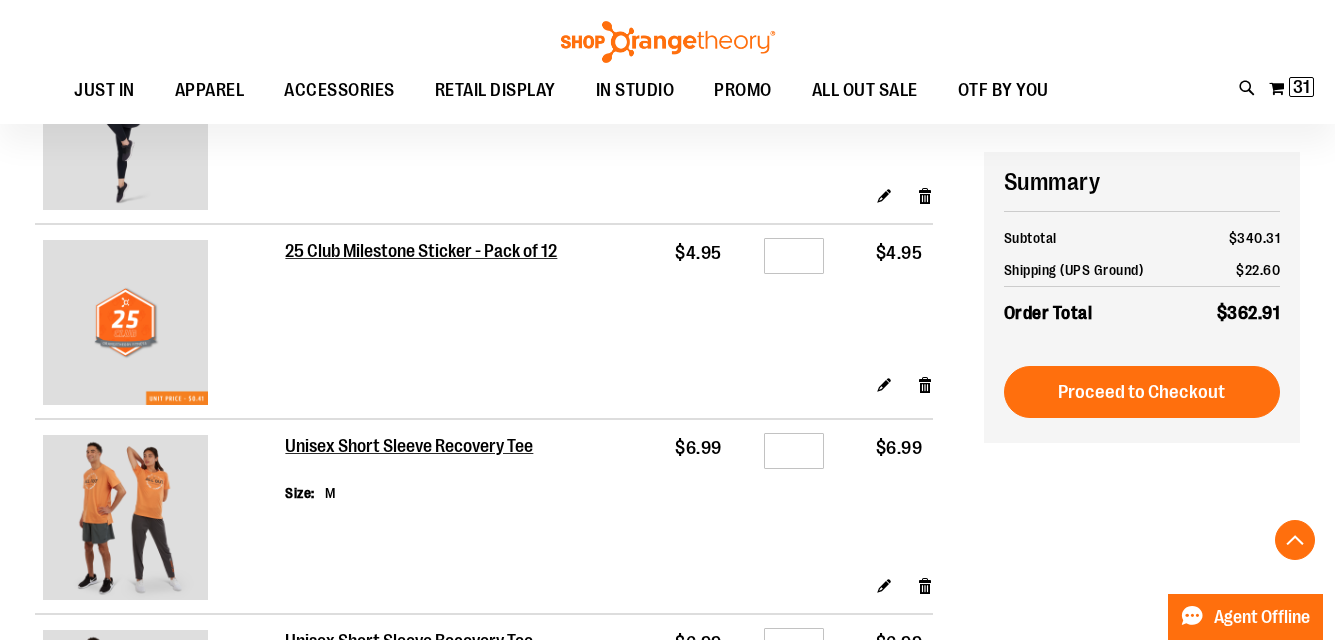 scroll, scrollTop: 2916, scrollLeft: 0, axis: vertical 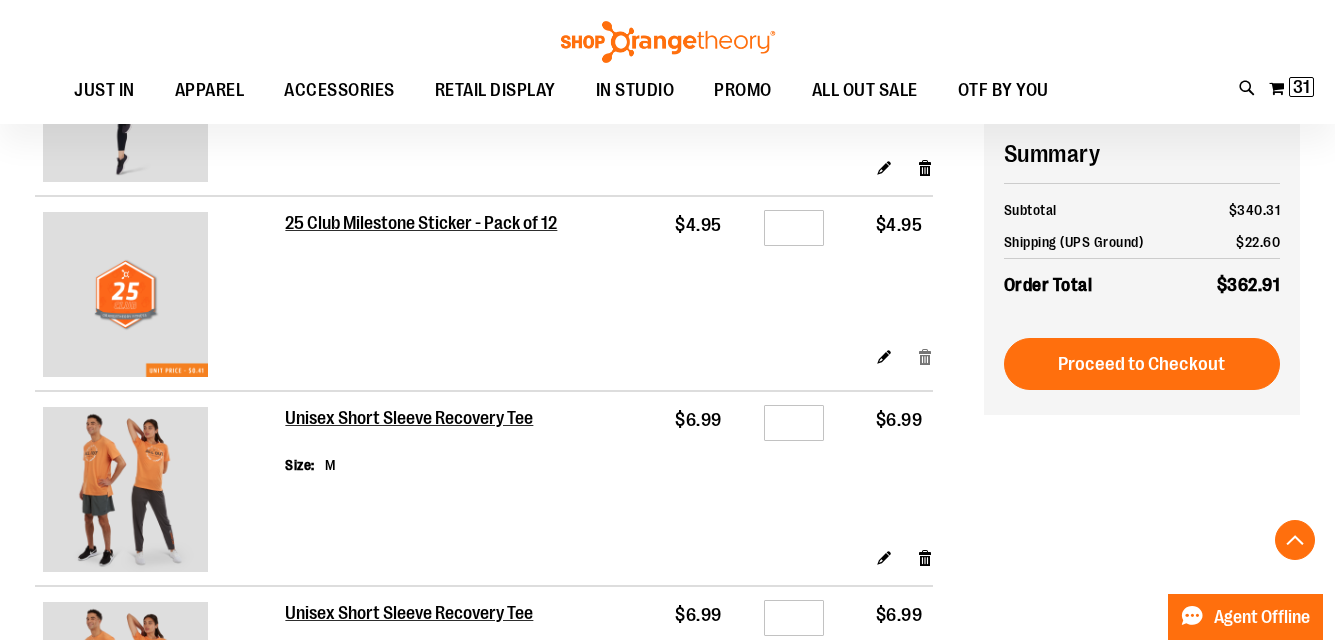 click on "Remove item" at bounding box center (925, 356) 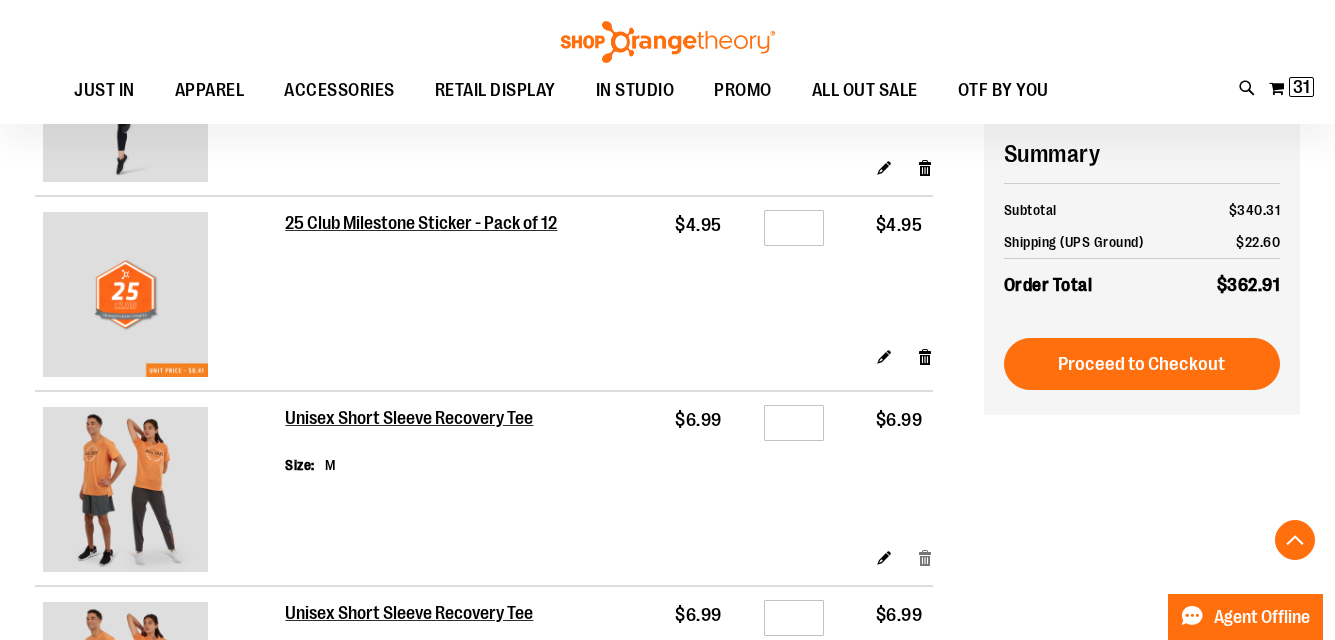click on "Remove item" at bounding box center [925, 557] 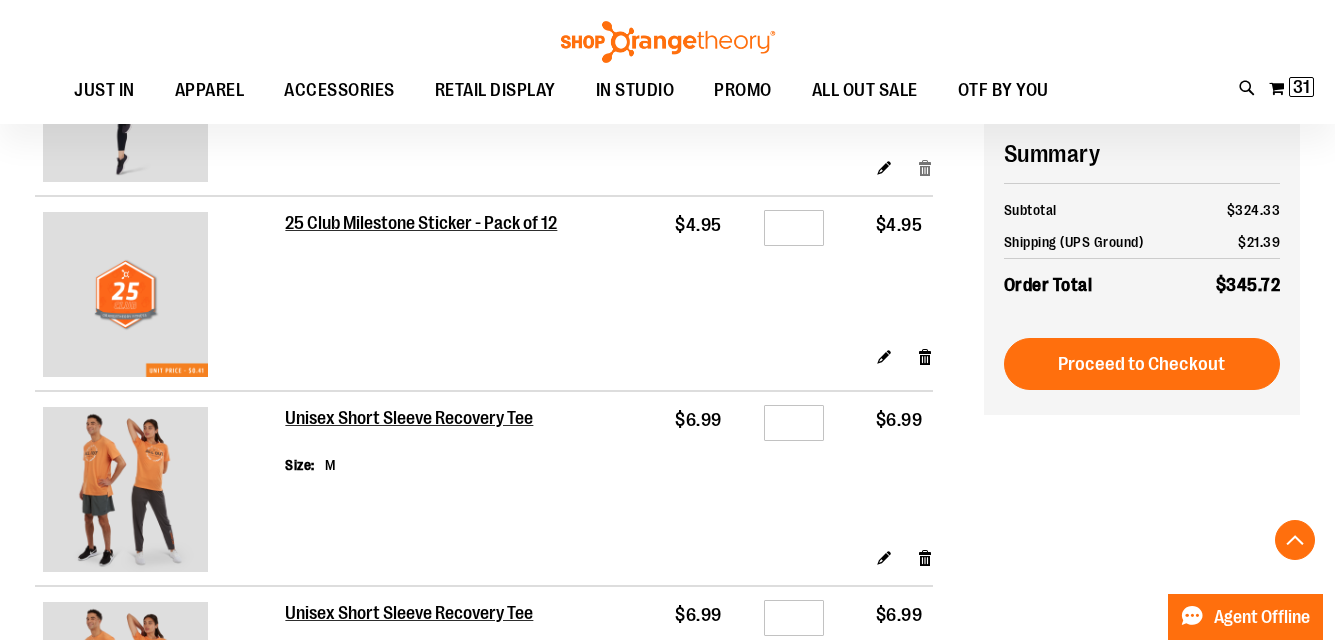 click on "Remove item" at bounding box center (925, 167) 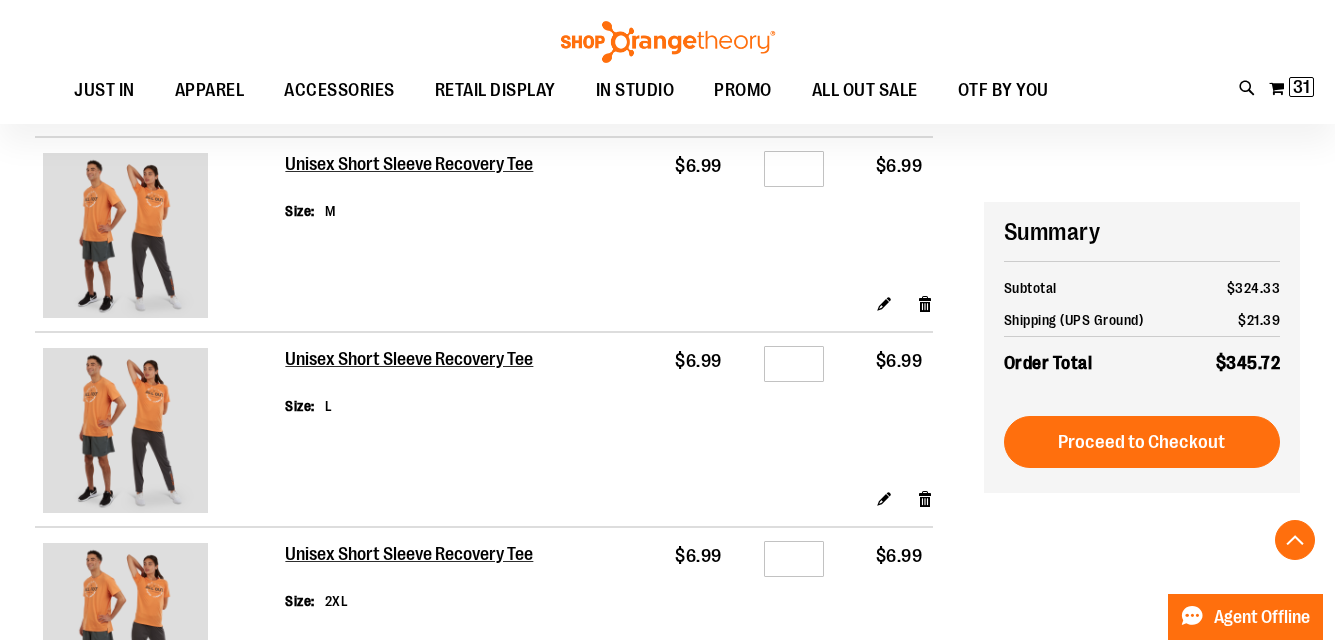 scroll, scrollTop: 3255, scrollLeft: 0, axis: vertical 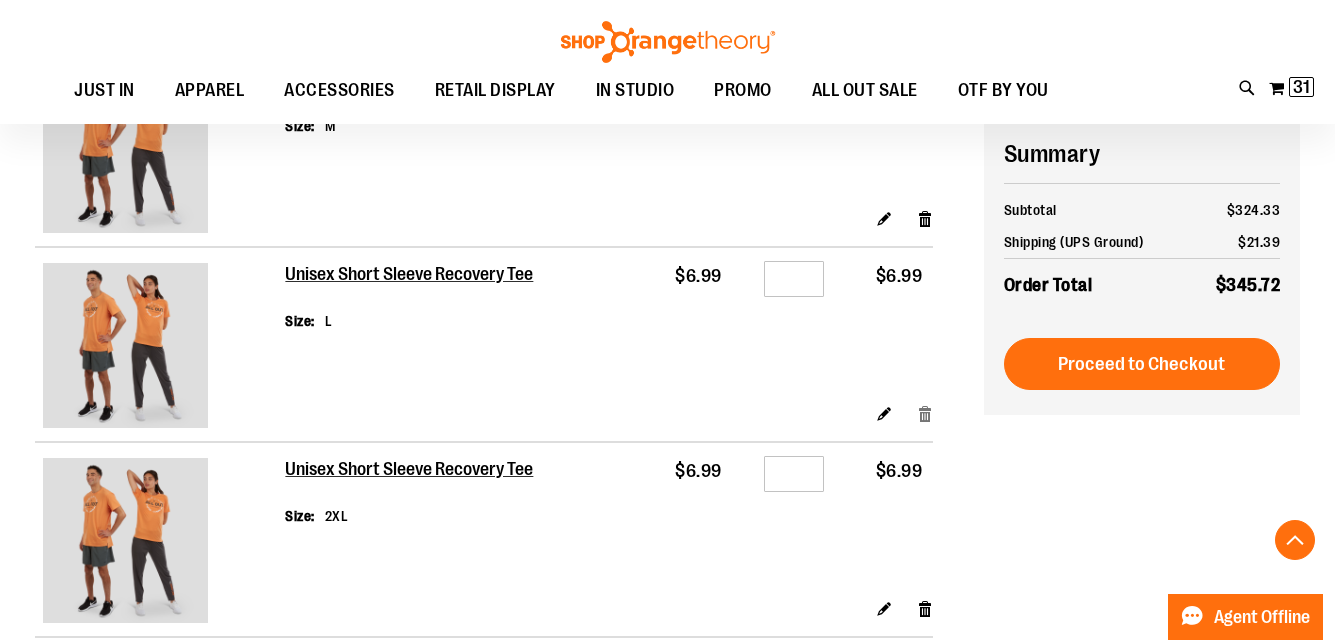 click on "Remove item" at bounding box center (925, 413) 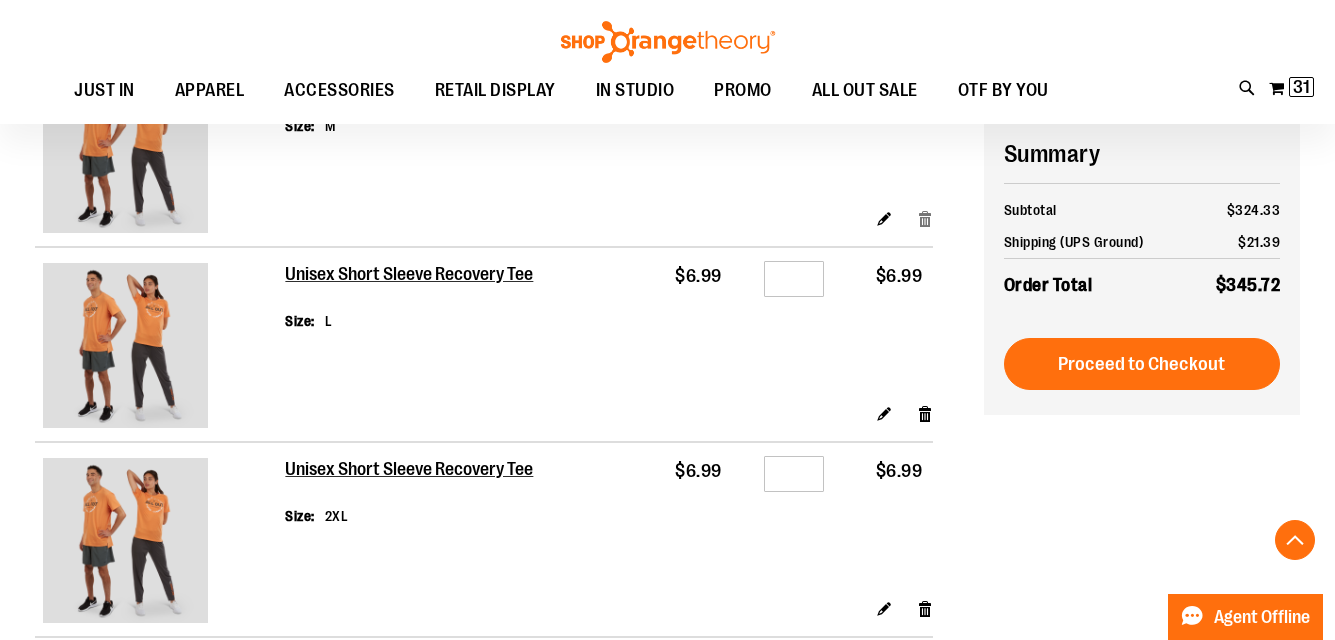 click on "Remove item" at bounding box center [925, 218] 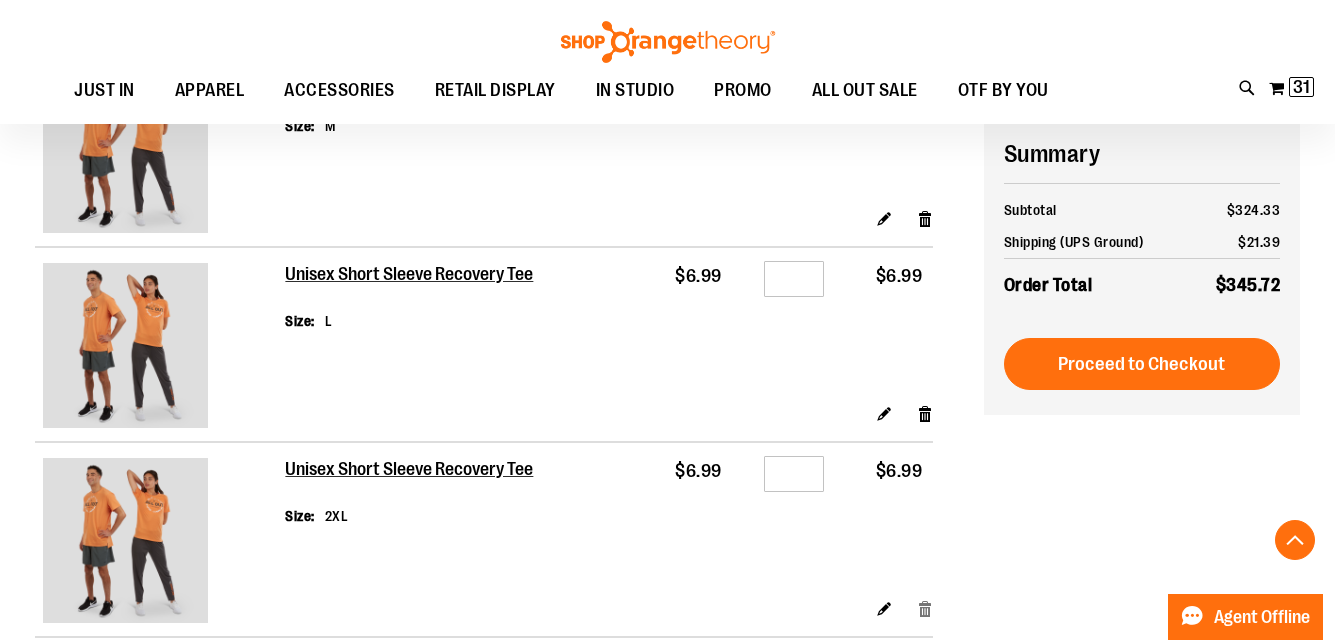 click on "Remove item" at bounding box center (925, 608) 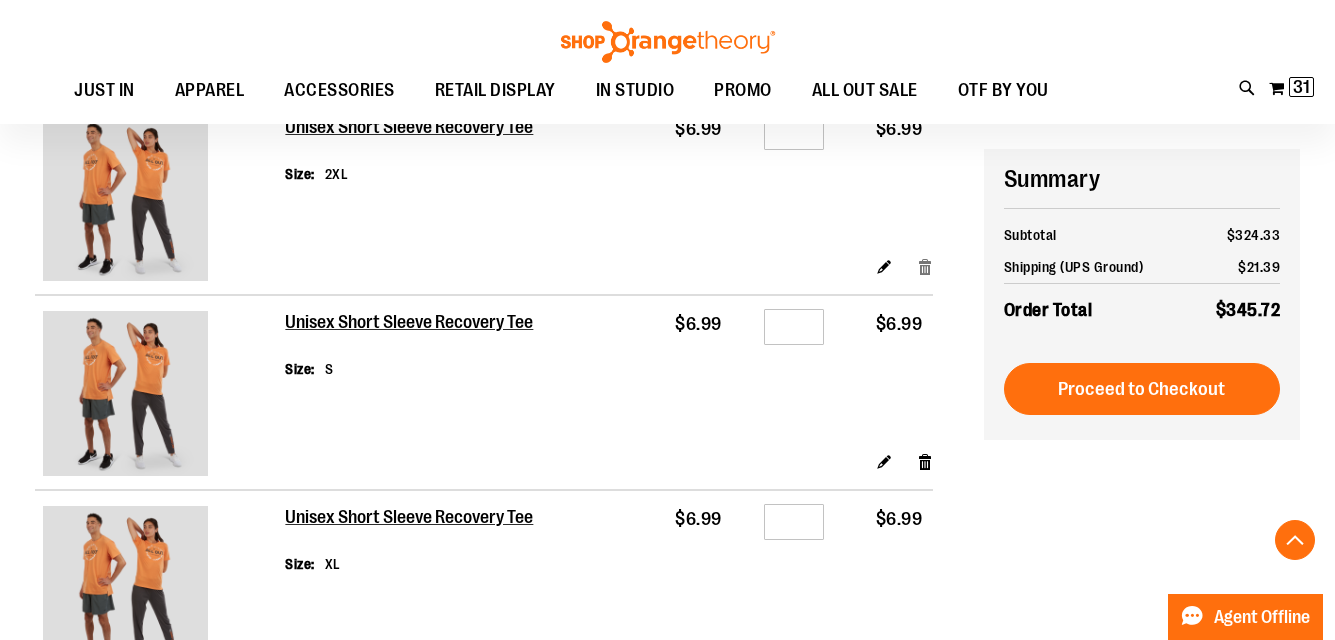 scroll, scrollTop: 3622, scrollLeft: 0, axis: vertical 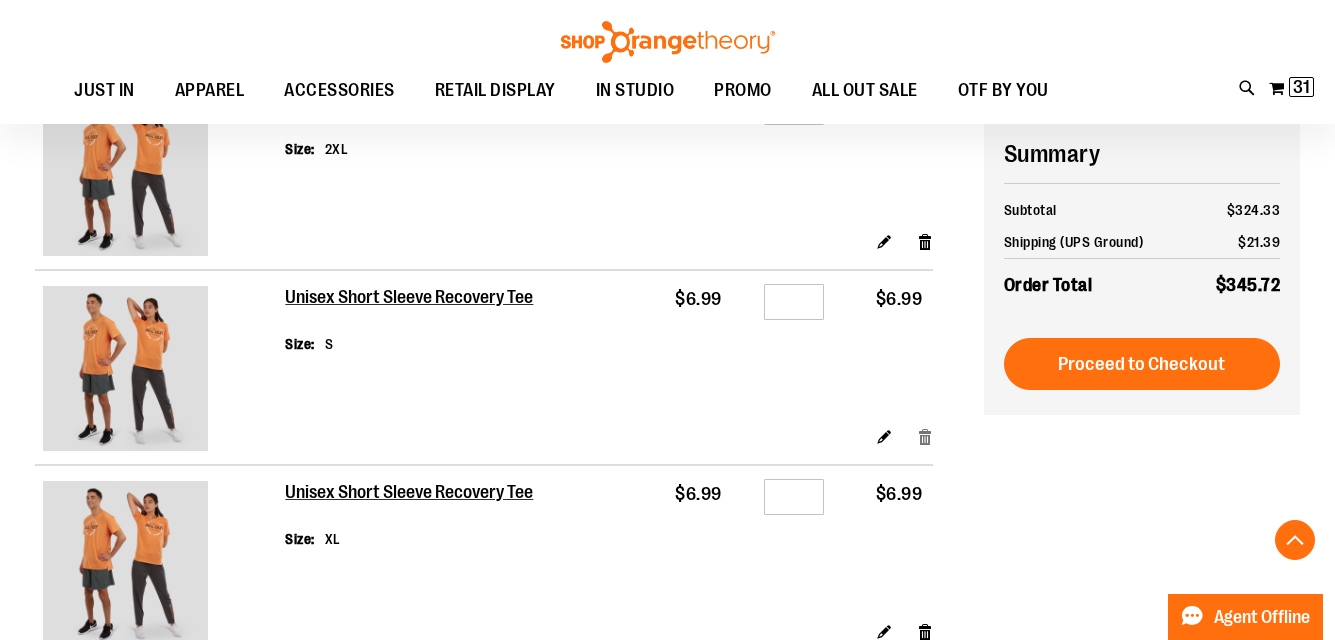 click on "Remove item" at bounding box center (925, 436) 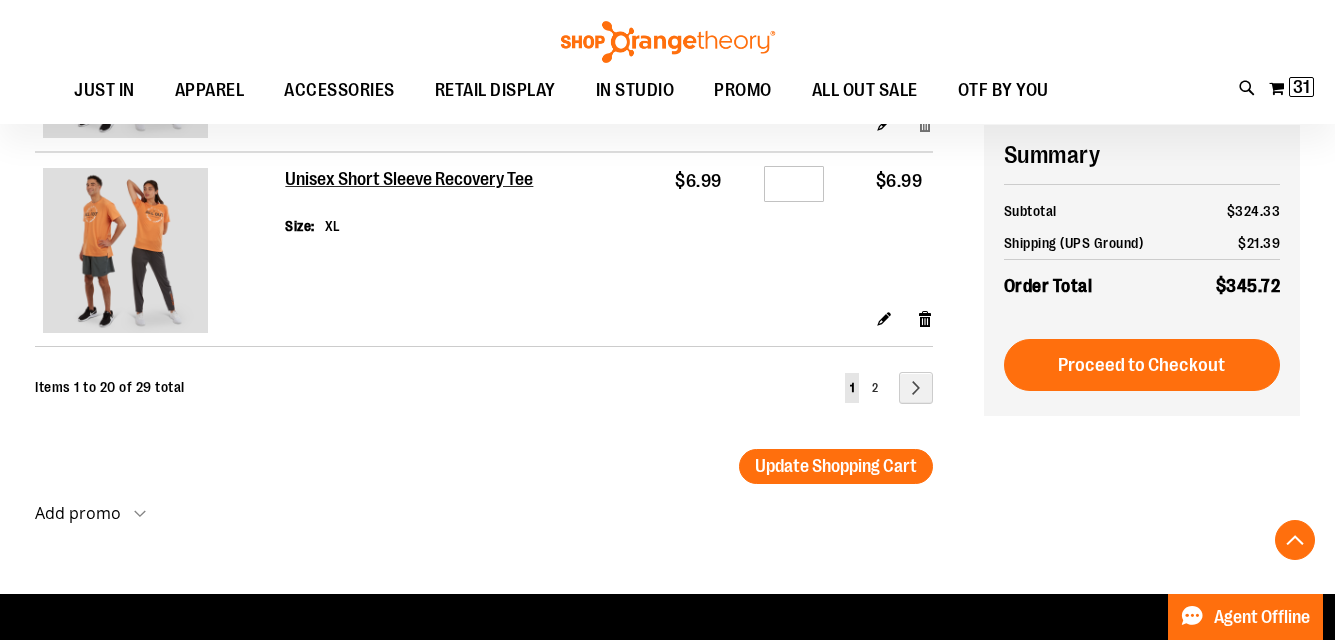 scroll, scrollTop: 3936, scrollLeft: 0, axis: vertical 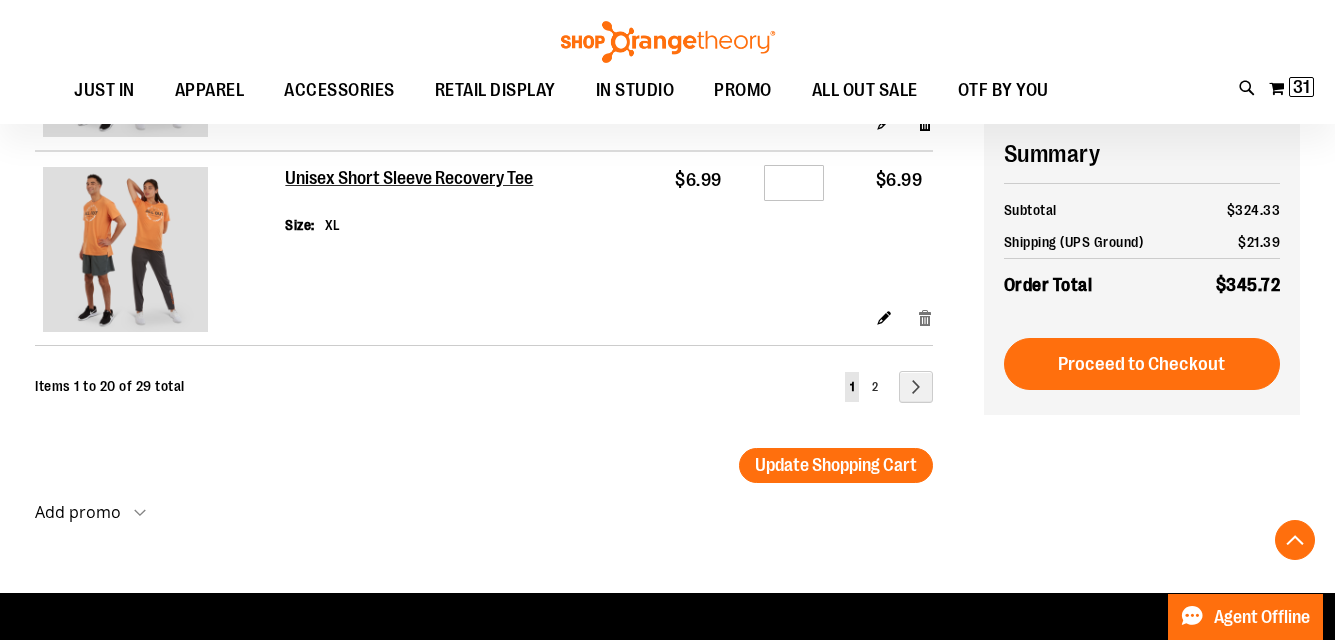 click on "Remove item" at bounding box center [925, 317] 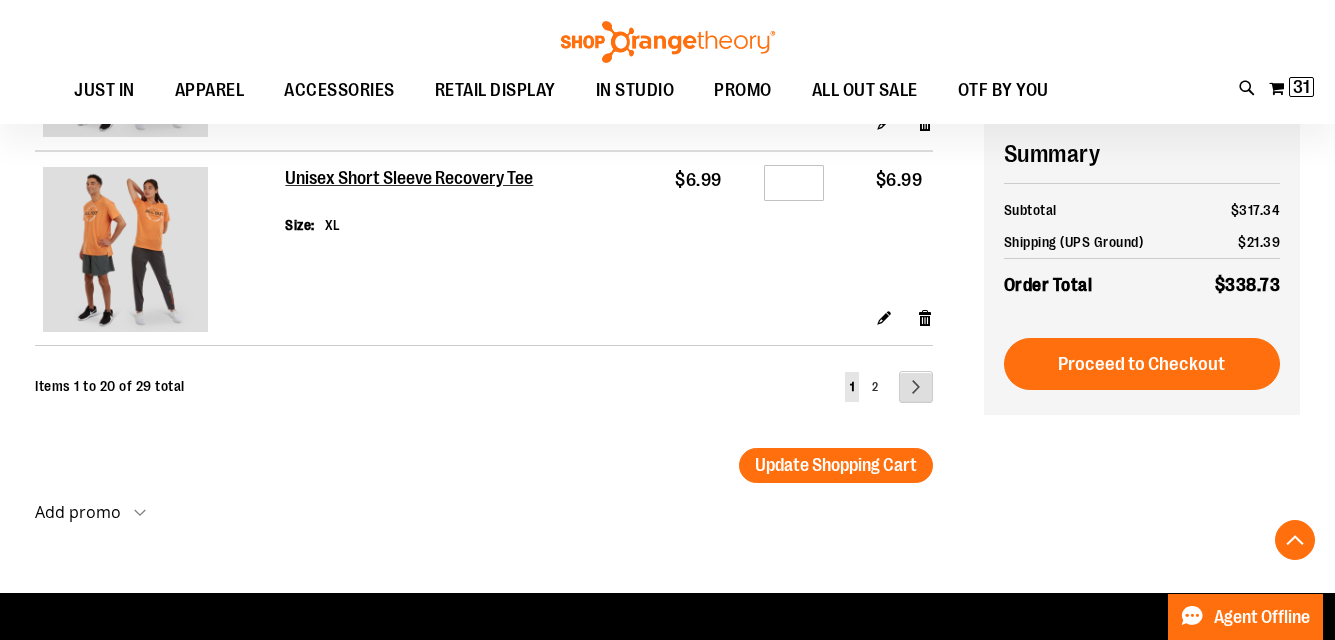 click on "Page
Next" at bounding box center (916, 387) 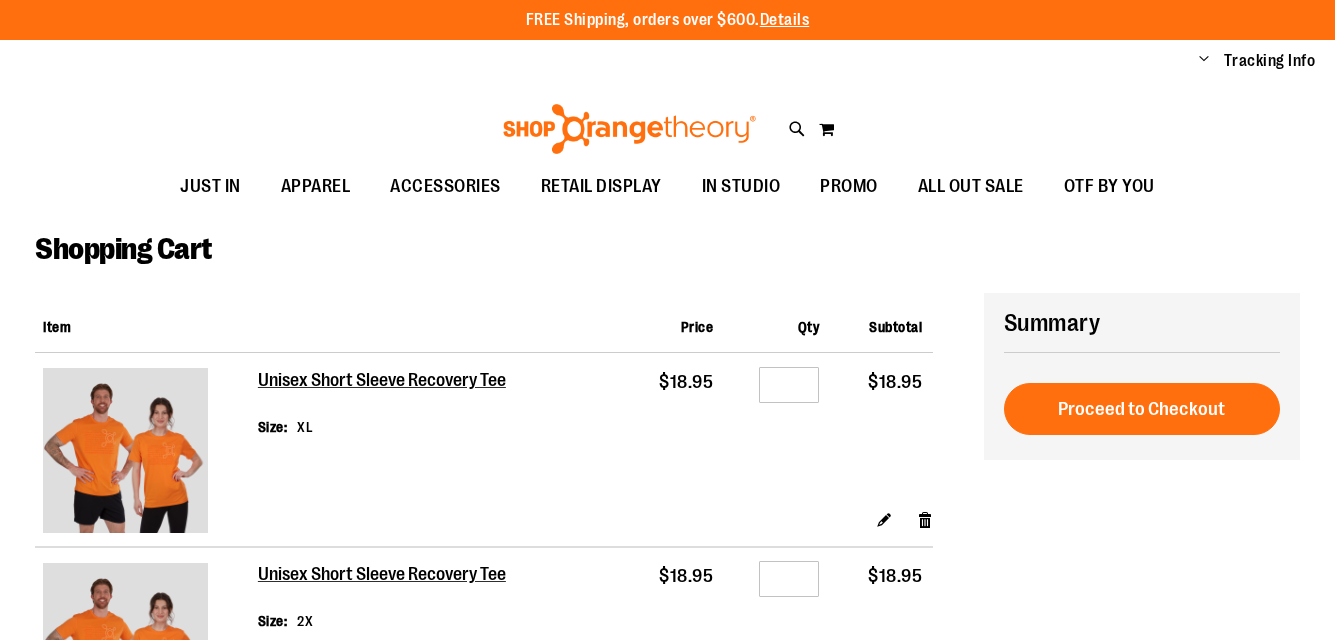 scroll, scrollTop: 0, scrollLeft: 0, axis: both 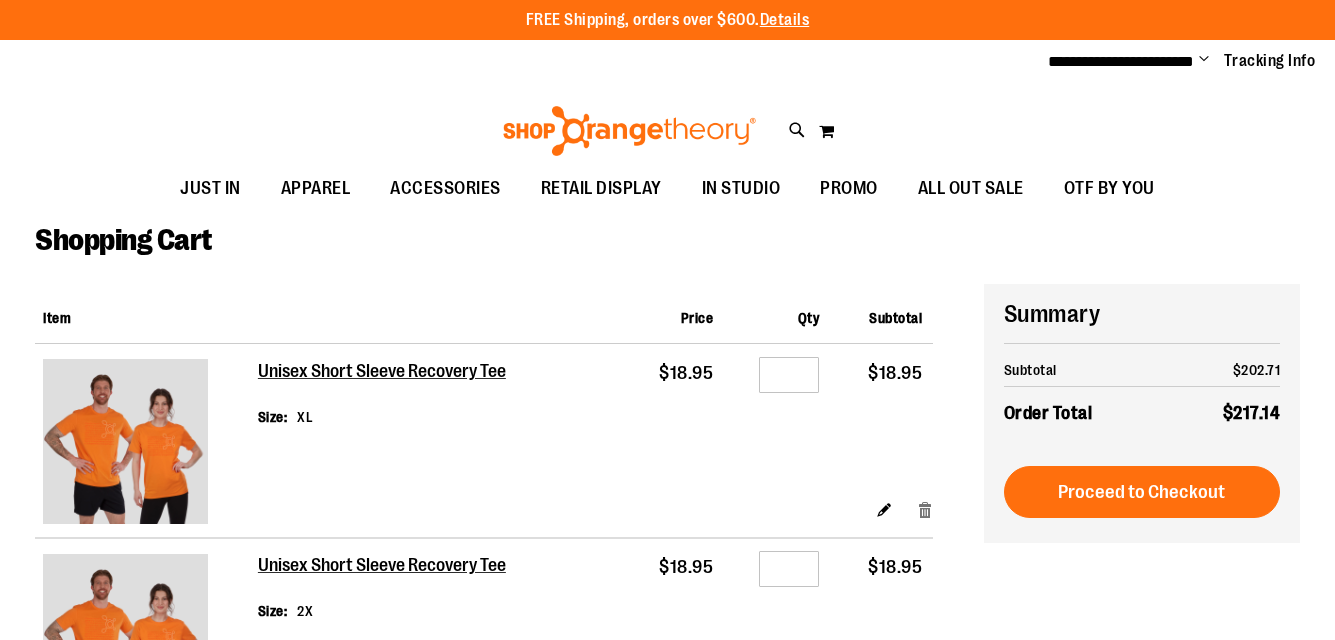 type on "**********" 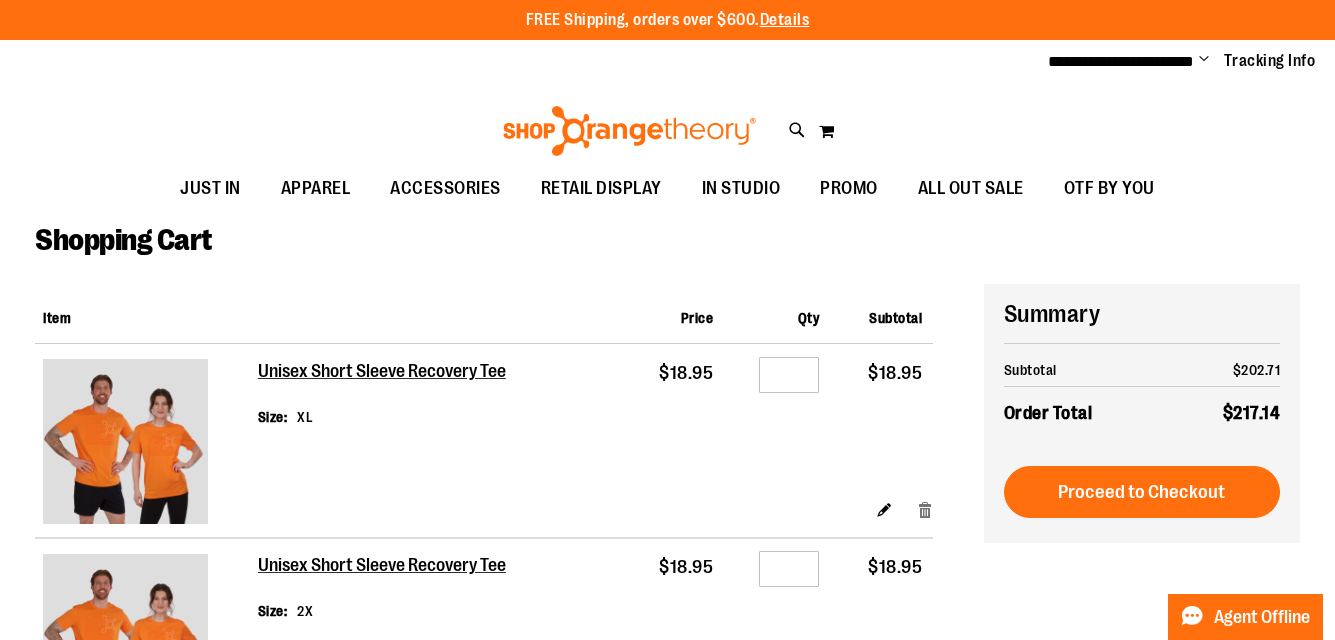 click on "Remove item" at bounding box center (925, 509) 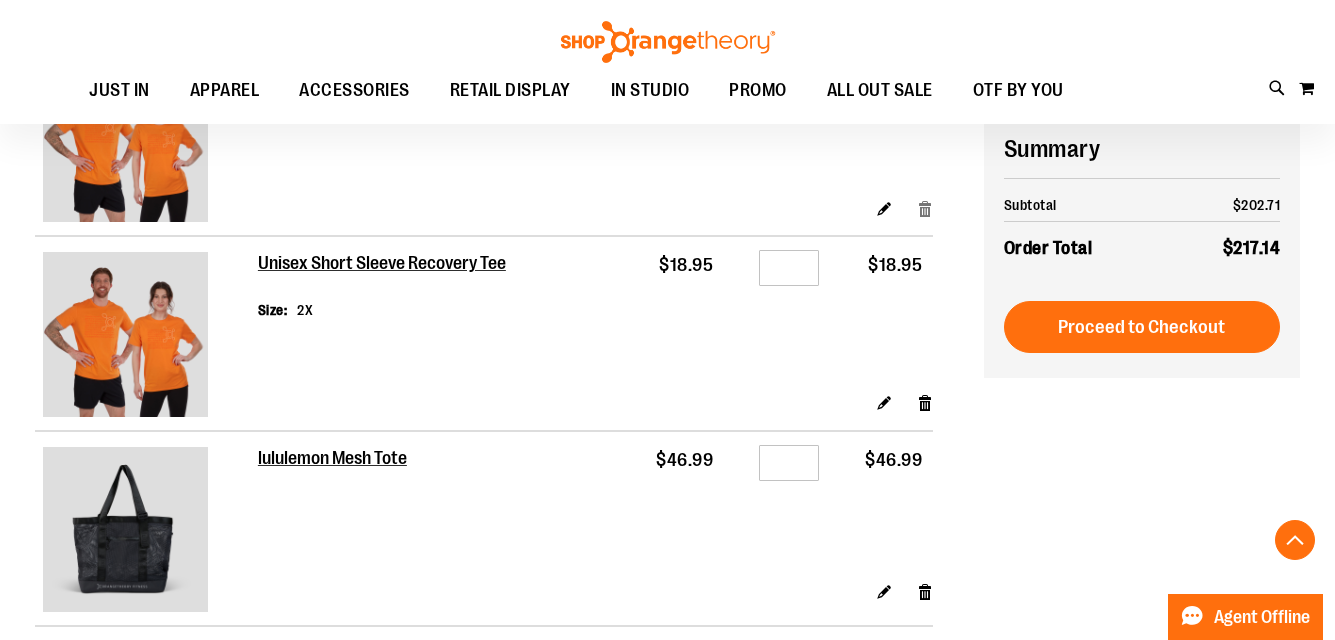 scroll, scrollTop: 305, scrollLeft: 0, axis: vertical 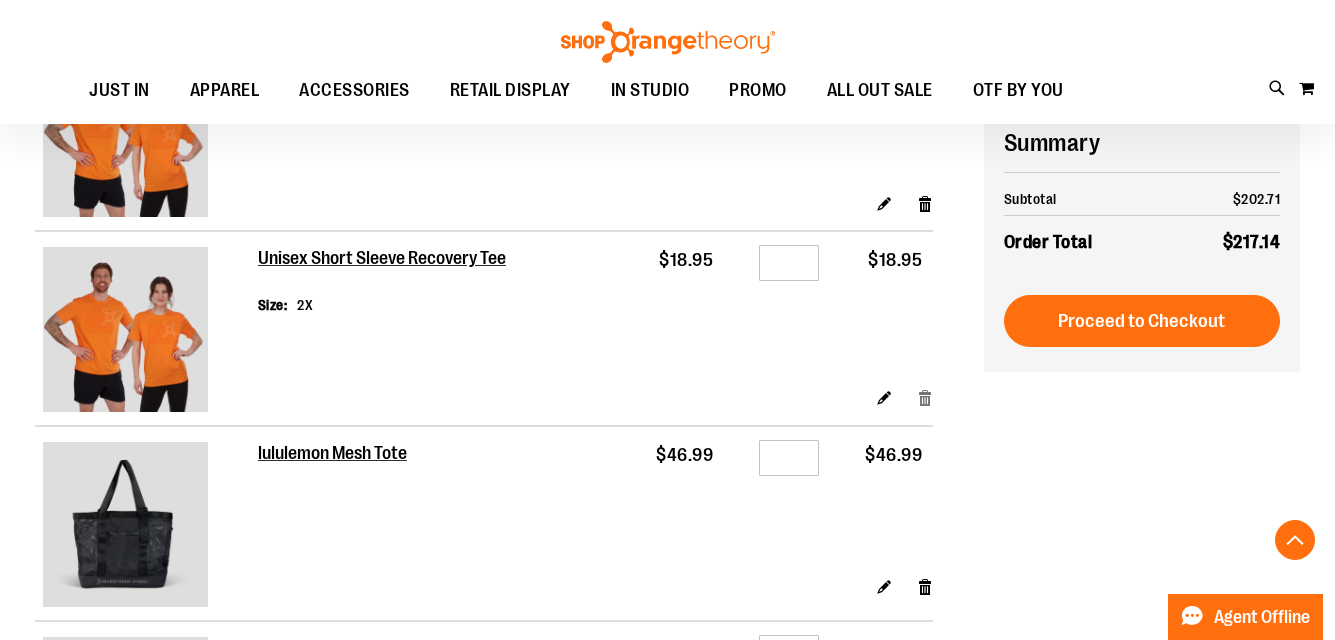 click on "Remove item" at bounding box center [925, 397] 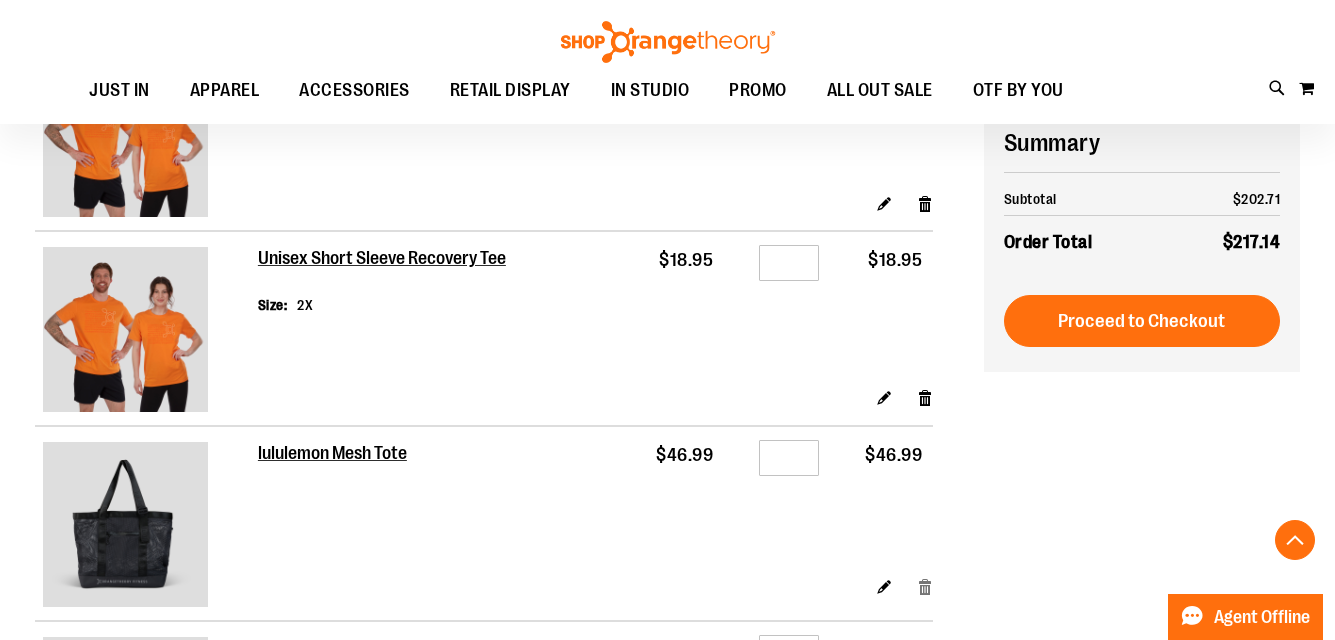 click on "Remove item" at bounding box center [925, 586] 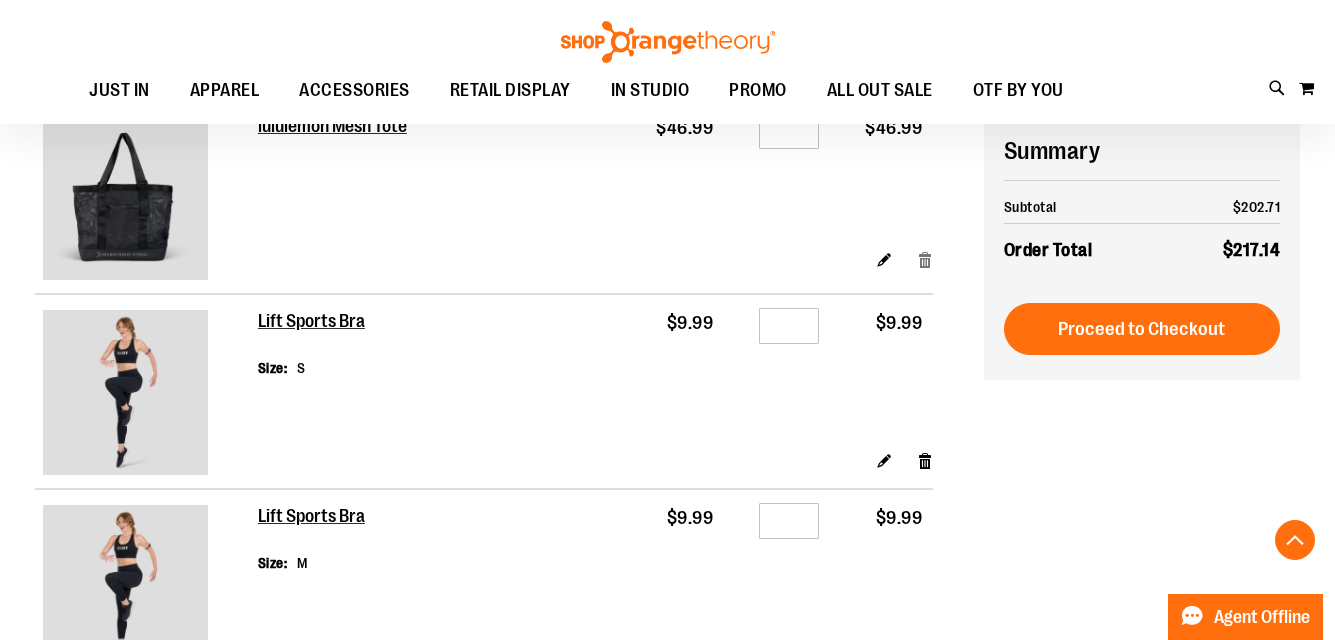 scroll, scrollTop: 641, scrollLeft: 0, axis: vertical 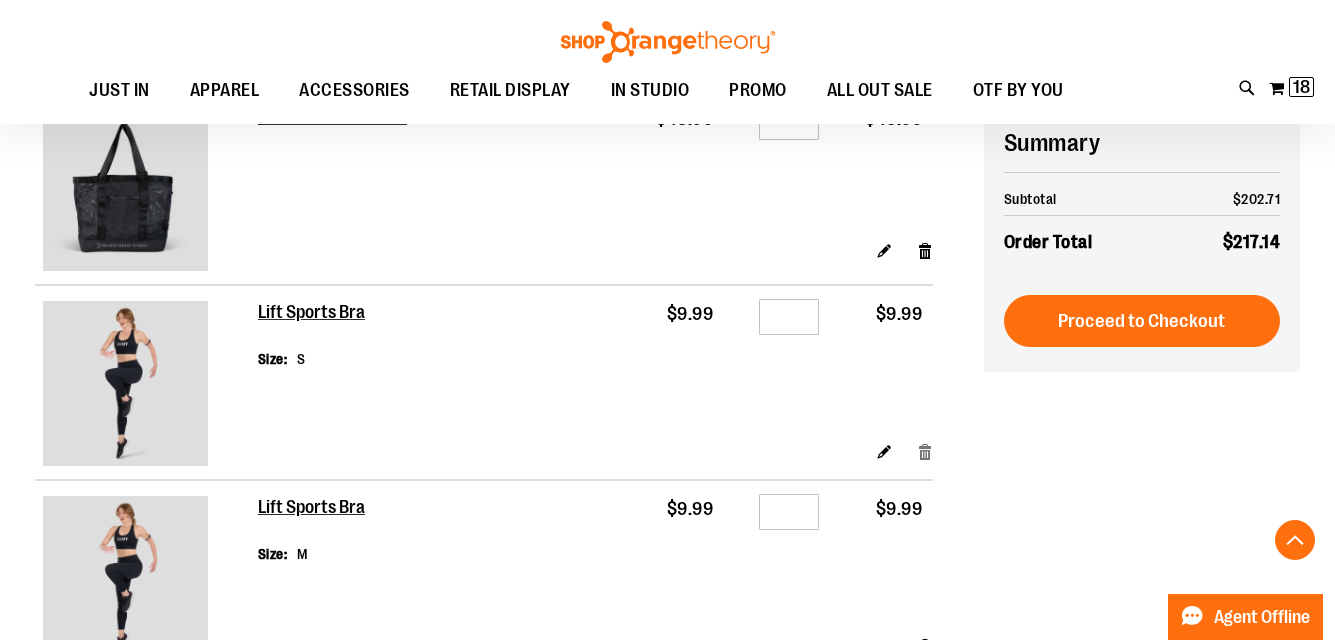 click on "Remove item" at bounding box center (925, 451) 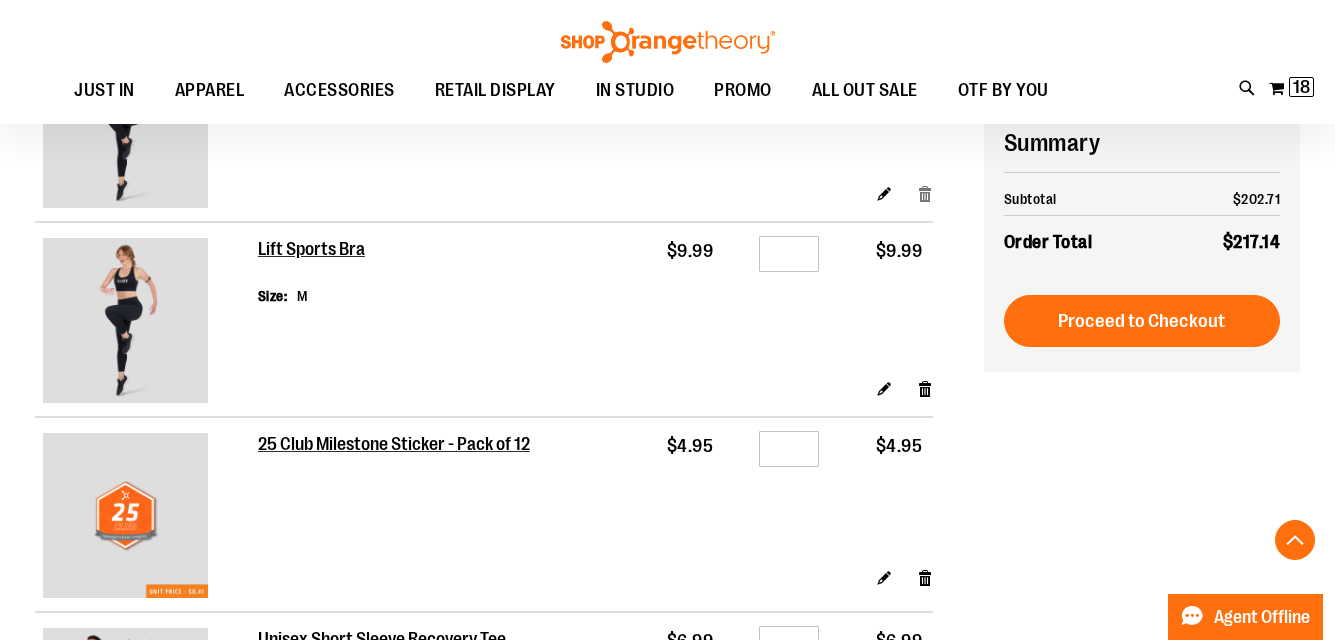 scroll, scrollTop: 902, scrollLeft: 0, axis: vertical 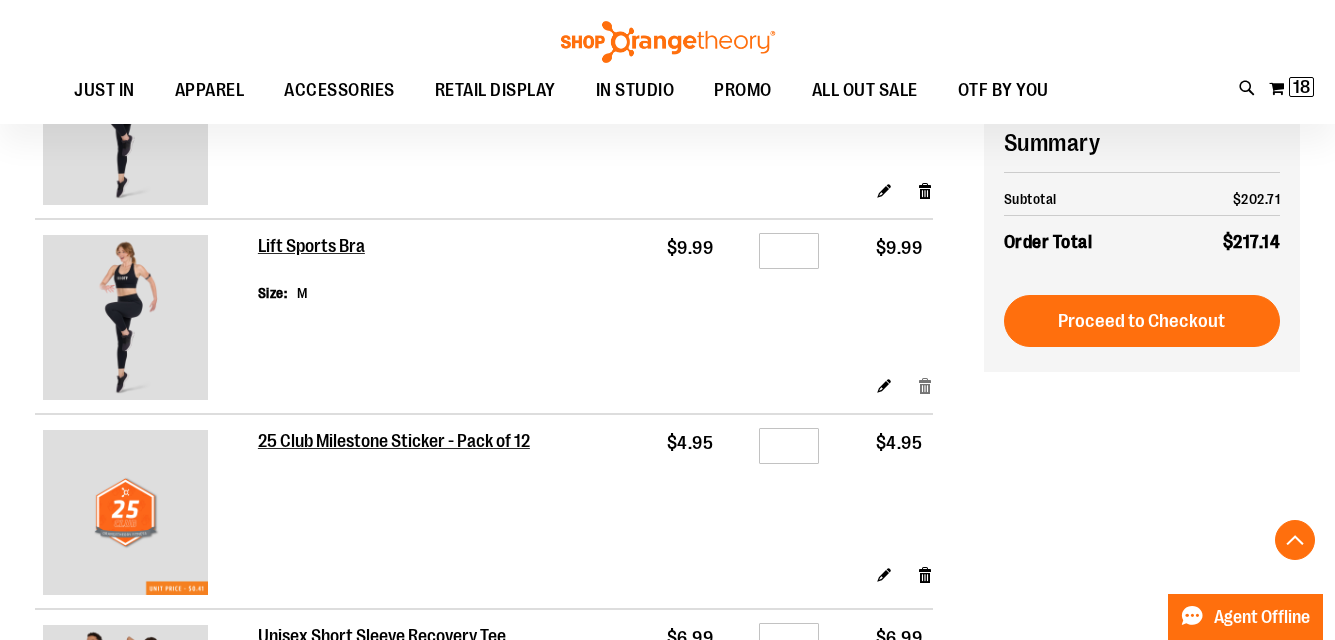 click on "Remove item" at bounding box center (925, 385) 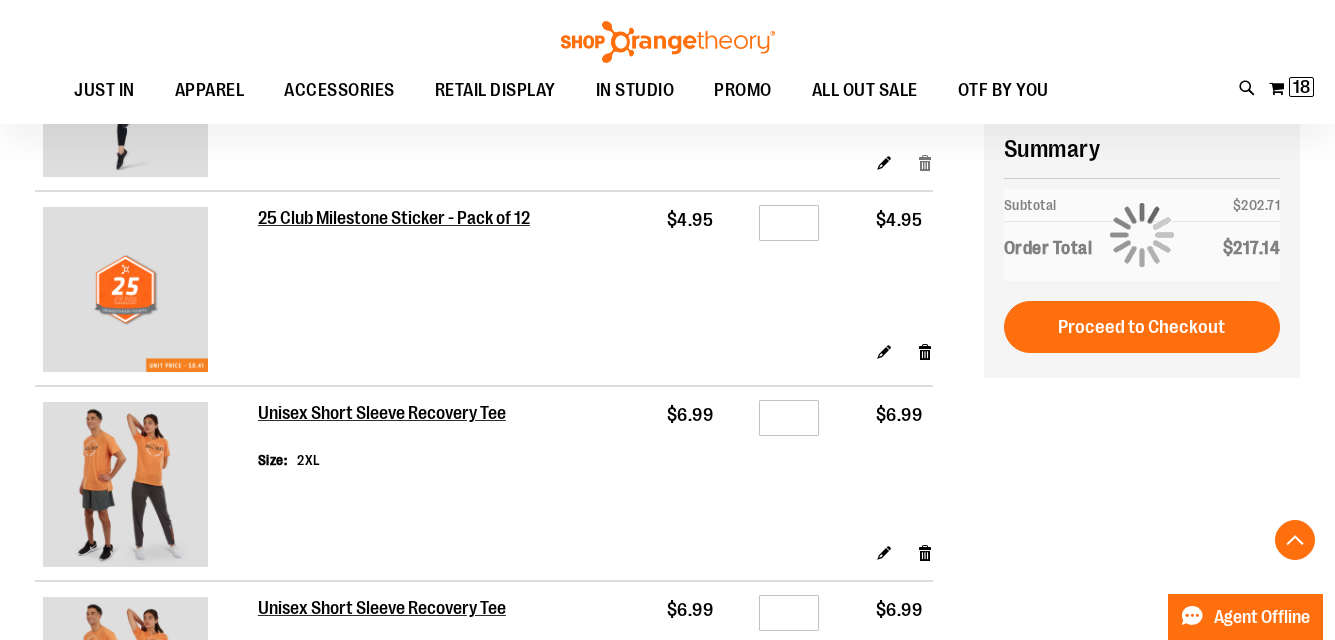 scroll, scrollTop: 1127, scrollLeft: 0, axis: vertical 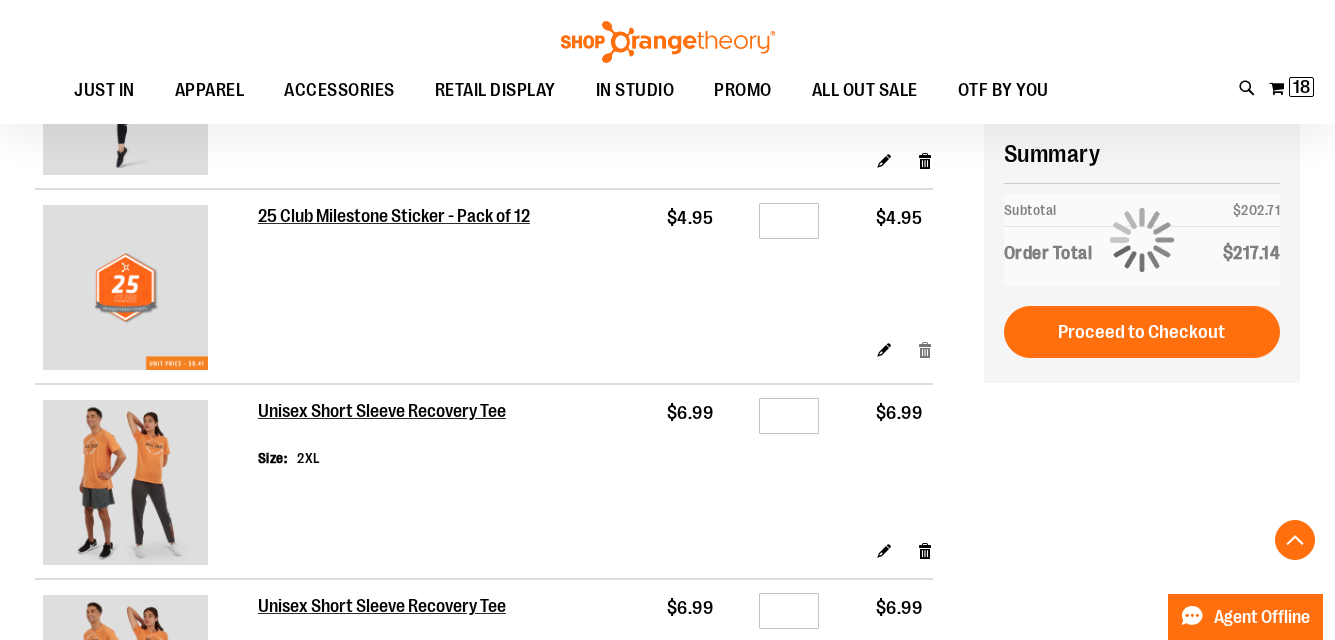click on "Remove item" at bounding box center (925, 349) 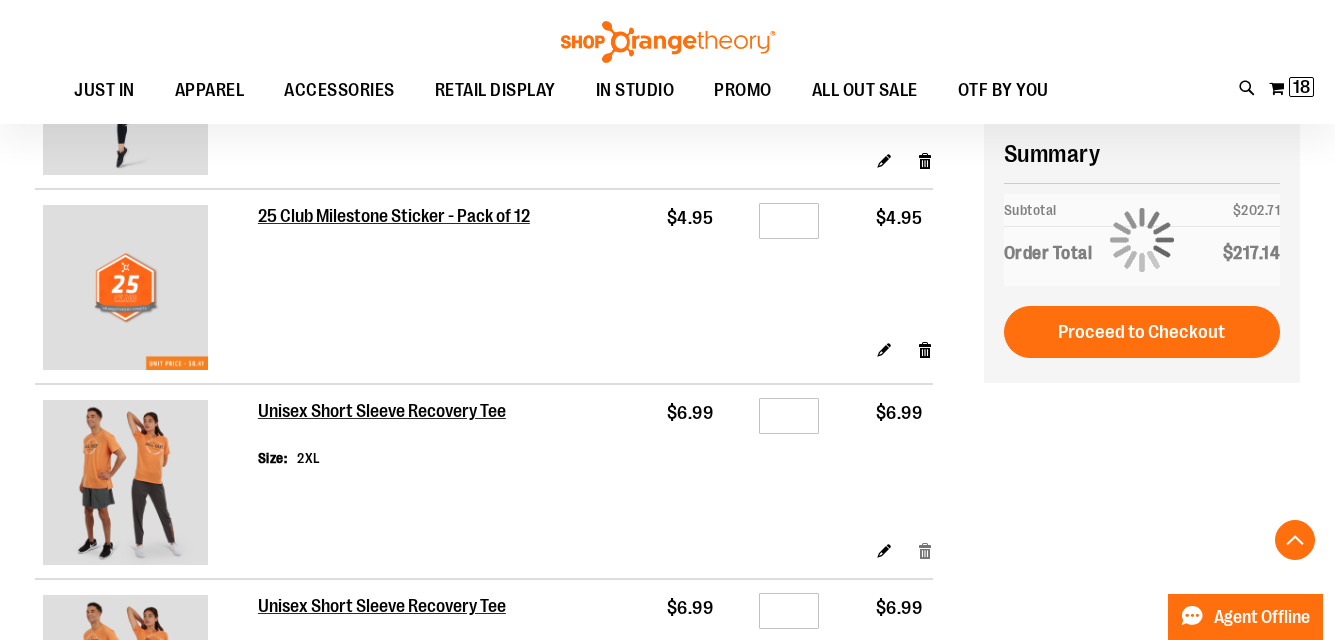 click on "Remove item" at bounding box center [925, 550] 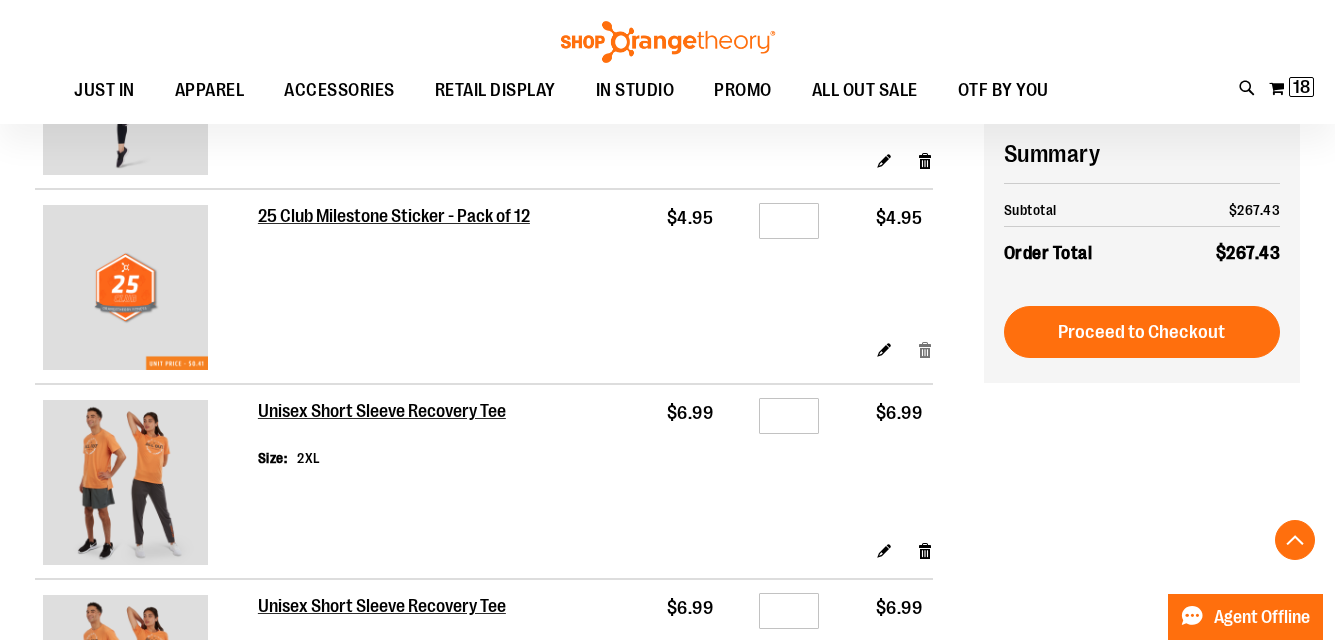 click on "Remove item" at bounding box center (925, 349) 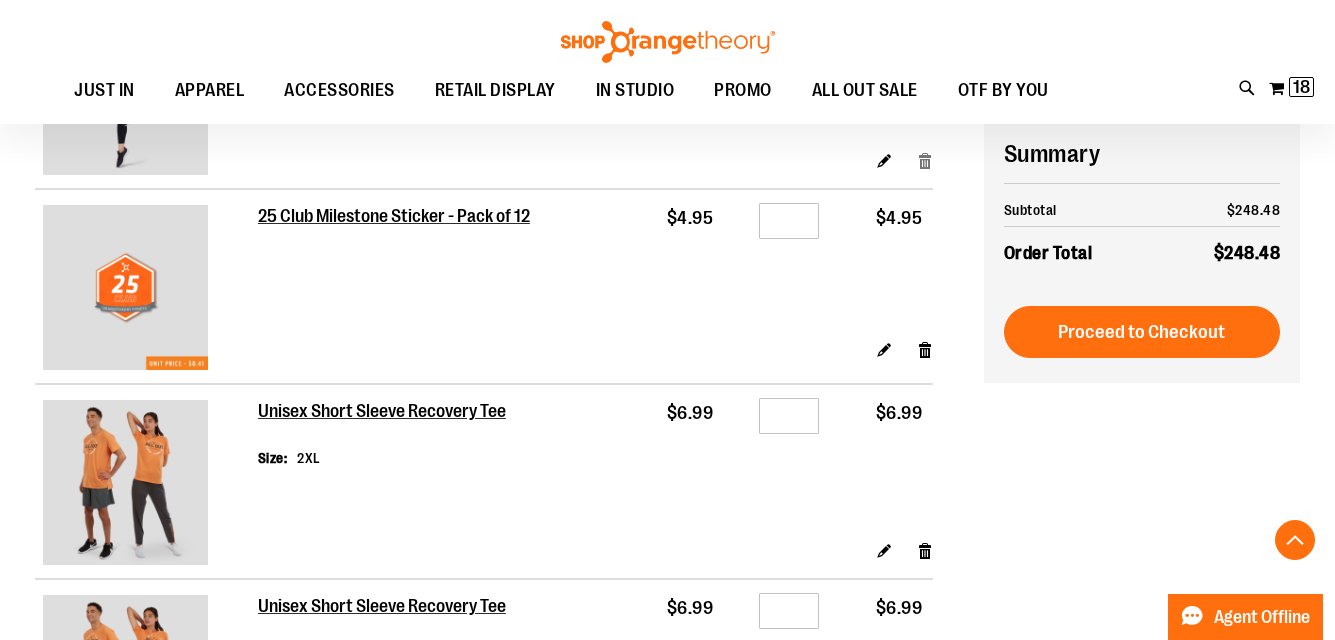 click on "Remove item" at bounding box center [925, 160] 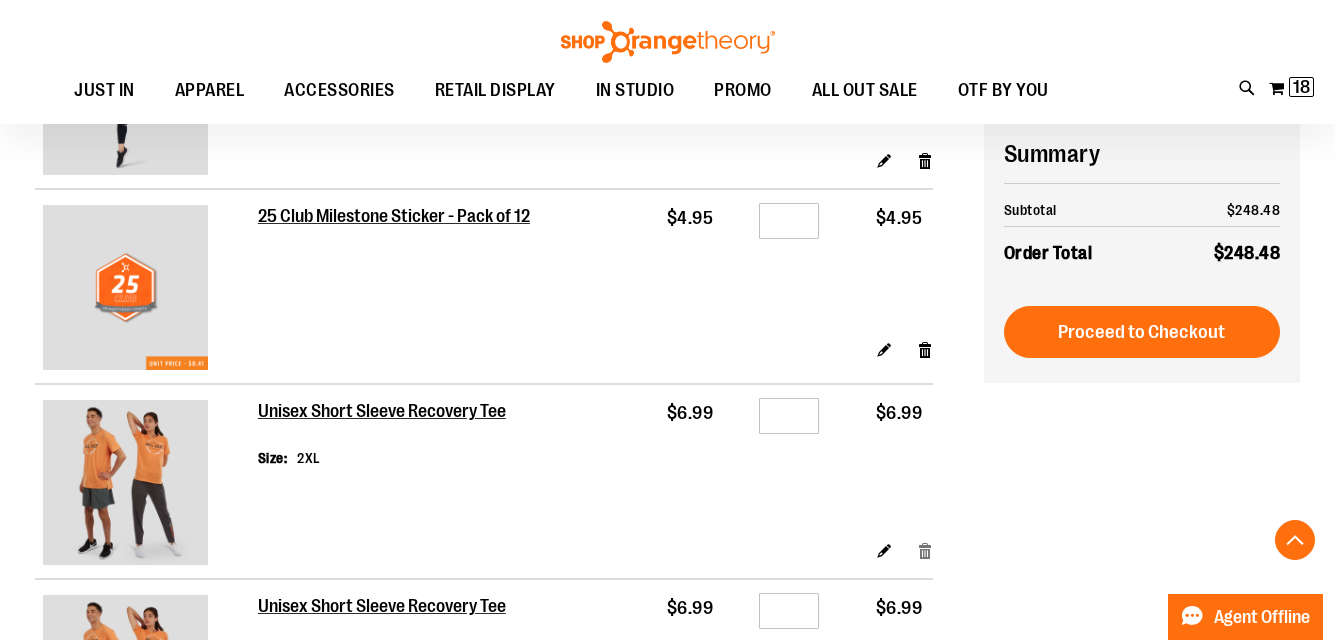click on "Remove item" at bounding box center (925, 550) 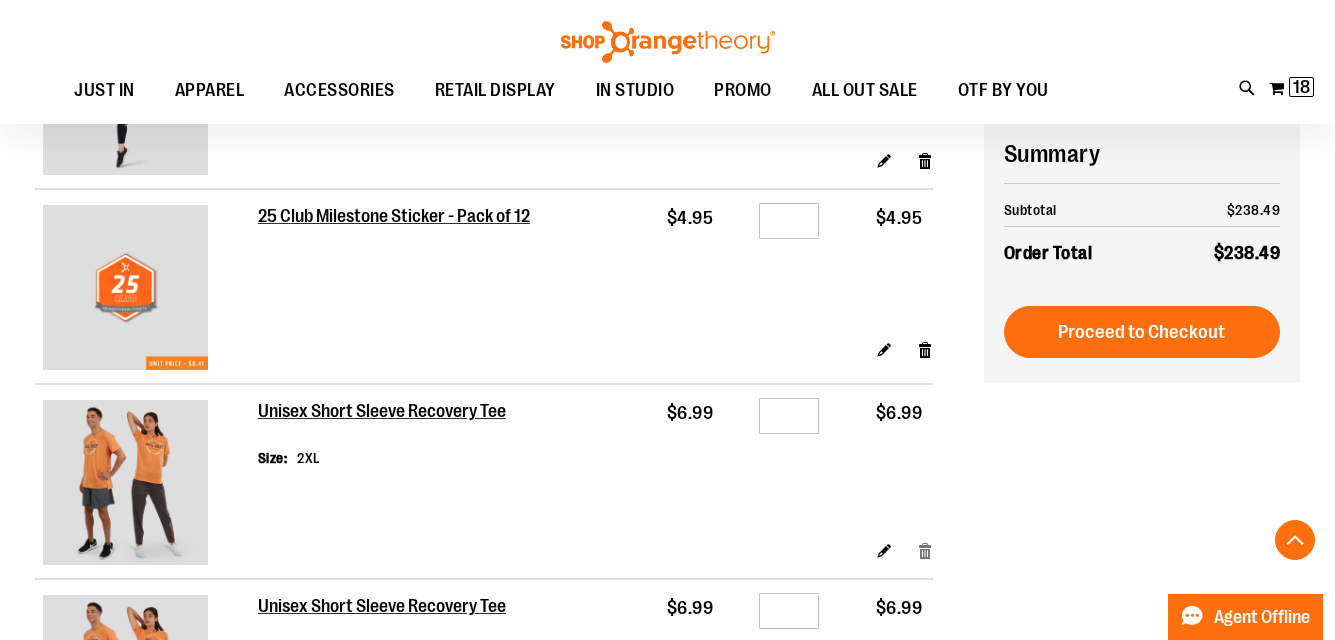 click on "Remove item" at bounding box center [925, 550] 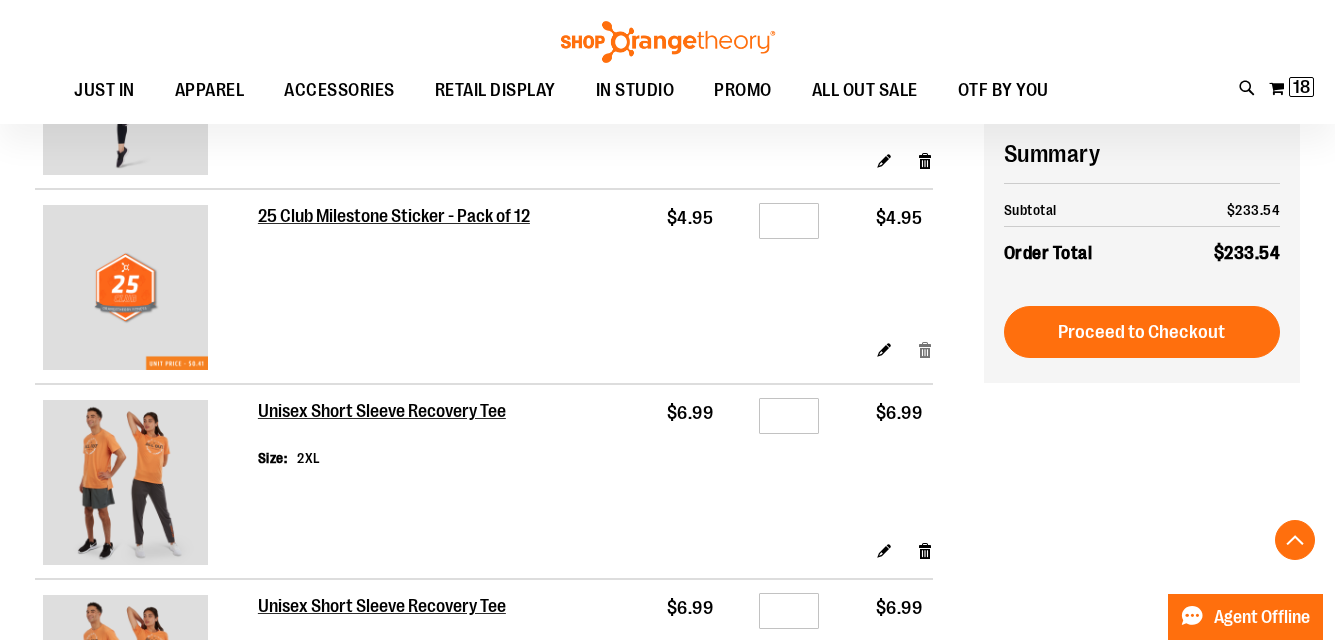 click on "Remove item" at bounding box center [925, 349] 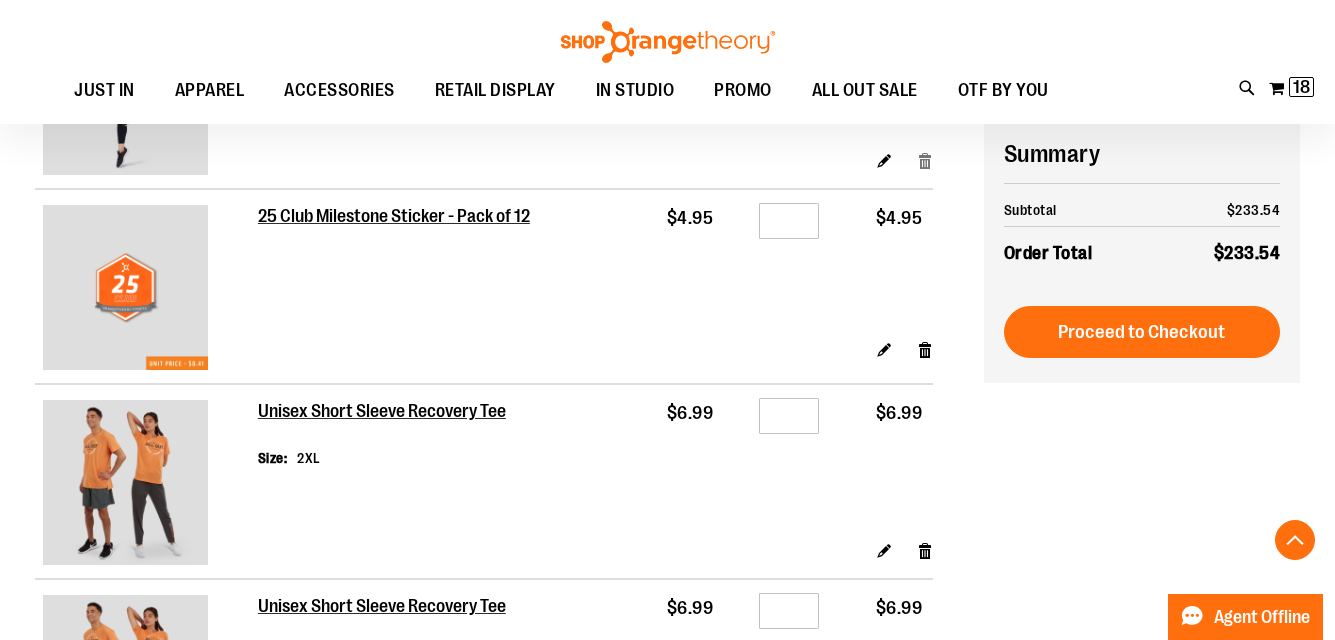 click on "Remove item" at bounding box center [925, 160] 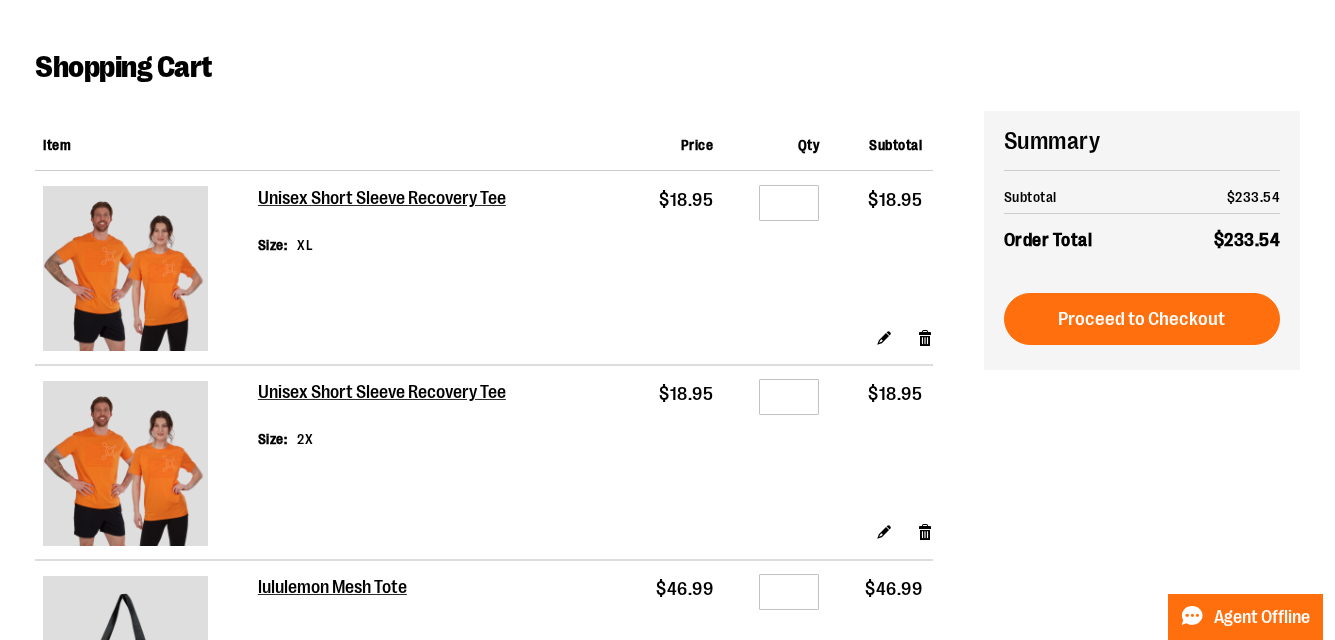 scroll, scrollTop: 0, scrollLeft: 0, axis: both 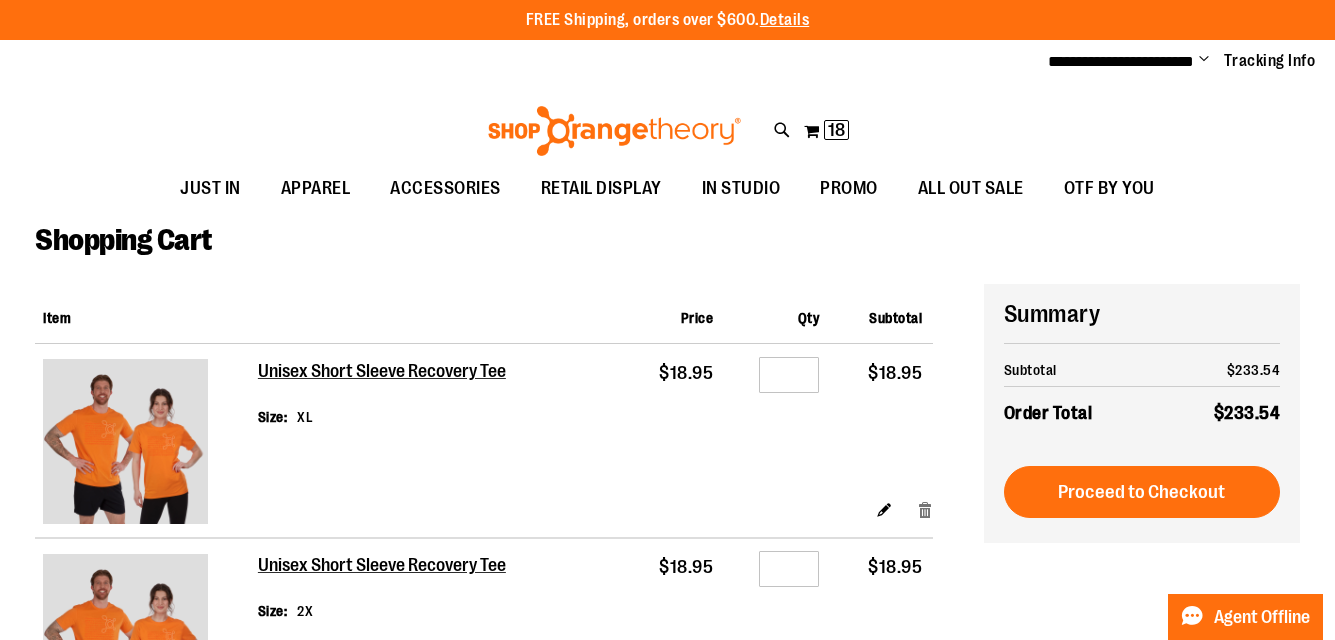 click on "Remove item" at bounding box center (925, 509) 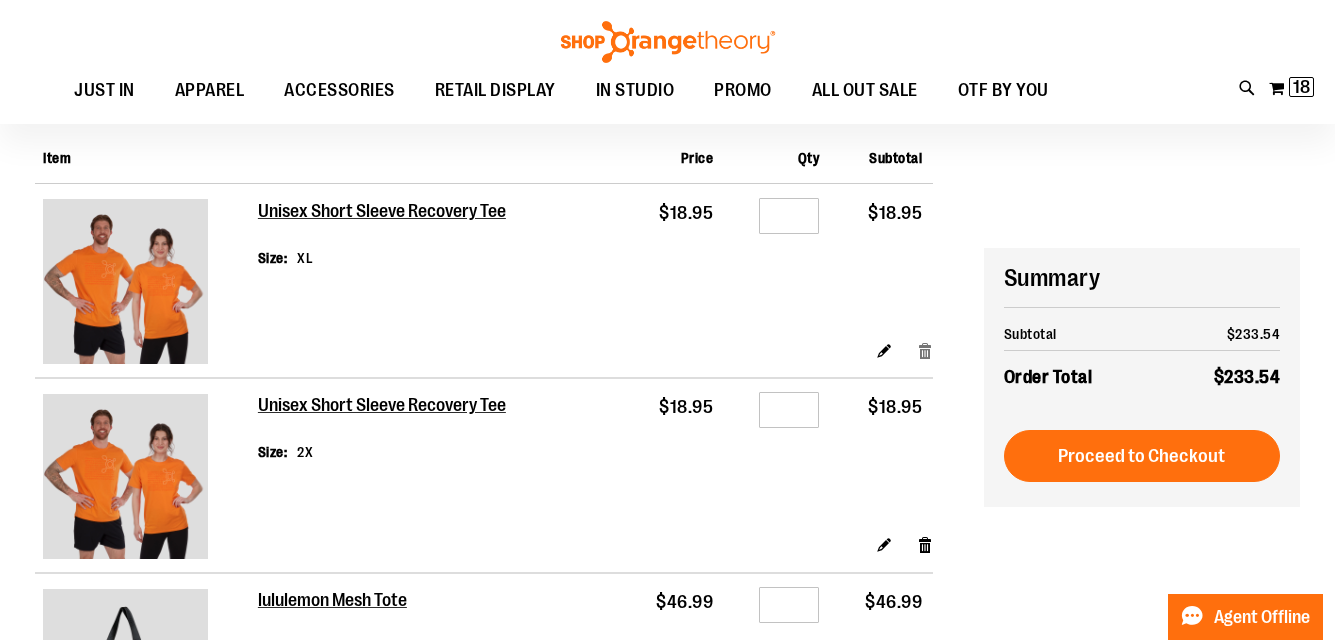 scroll, scrollTop: 282, scrollLeft: 0, axis: vertical 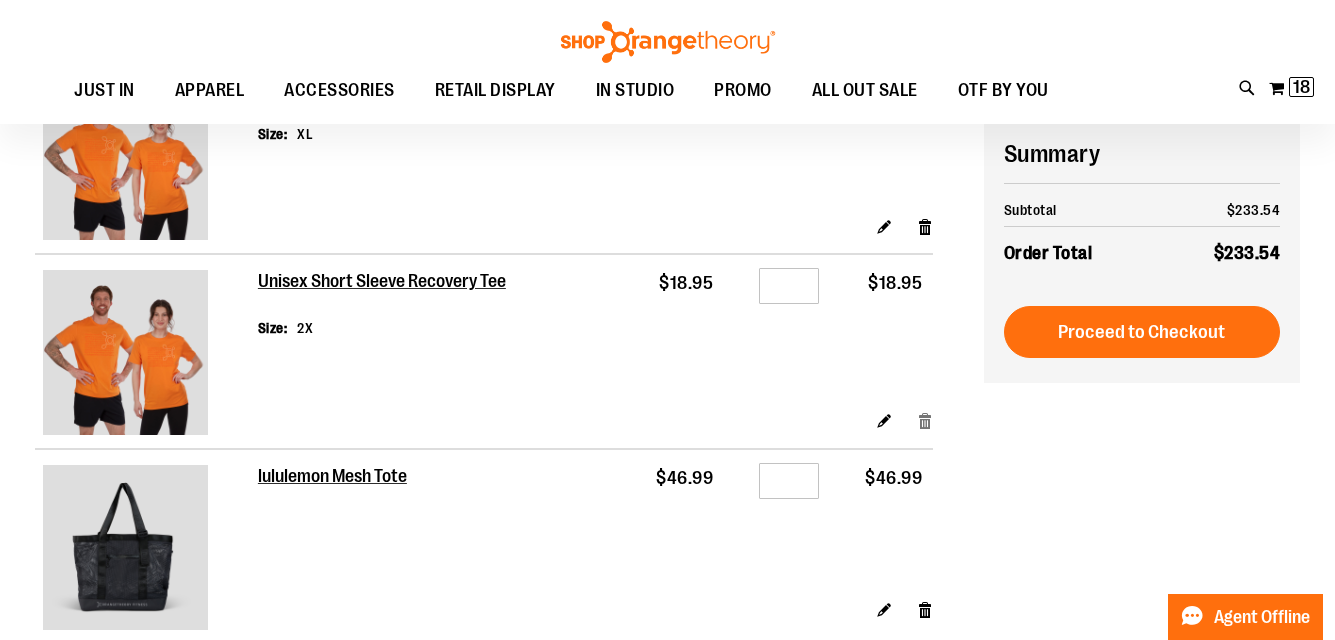 click on "Remove item" at bounding box center (925, 420) 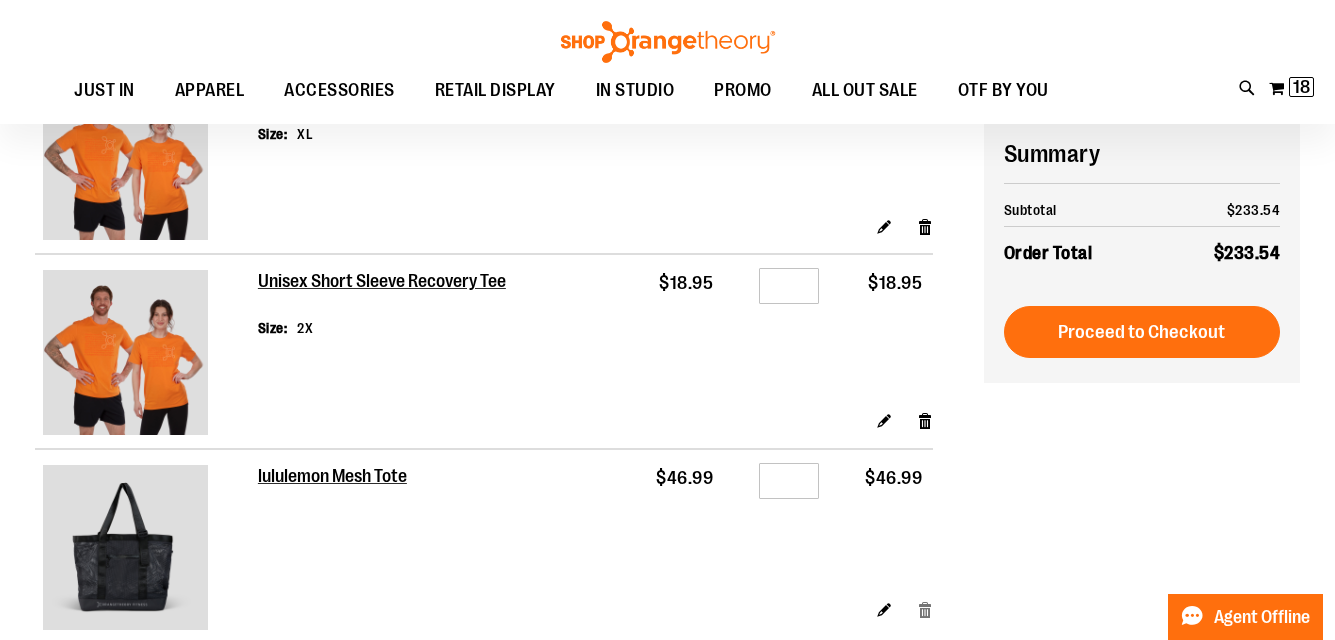 click on "Remove item" at bounding box center [925, 609] 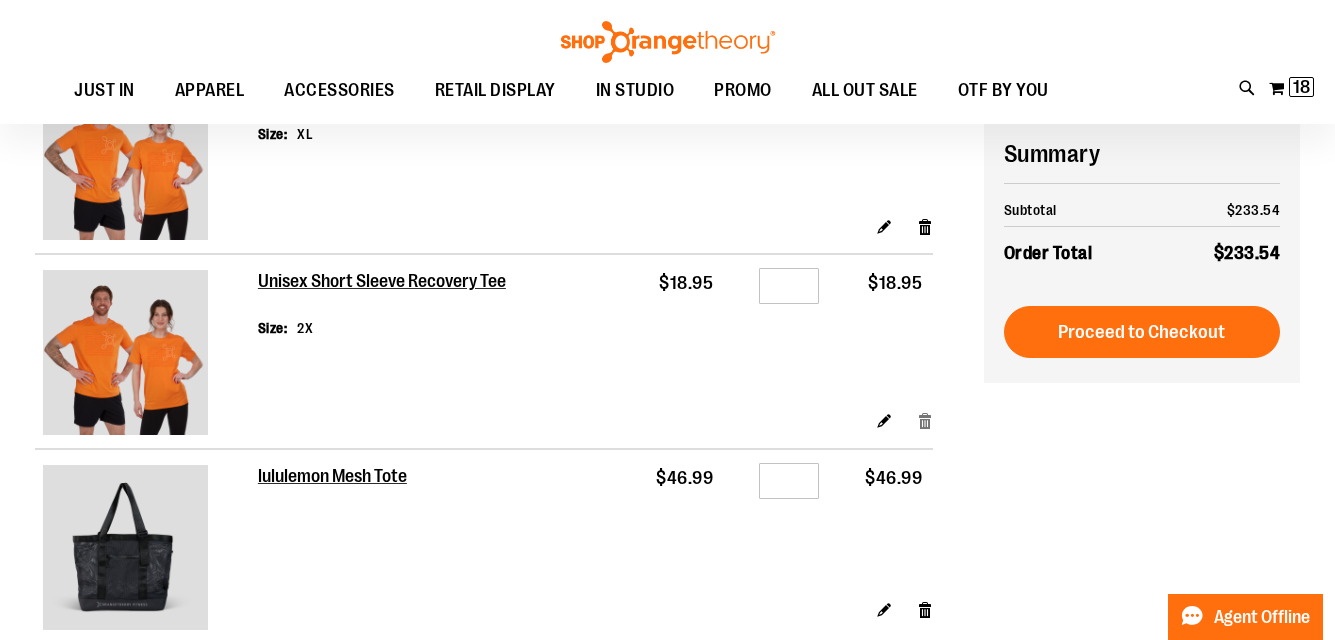click on "Remove item" at bounding box center [925, 420] 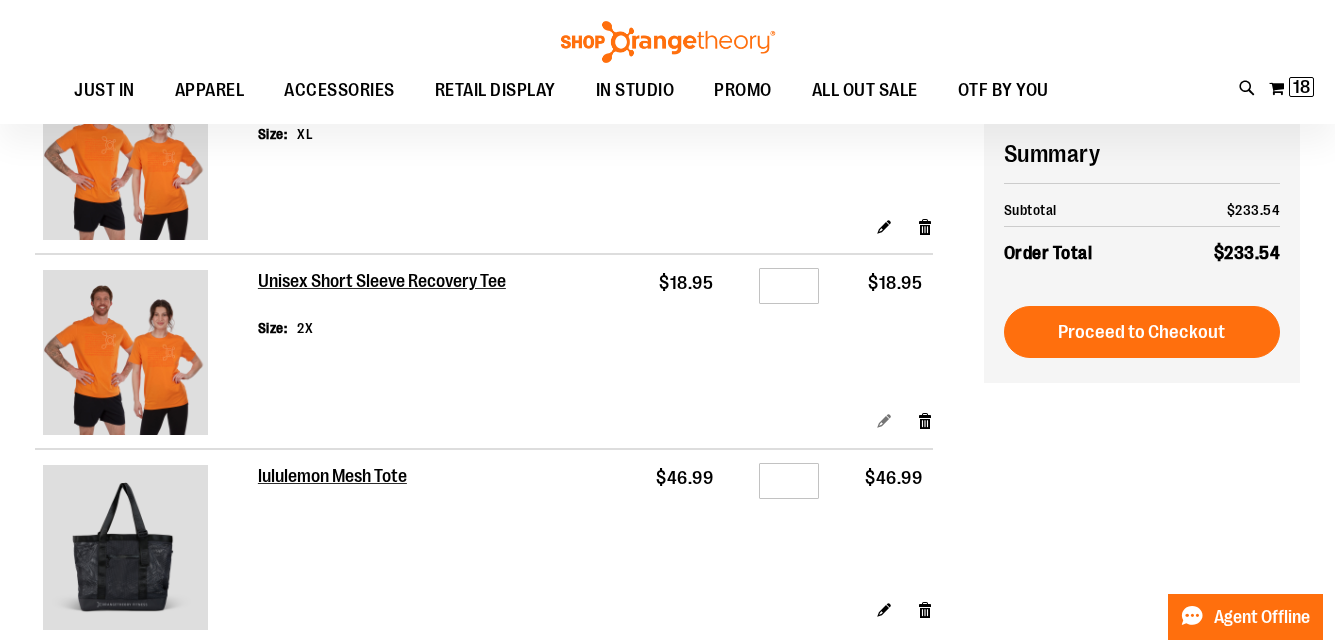 click on "Edit" at bounding box center [884, 420] 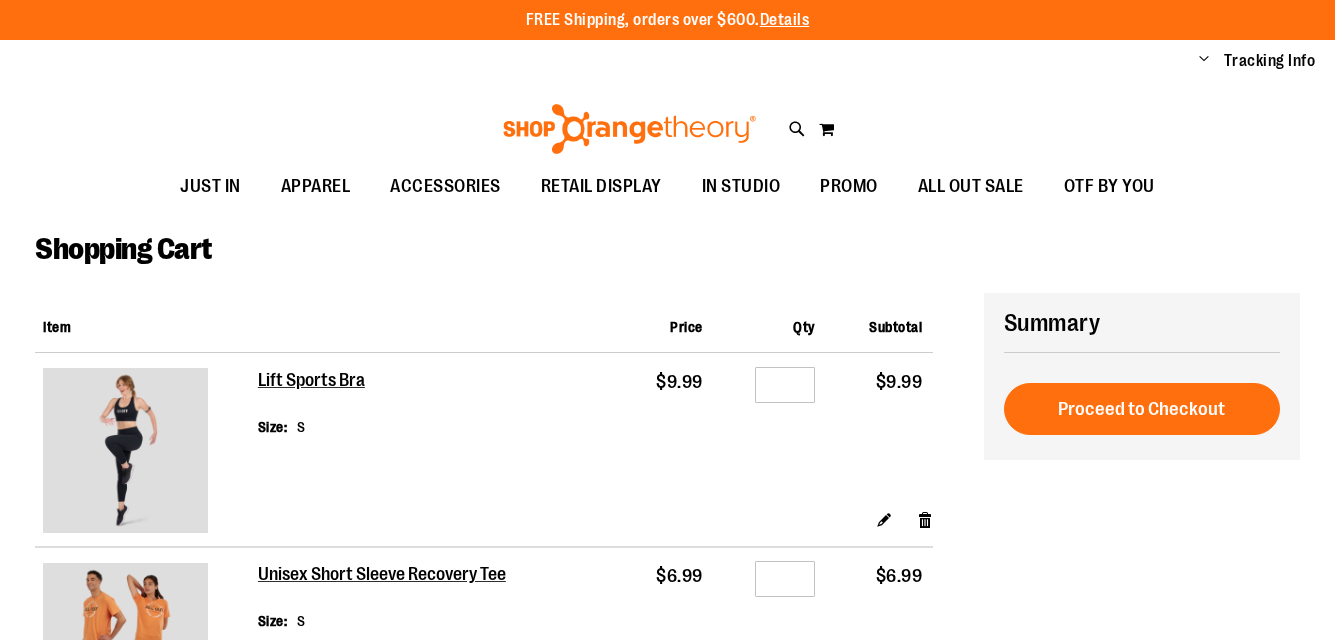 scroll, scrollTop: 0, scrollLeft: 0, axis: both 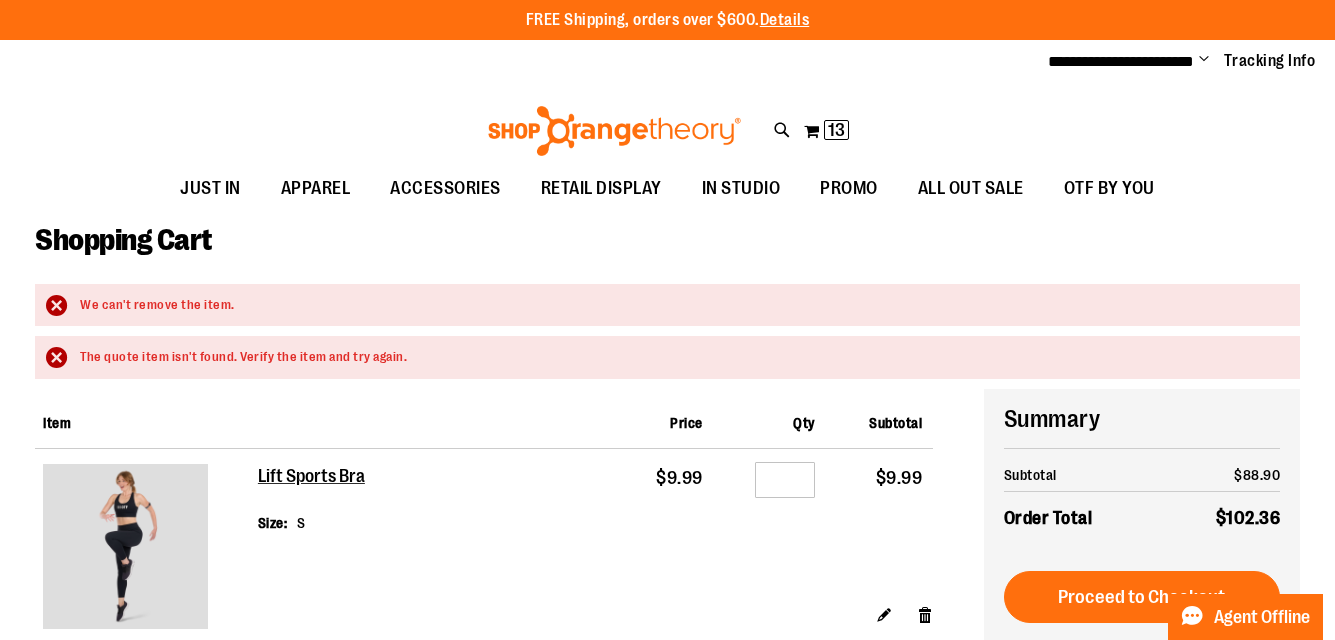 type on "**********" 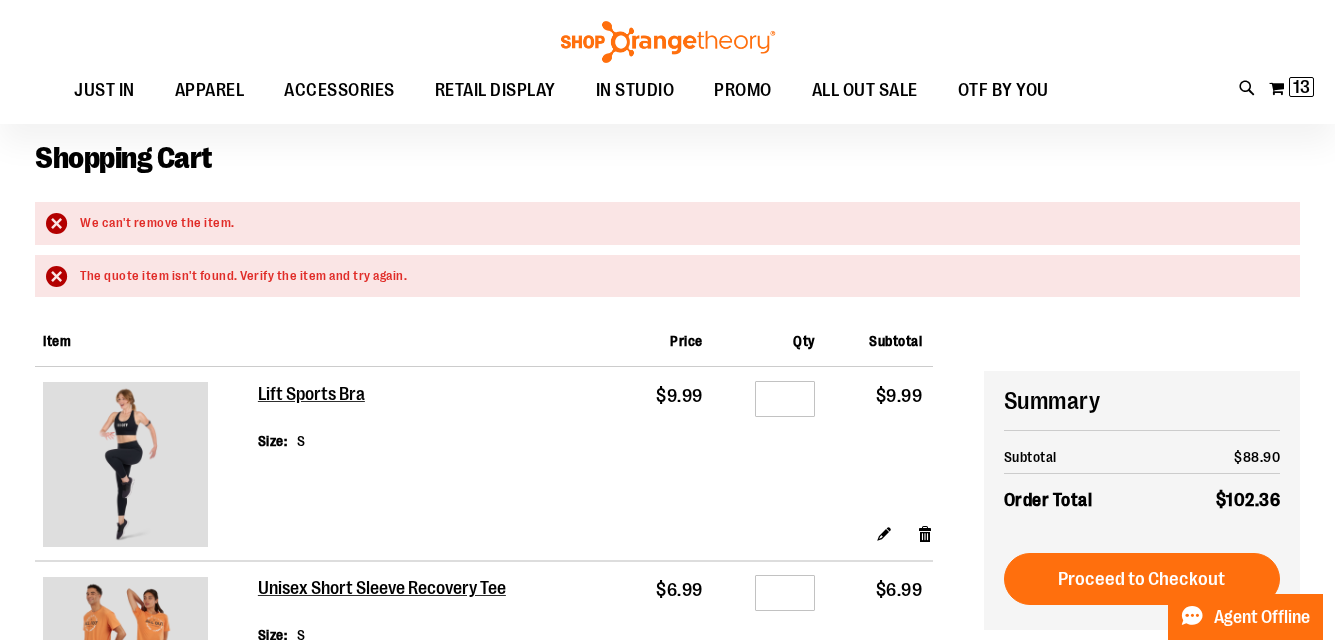 scroll, scrollTop: 233, scrollLeft: 0, axis: vertical 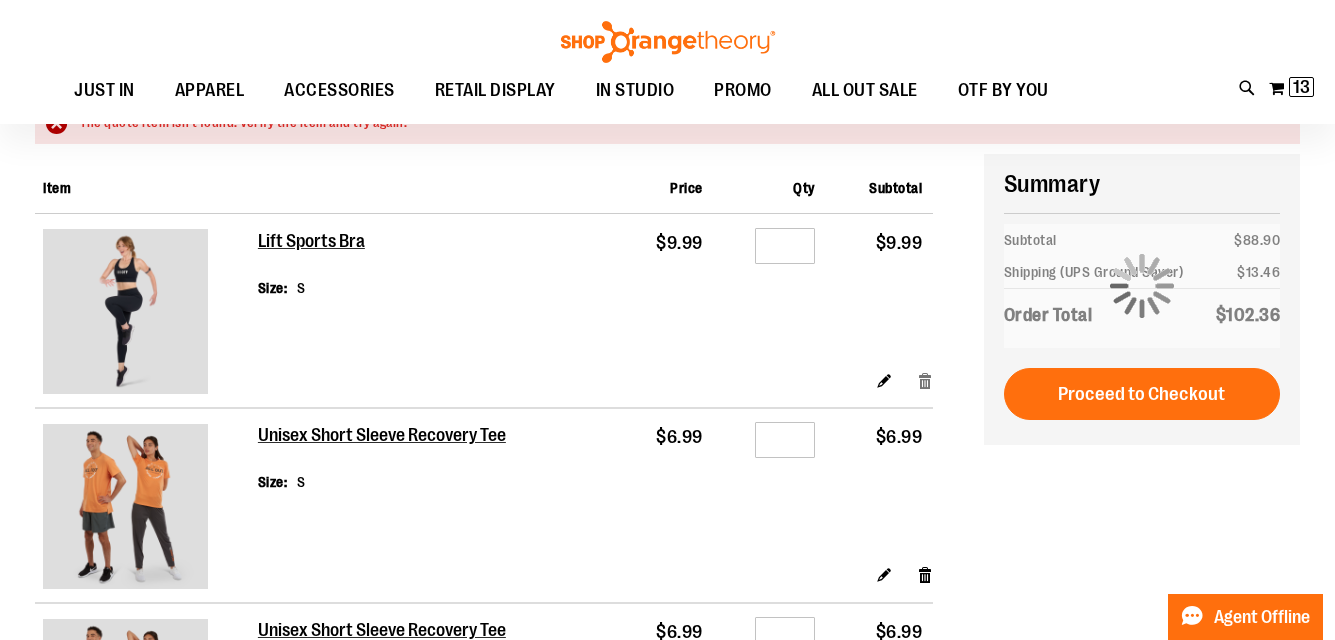 click on "Remove item" at bounding box center [925, 379] 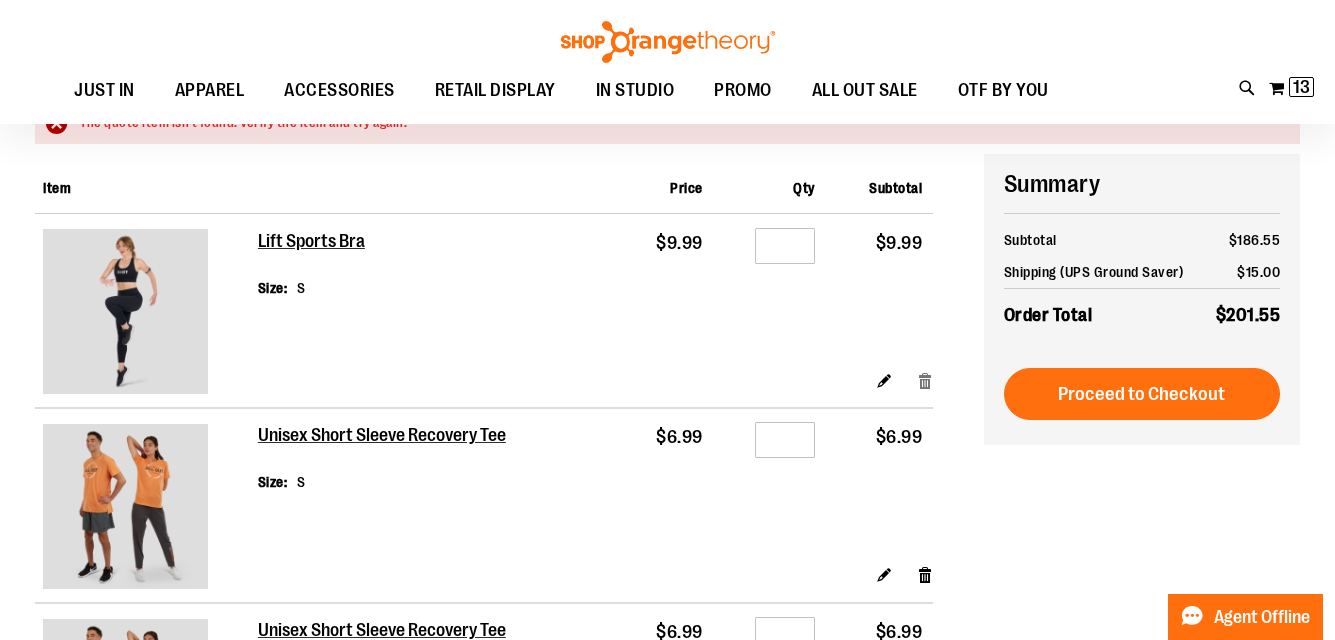 click on "Remove item" at bounding box center (925, 379) 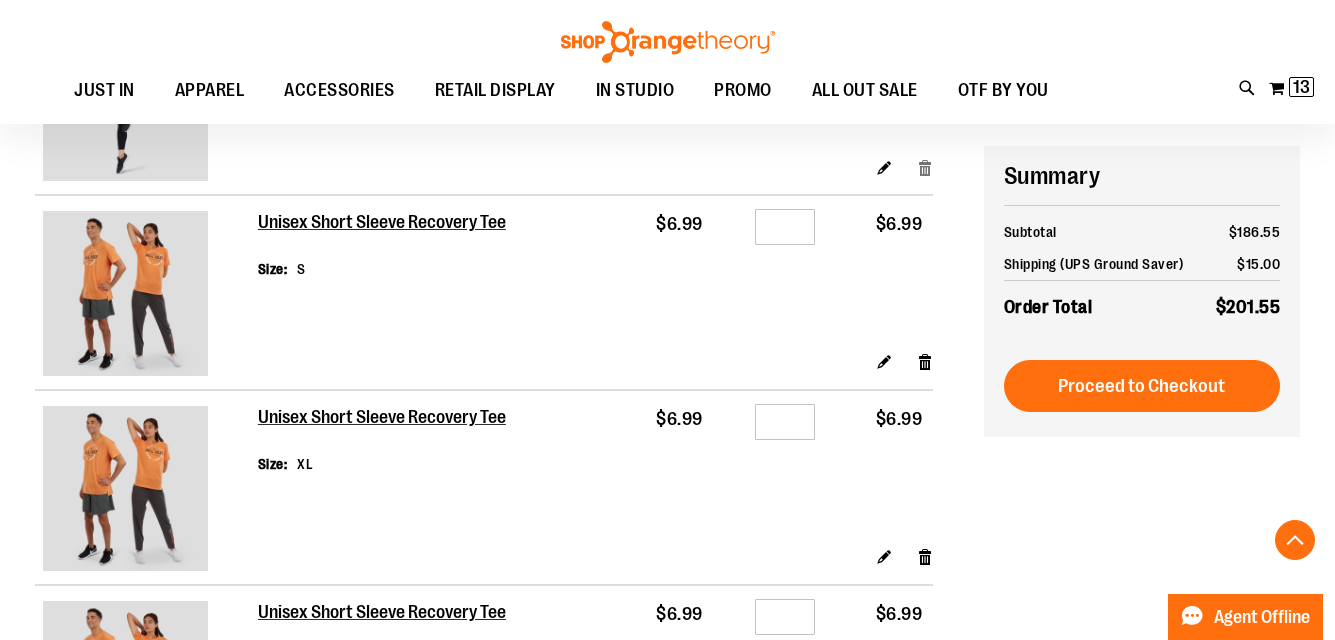 scroll, scrollTop: 468, scrollLeft: 0, axis: vertical 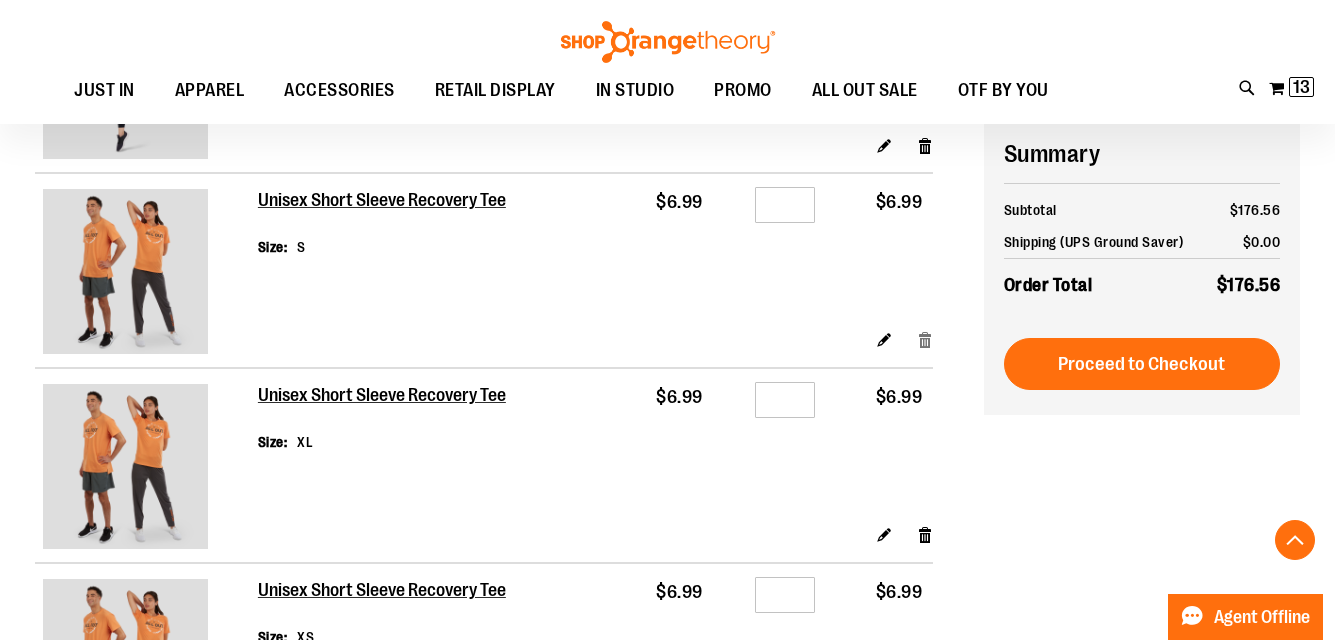 click on "Remove item" at bounding box center (925, 339) 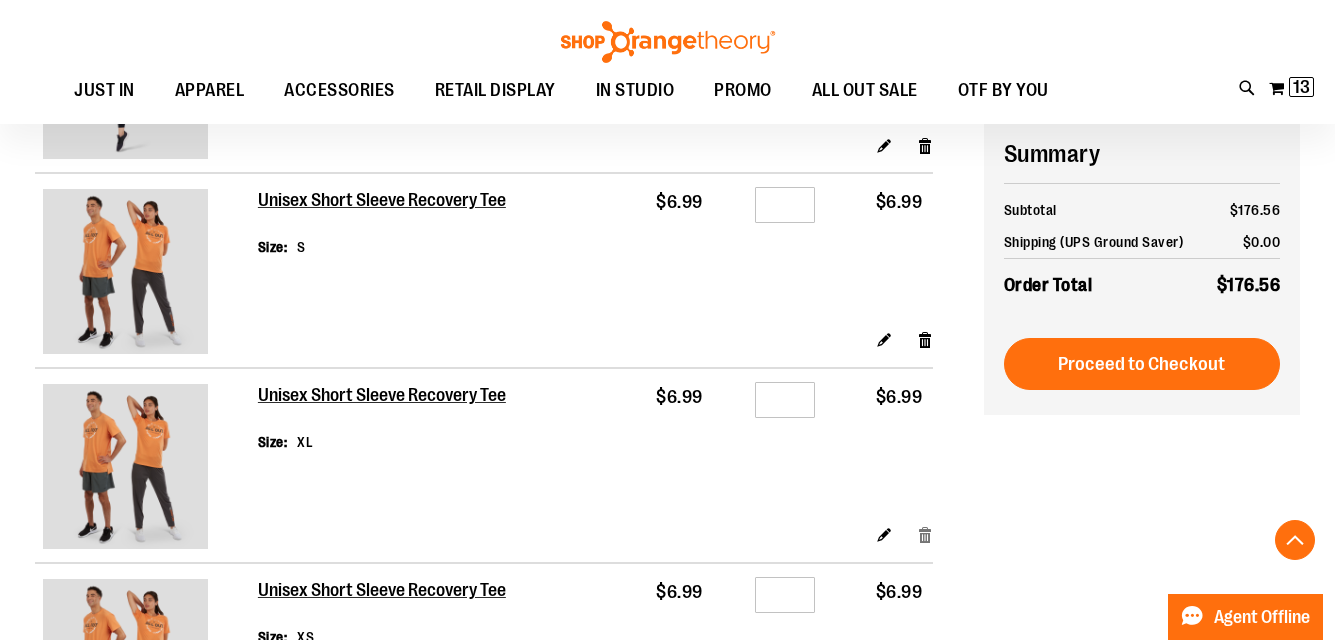 click on "Remove item" at bounding box center (925, 534) 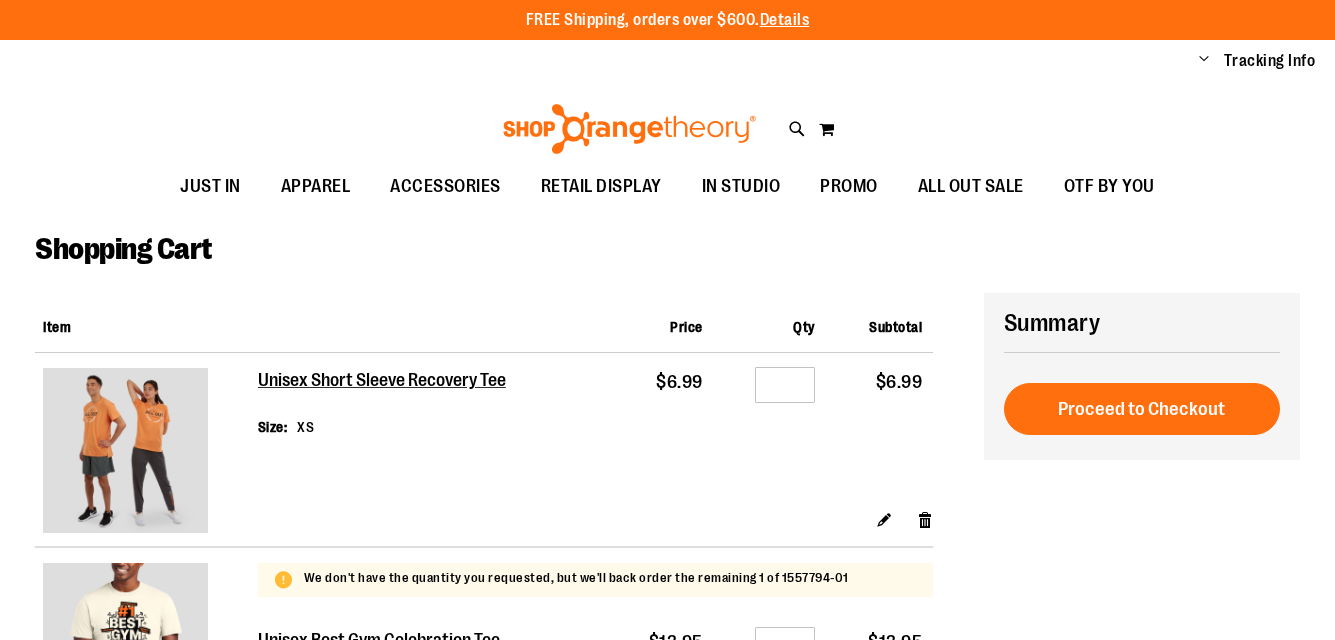 scroll, scrollTop: 0, scrollLeft: 0, axis: both 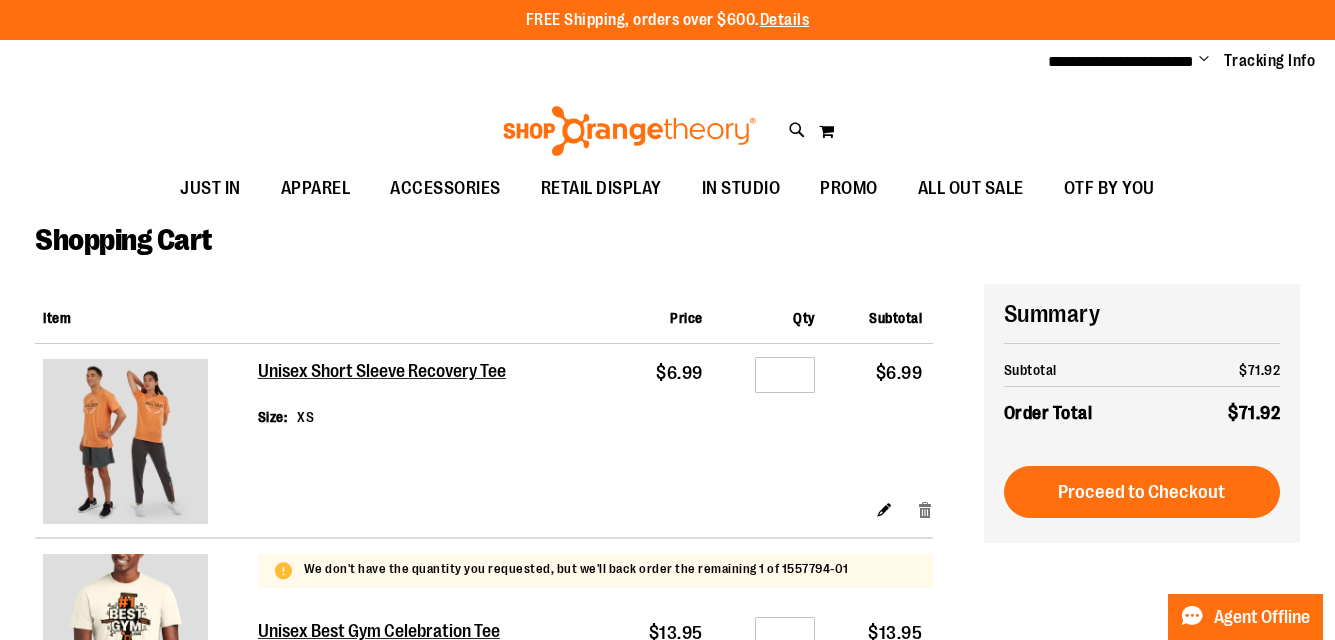 type on "**********" 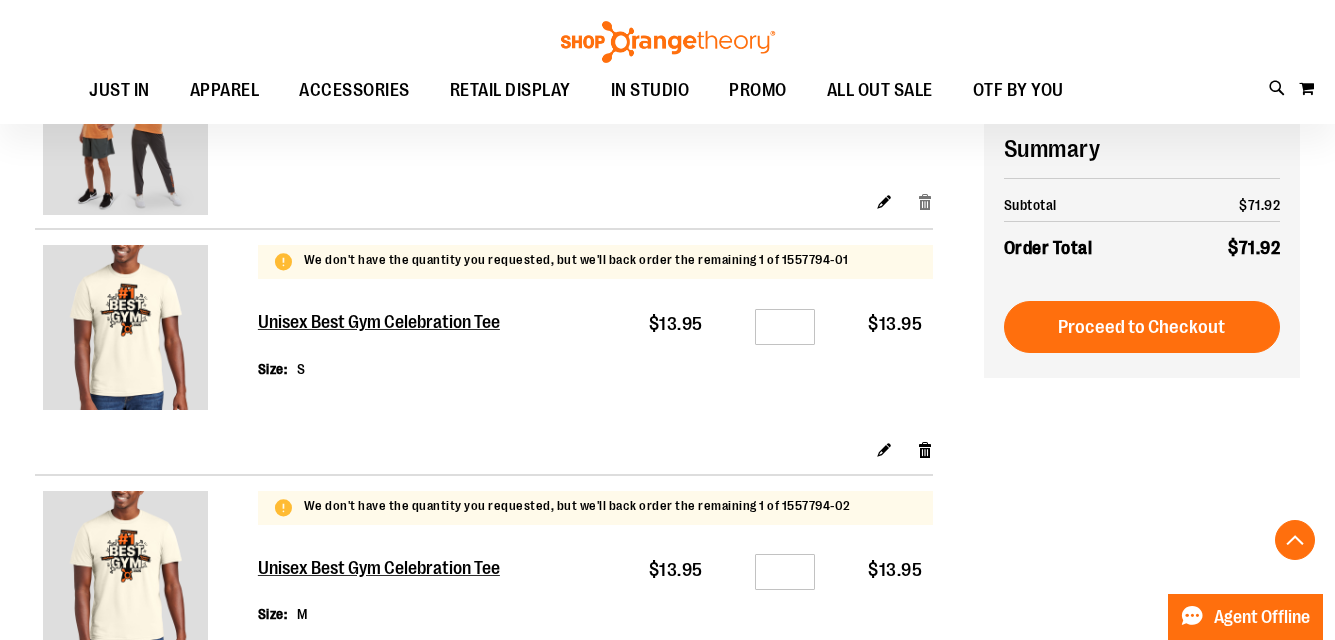 scroll, scrollTop: 313, scrollLeft: 0, axis: vertical 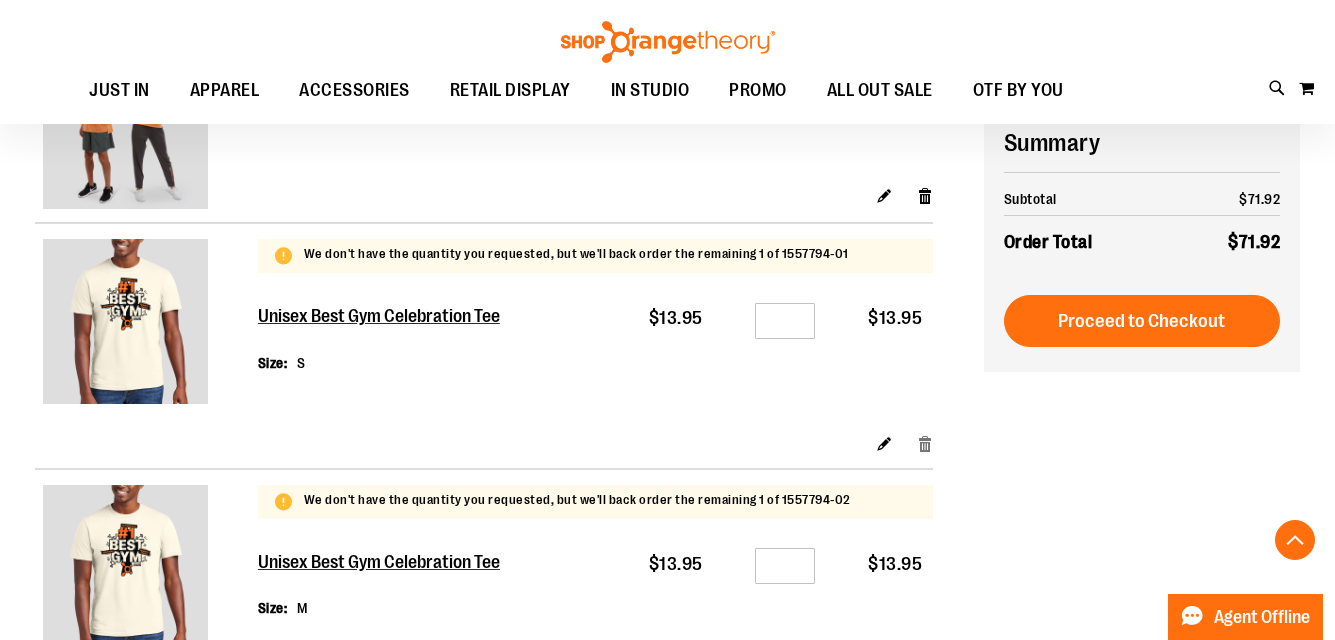 click on "Remove item" at bounding box center (925, 443) 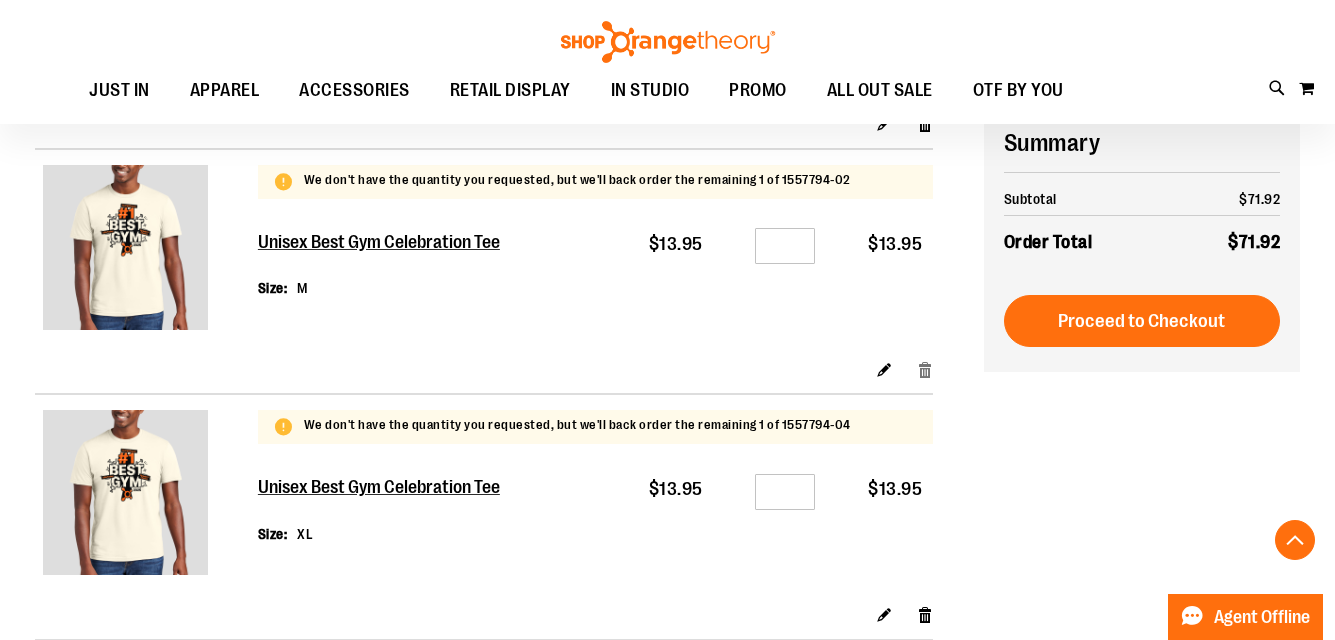 click on "Remove item" at bounding box center [925, 368] 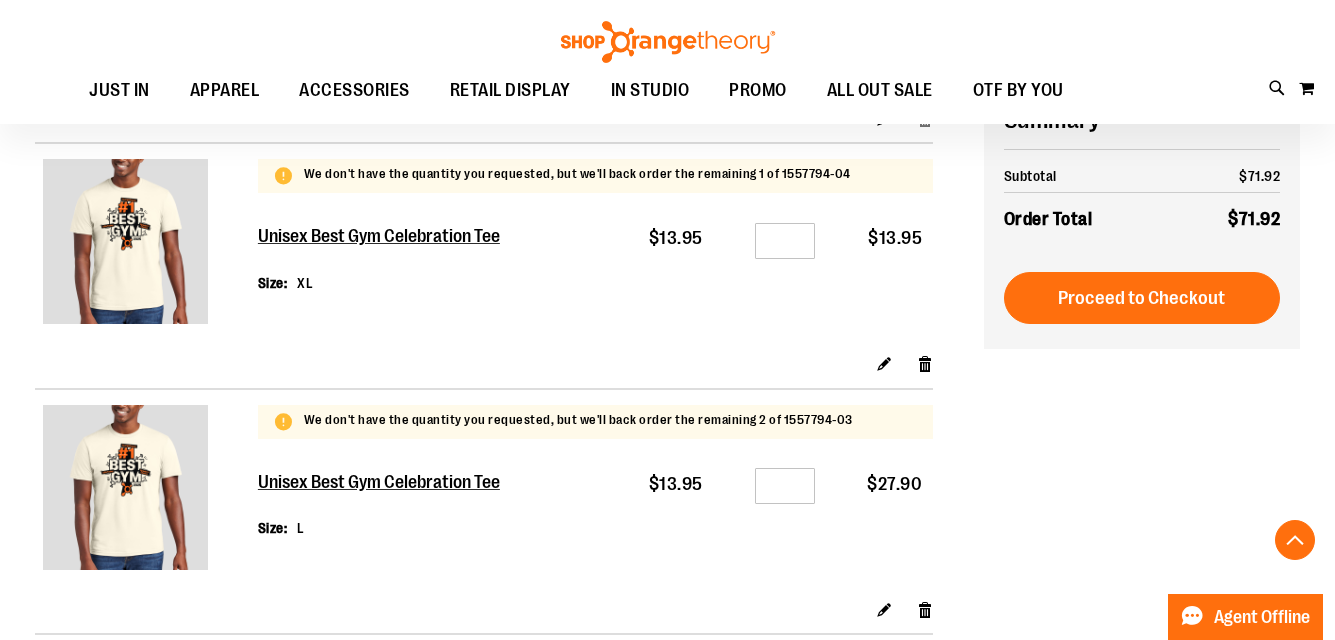 scroll, scrollTop: 886, scrollLeft: 0, axis: vertical 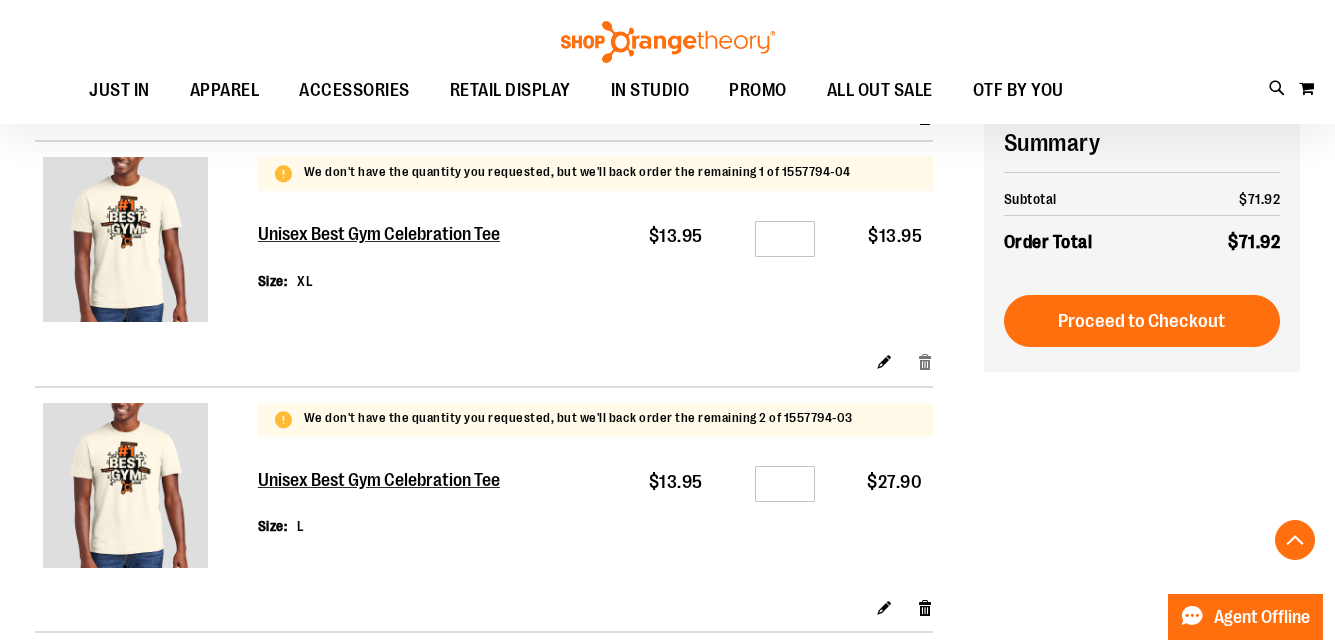 click on "Remove item" at bounding box center (925, 361) 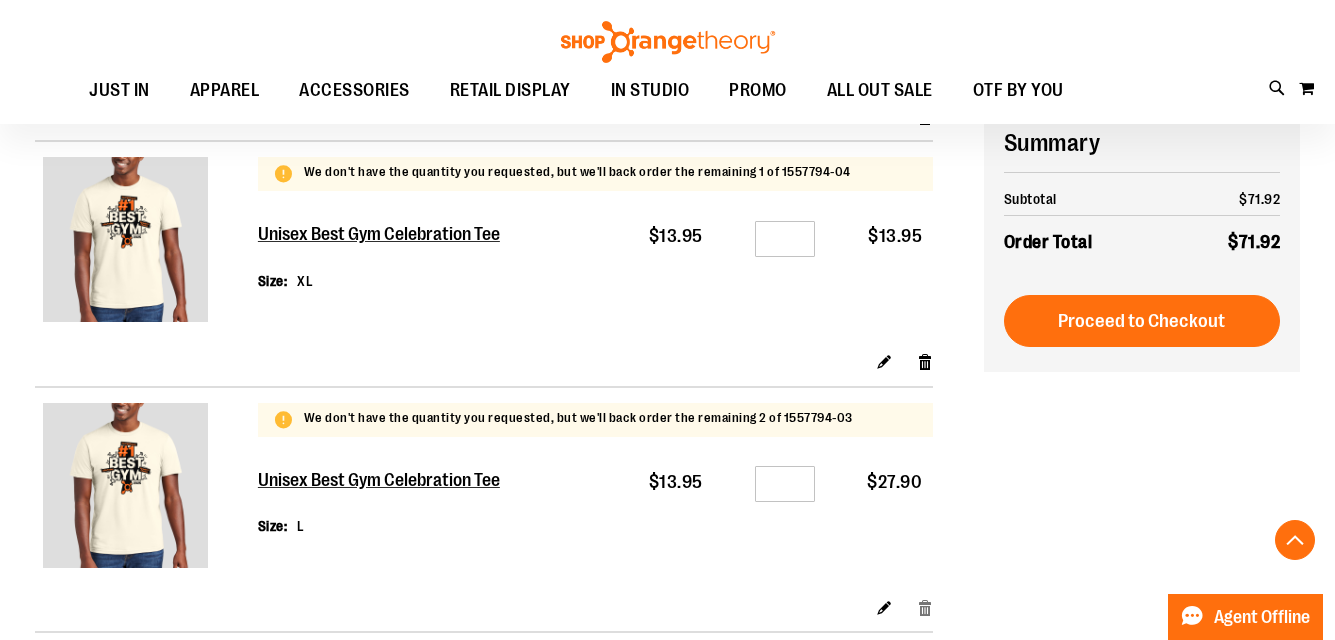 click on "Remove item" at bounding box center [925, 606] 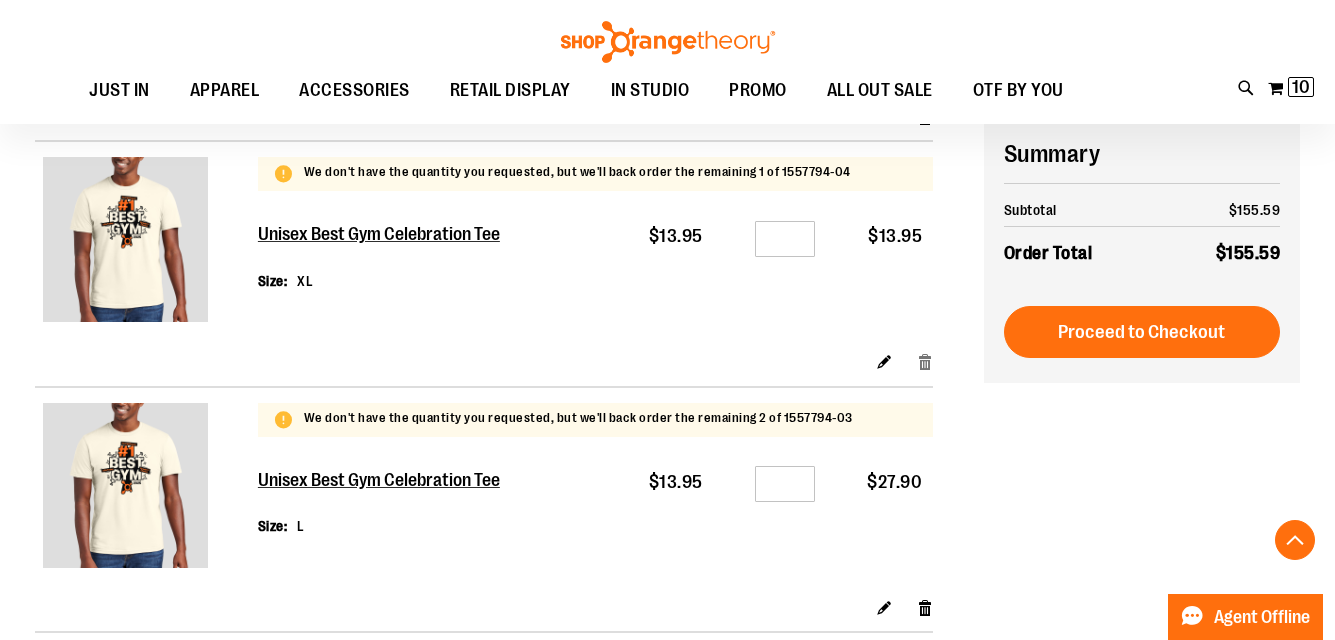click on "Remove item" at bounding box center (925, 361) 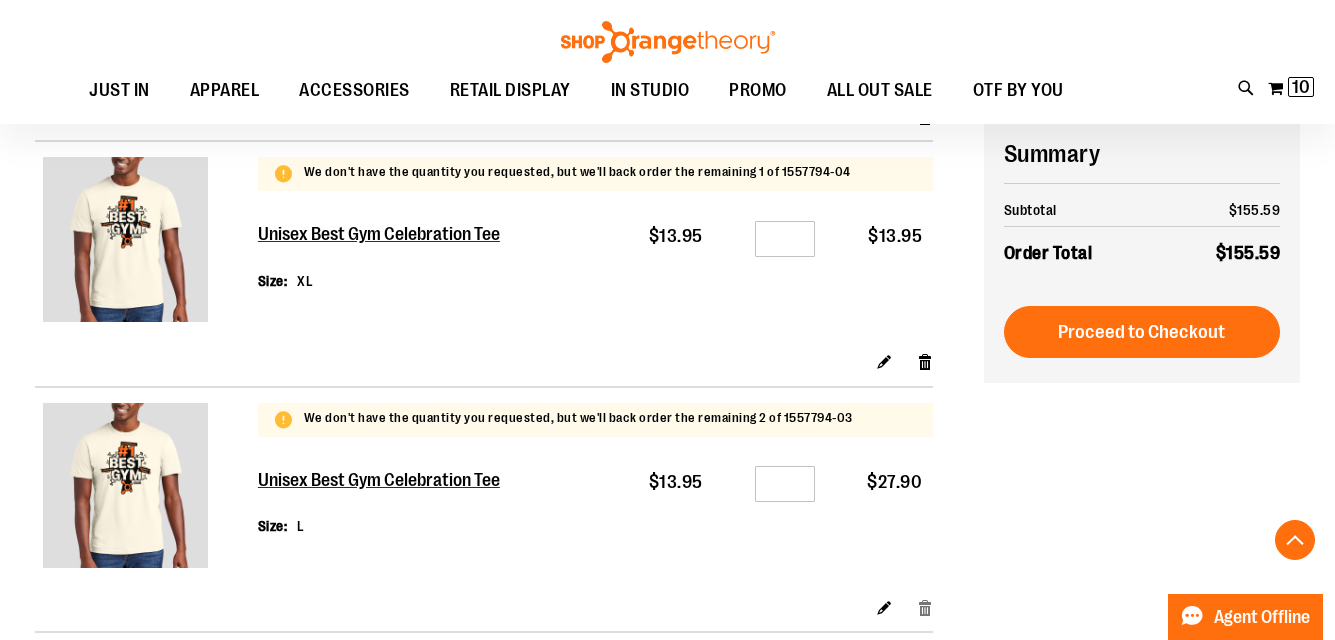 click on "Remove item" at bounding box center (925, 606) 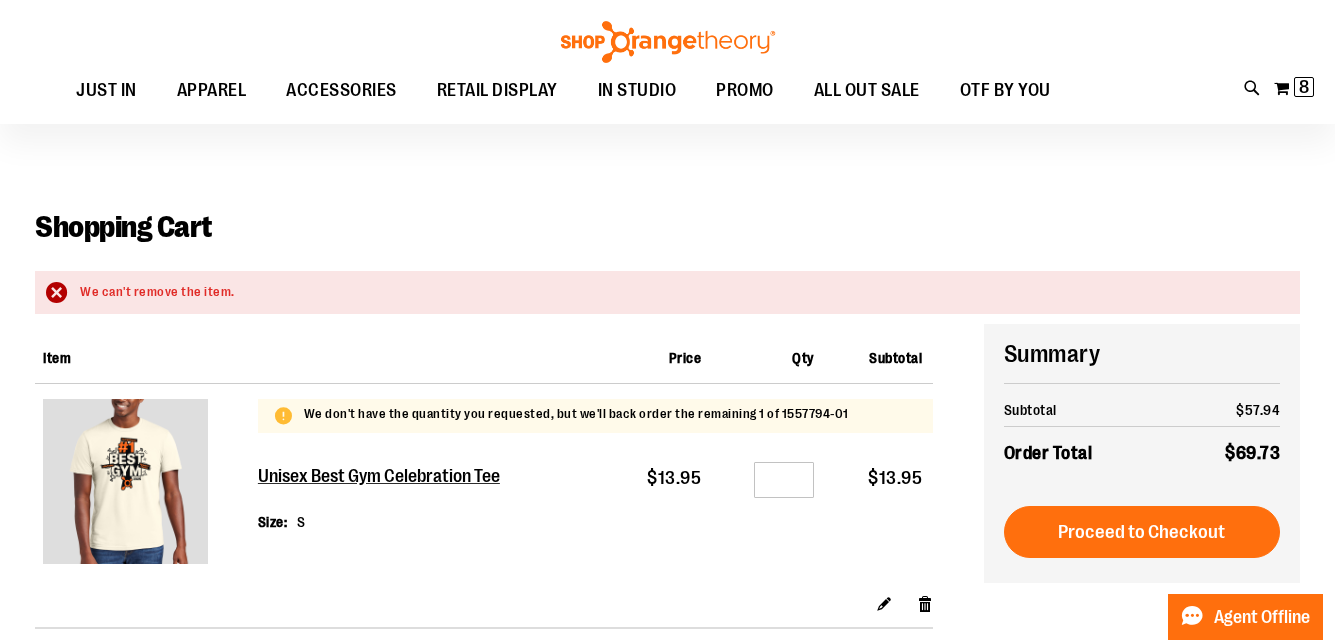 scroll, scrollTop: 135, scrollLeft: 0, axis: vertical 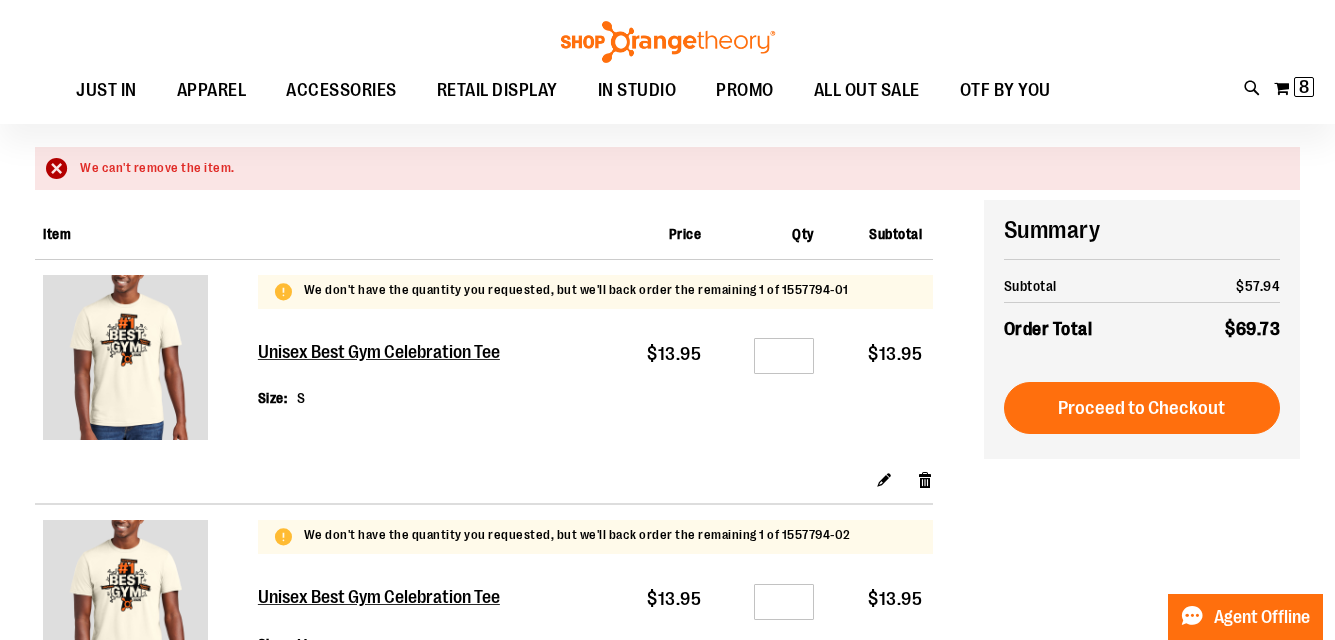 type on "**********" 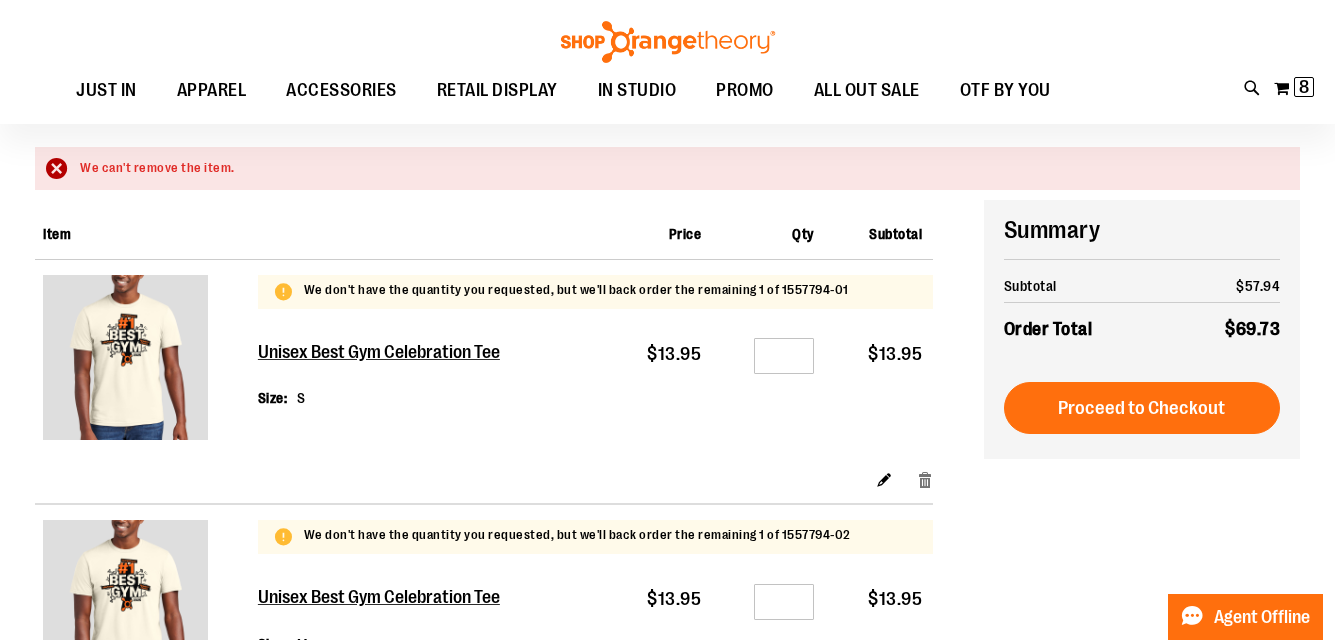 click on "Remove item" at bounding box center (925, 478) 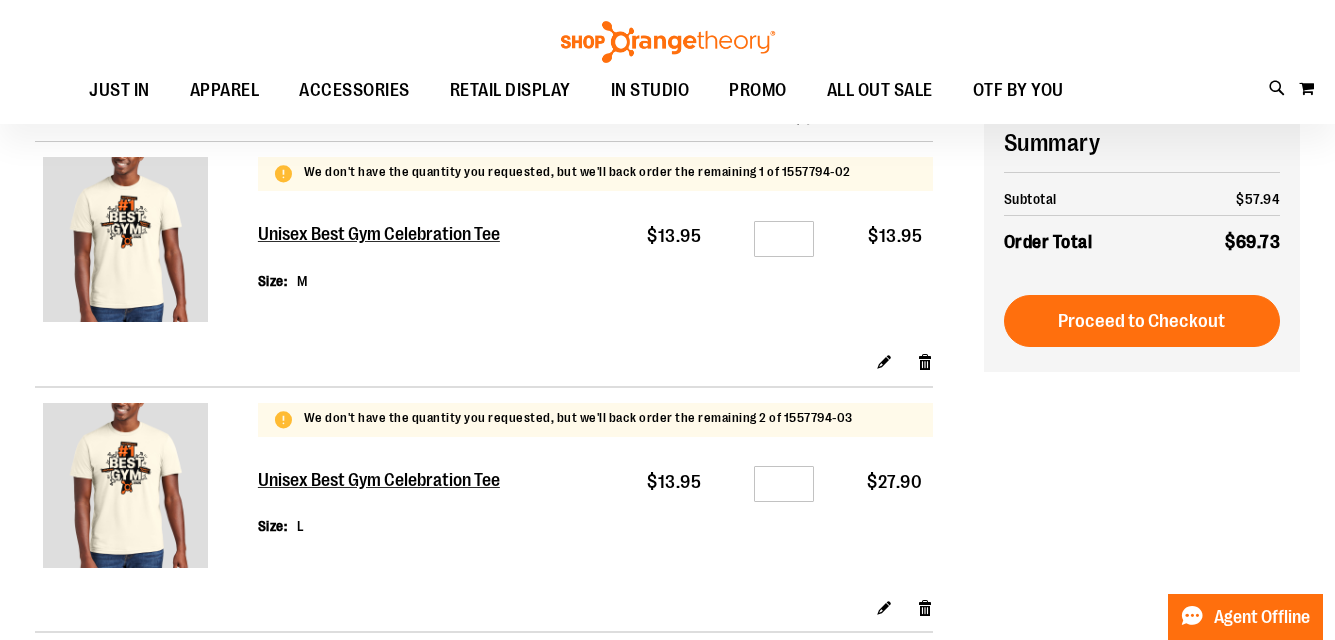 scroll, scrollTop: 266, scrollLeft: 0, axis: vertical 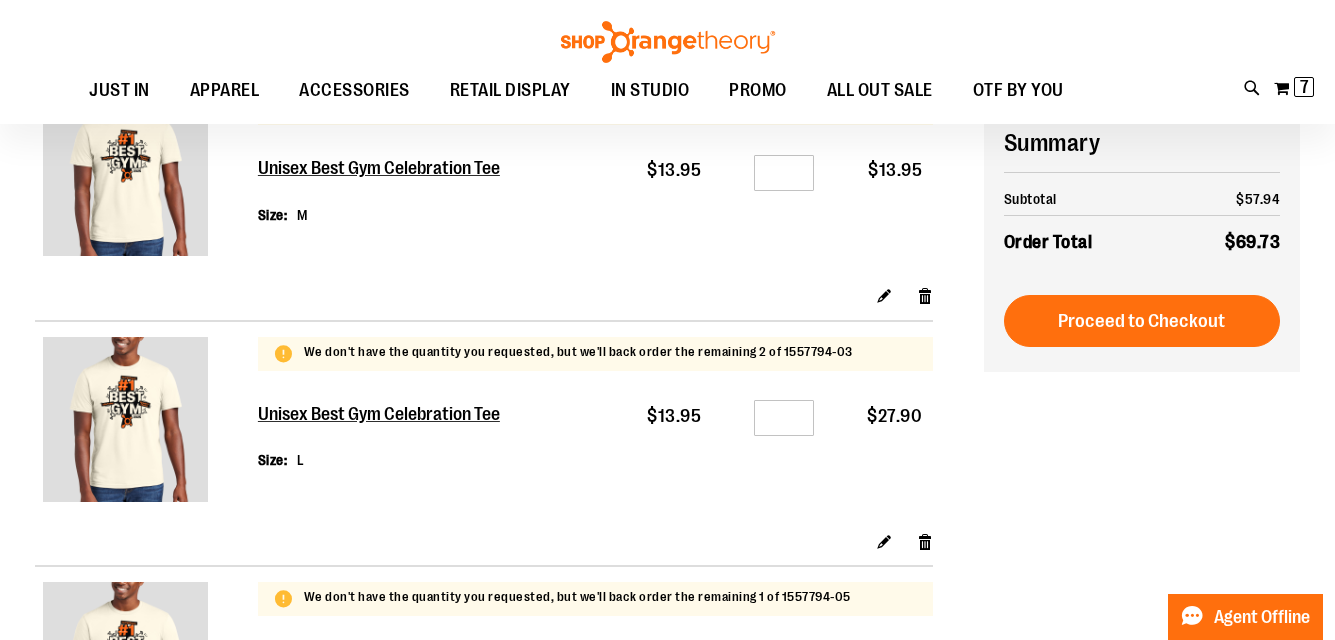 type on "**********" 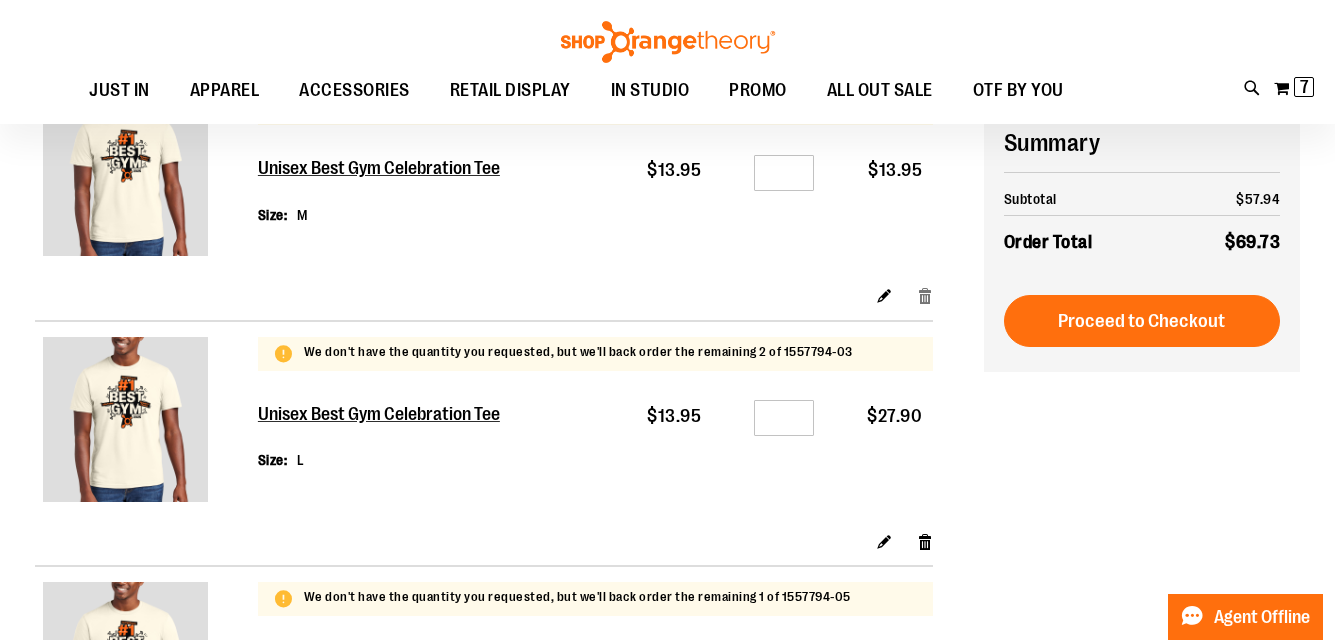 click on "Remove item" at bounding box center (925, 295) 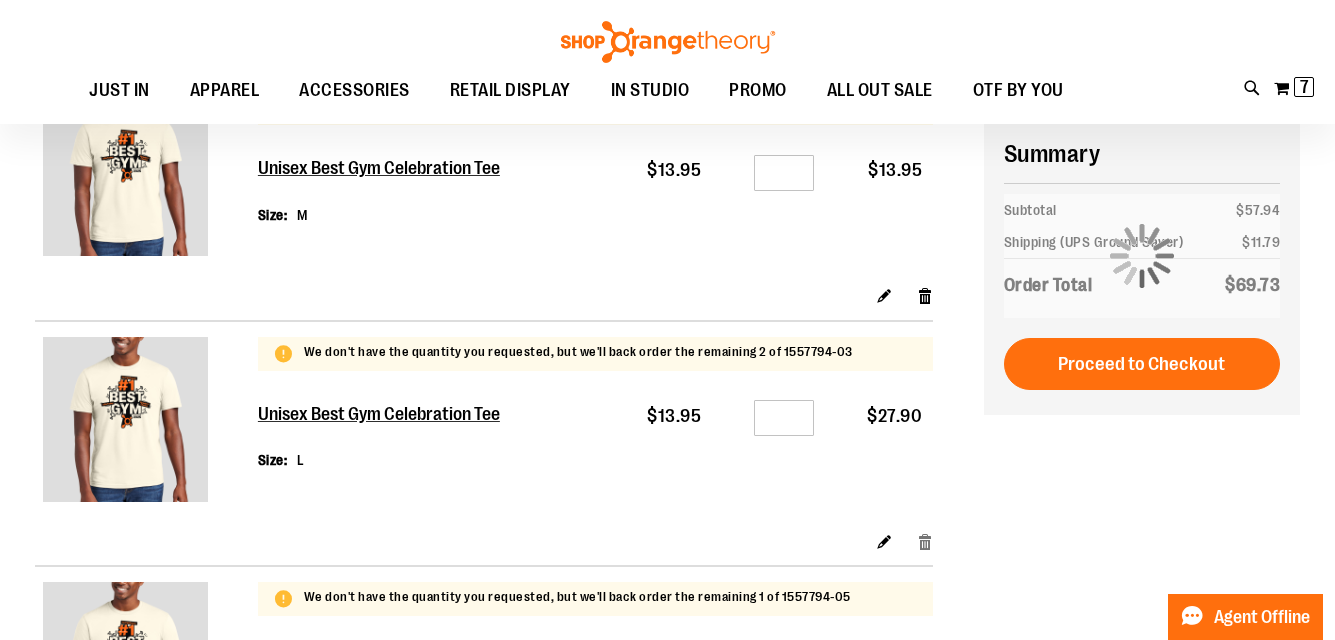 click on "Remove item" at bounding box center [925, 540] 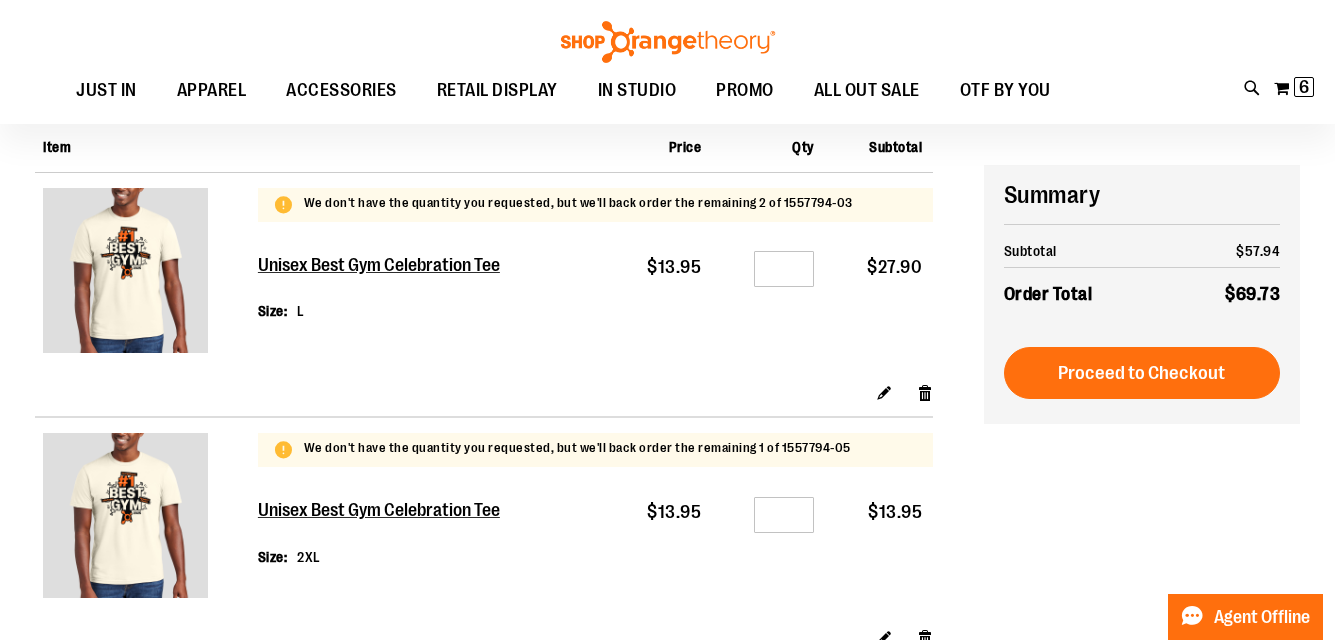 scroll, scrollTop: 226, scrollLeft: 0, axis: vertical 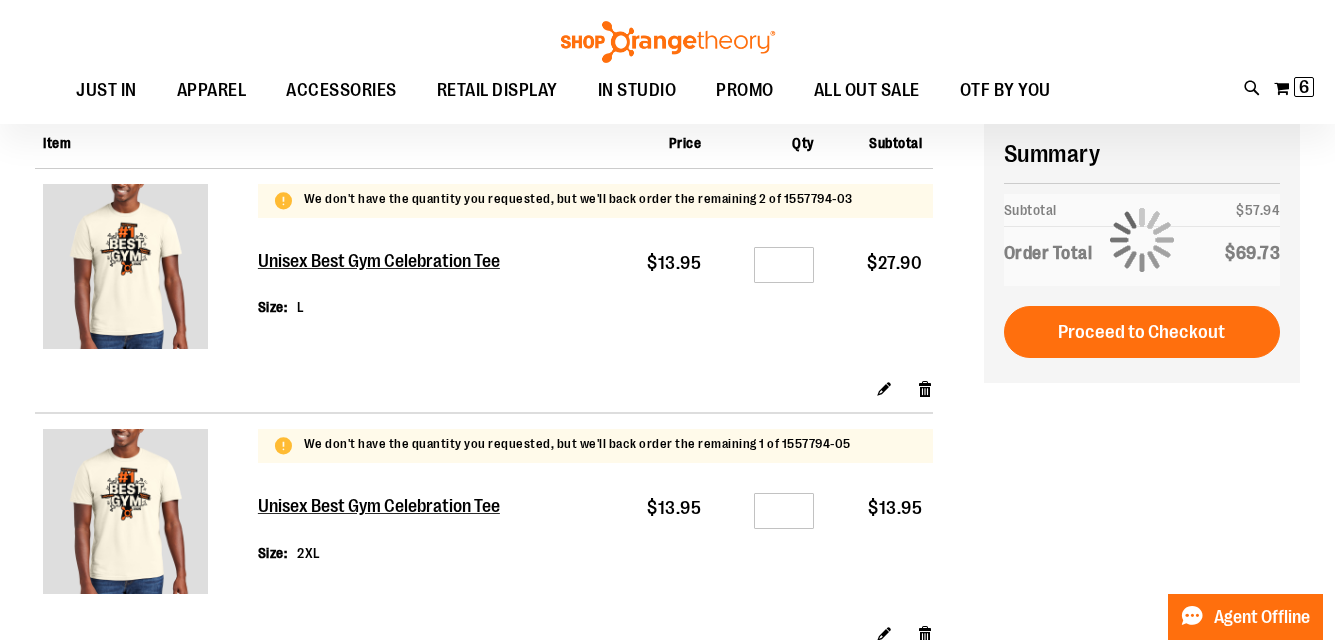 type on "**********" 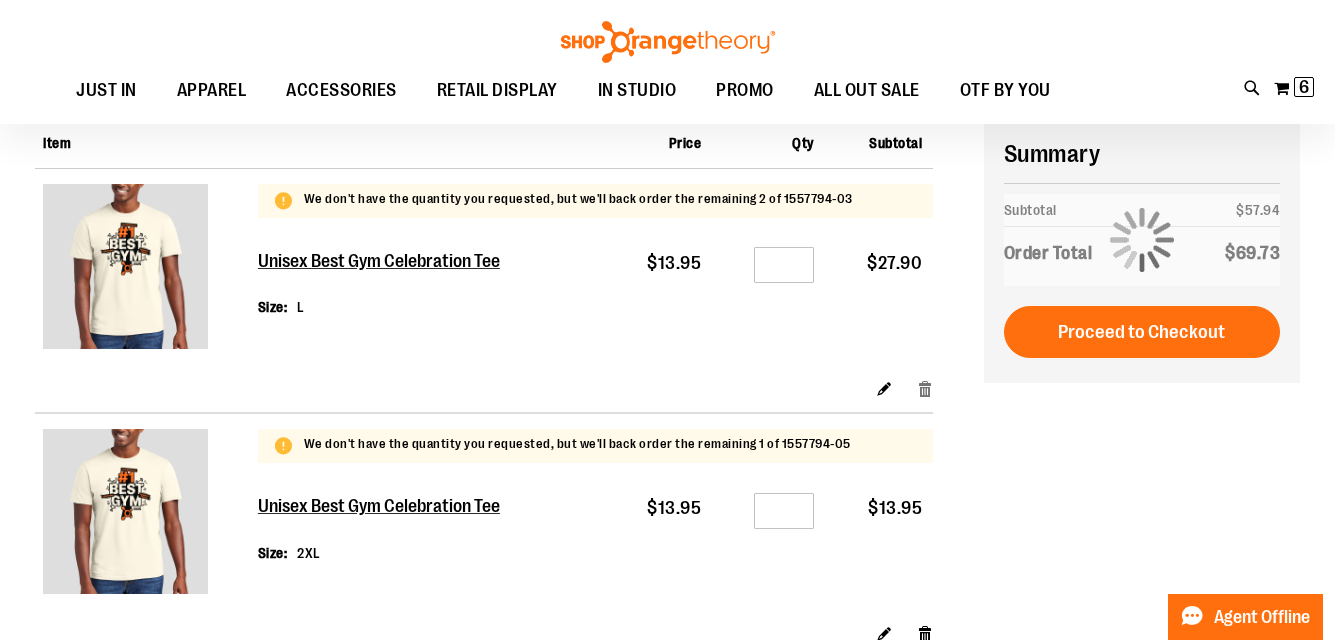 click on "Remove item" at bounding box center [925, 387] 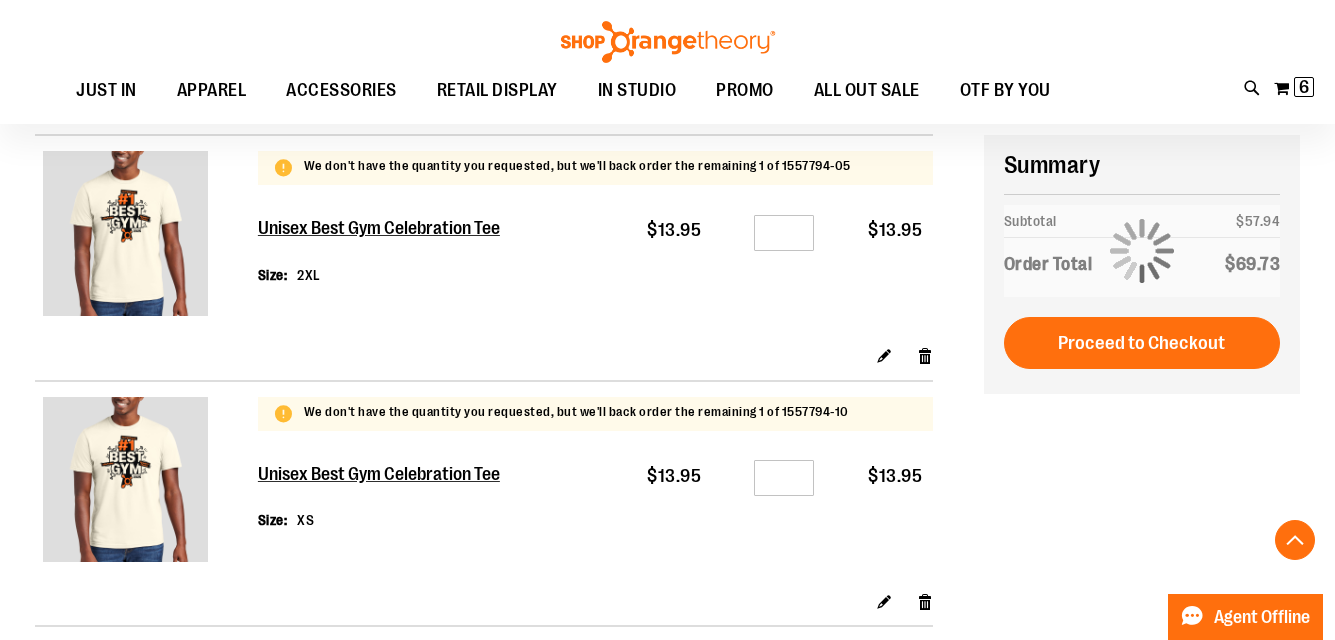 scroll, scrollTop: 515, scrollLeft: 0, axis: vertical 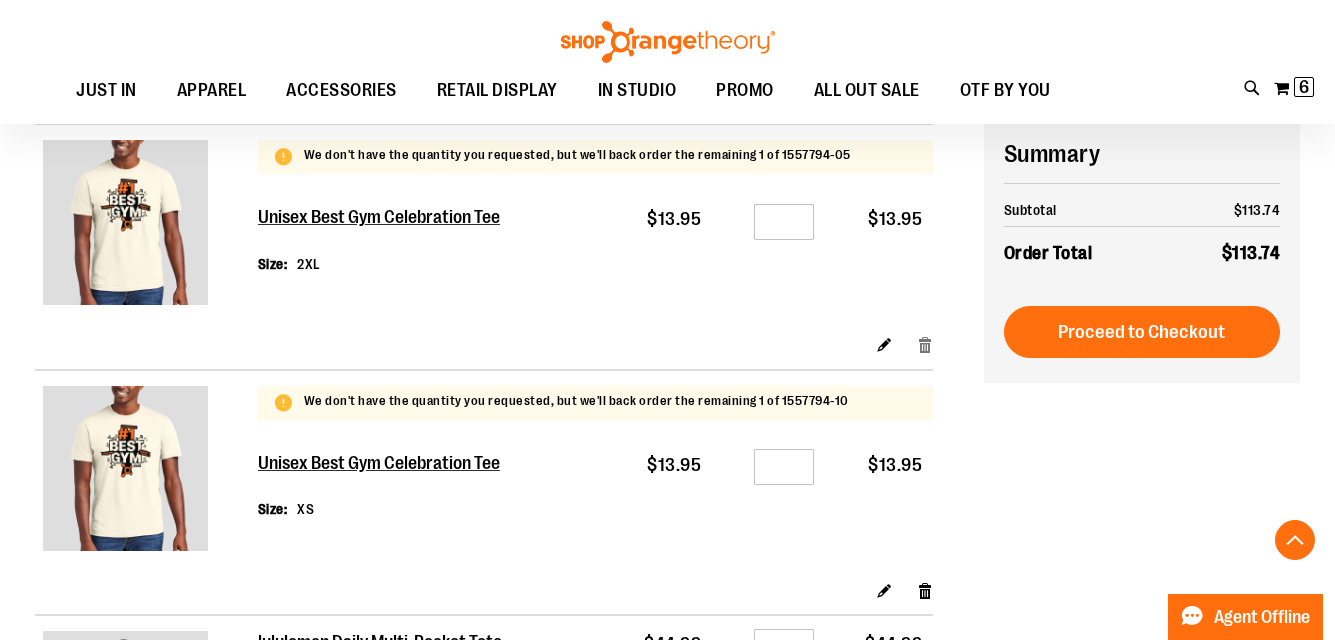 click on "Remove item" at bounding box center (925, 344) 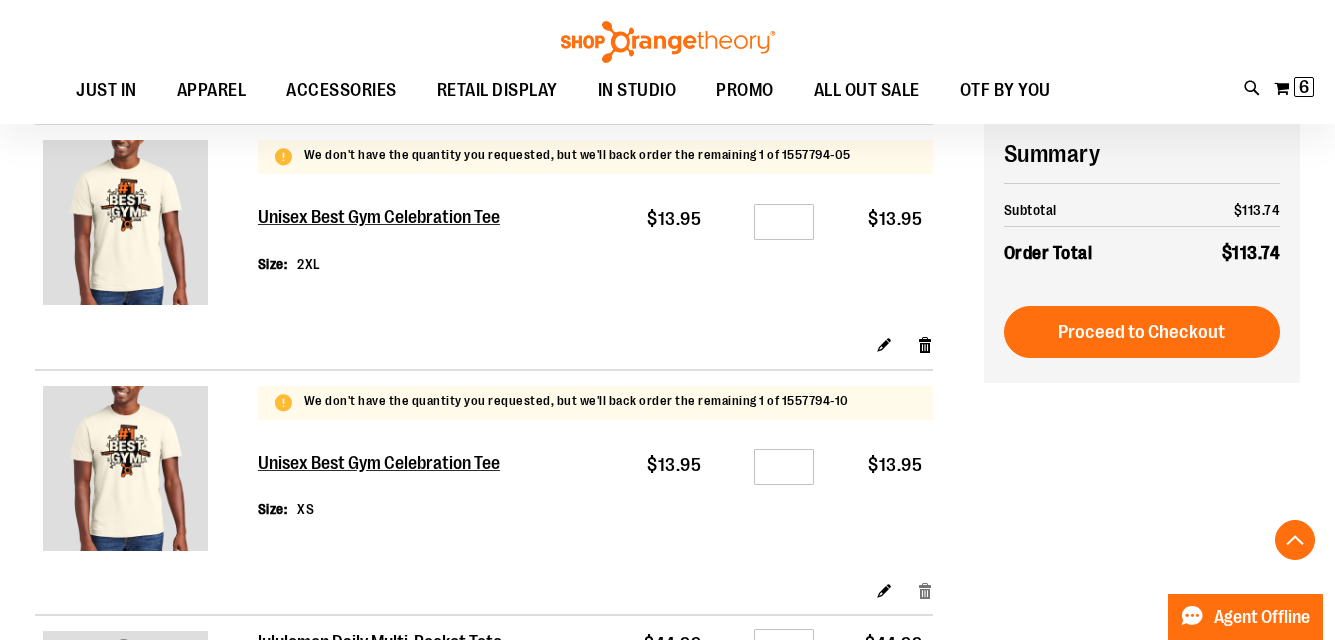 click on "Remove item" at bounding box center (925, 589) 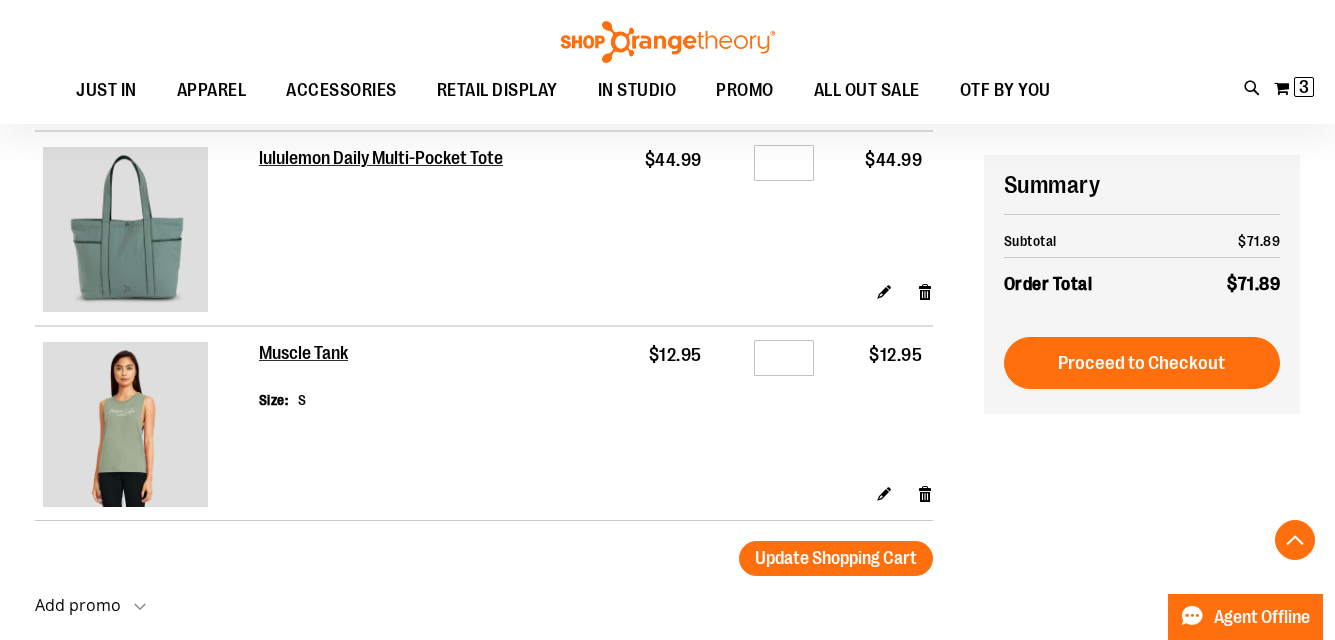 scroll, scrollTop: 540, scrollLeft: 0, axis: vertical 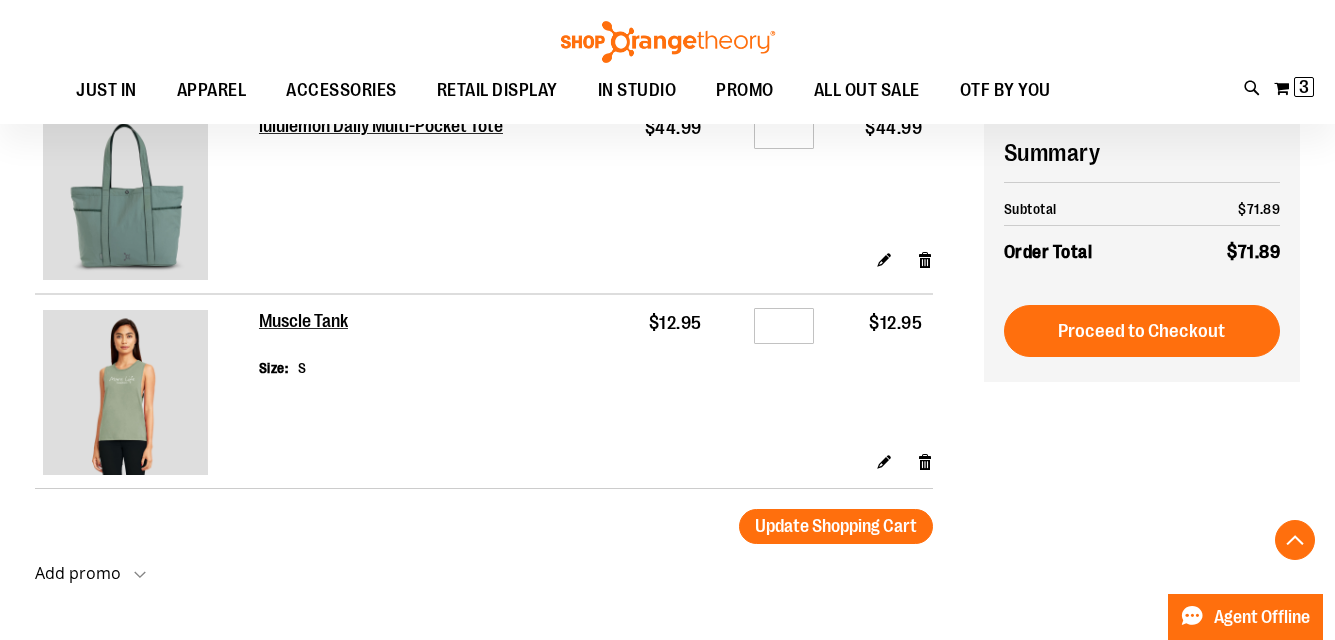 type on "**********" 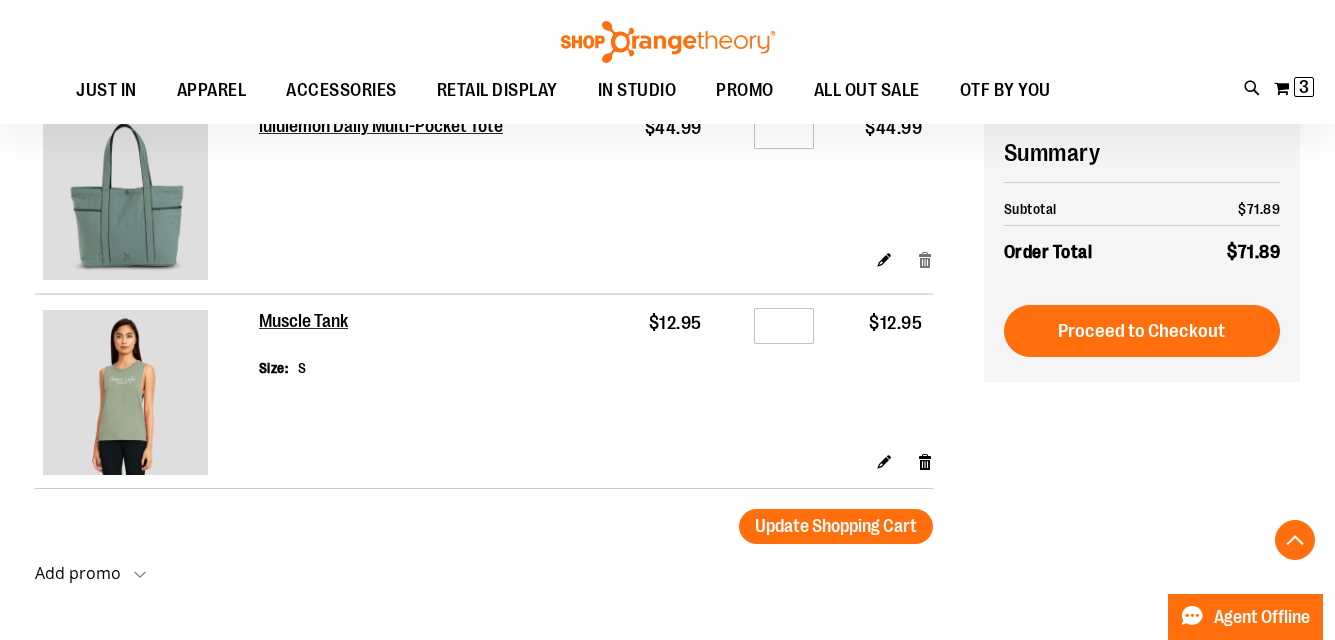 click on "Remove item" at bounding box center (925, 259) 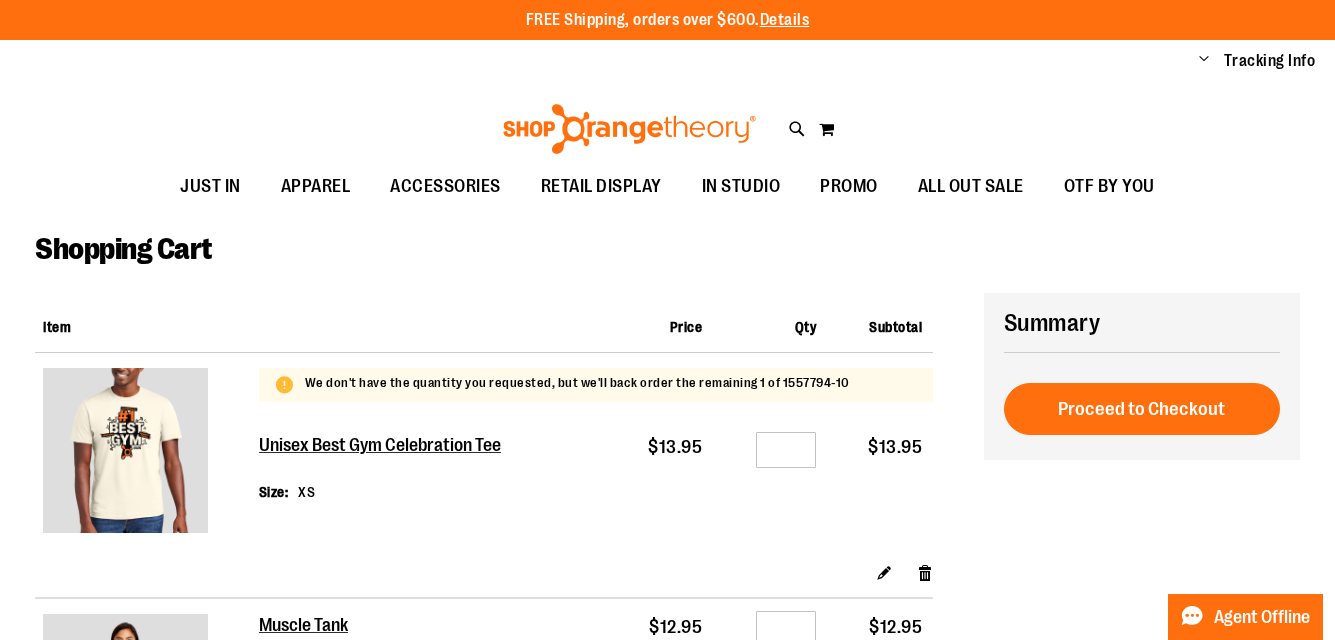 scroll, scrollTop: 0, scrollLeft: 0, axis: both 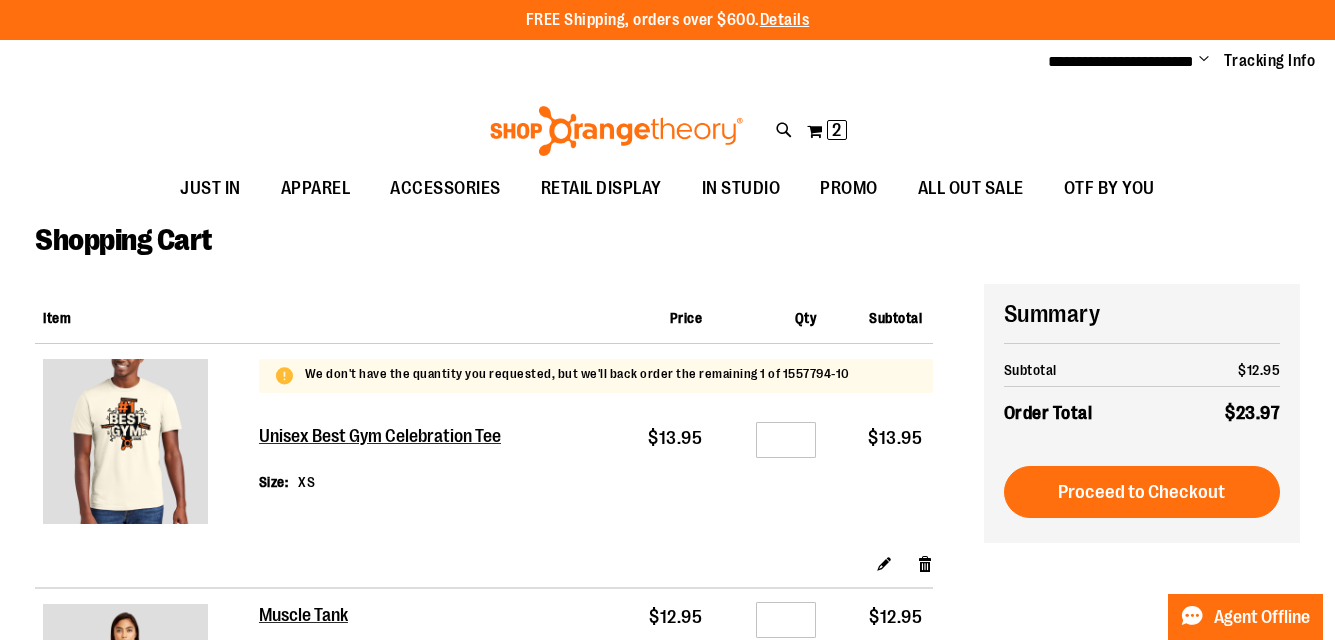 type on "**********" 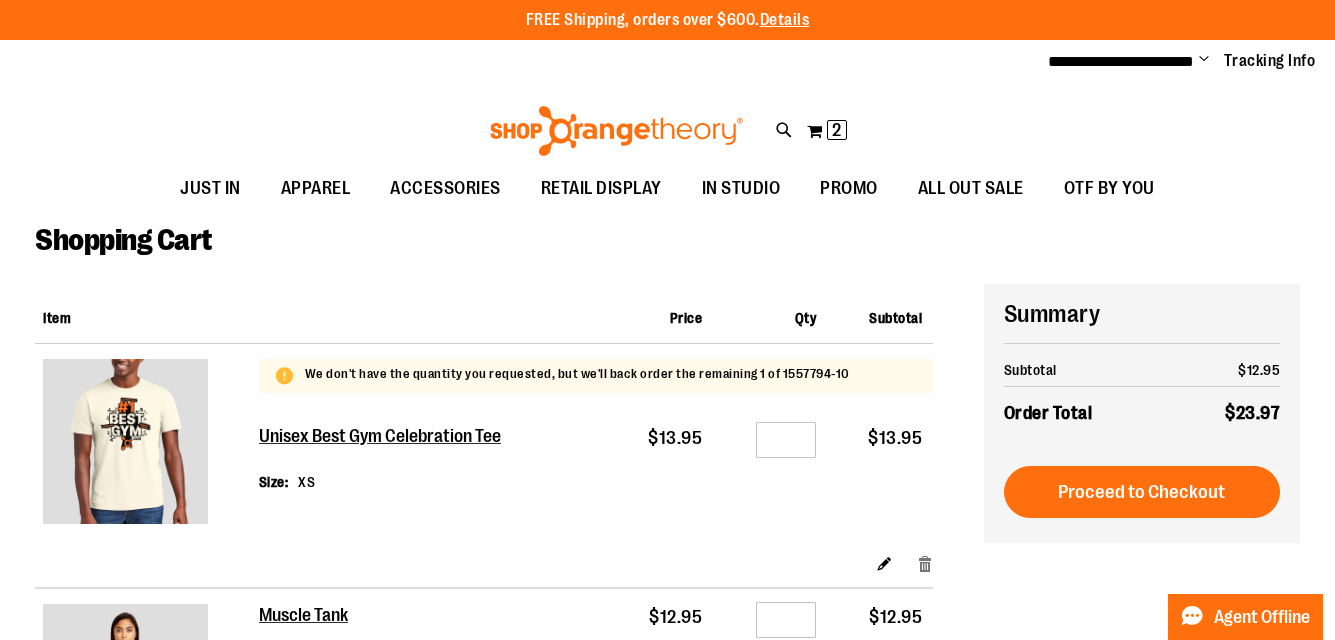 click on "Remove item" at bounding box center [925, 562] 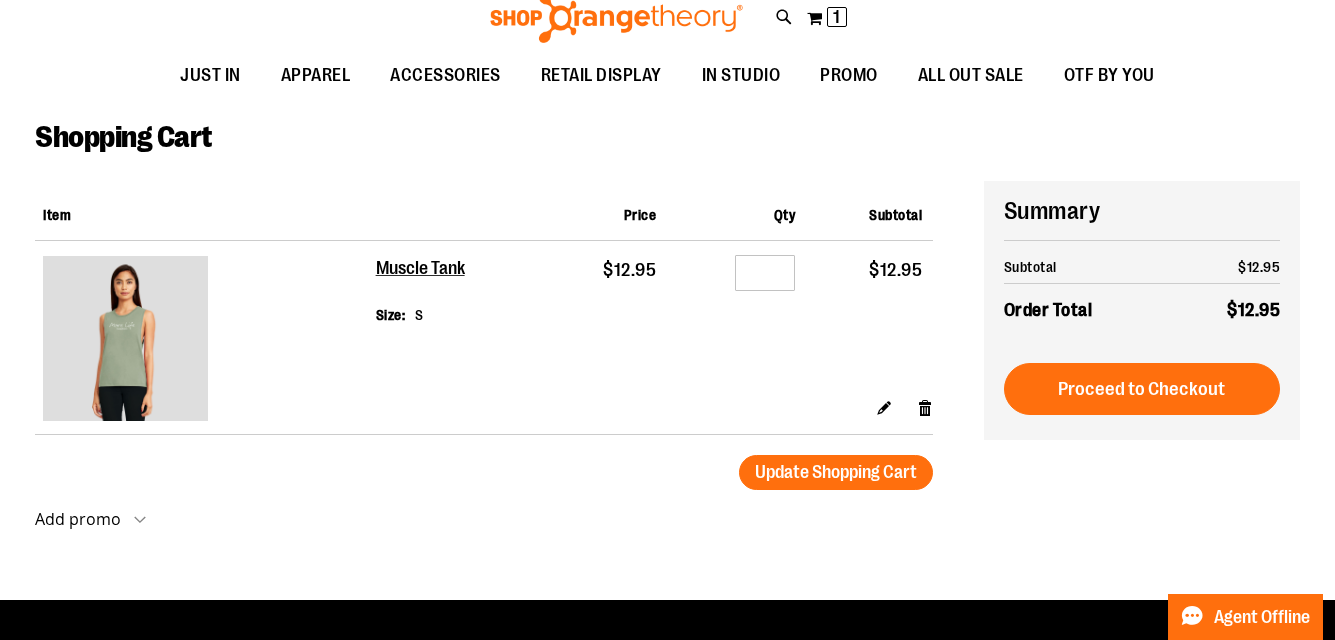 scroll, scrollTop: 0, scrollLeft: 0, axis: both 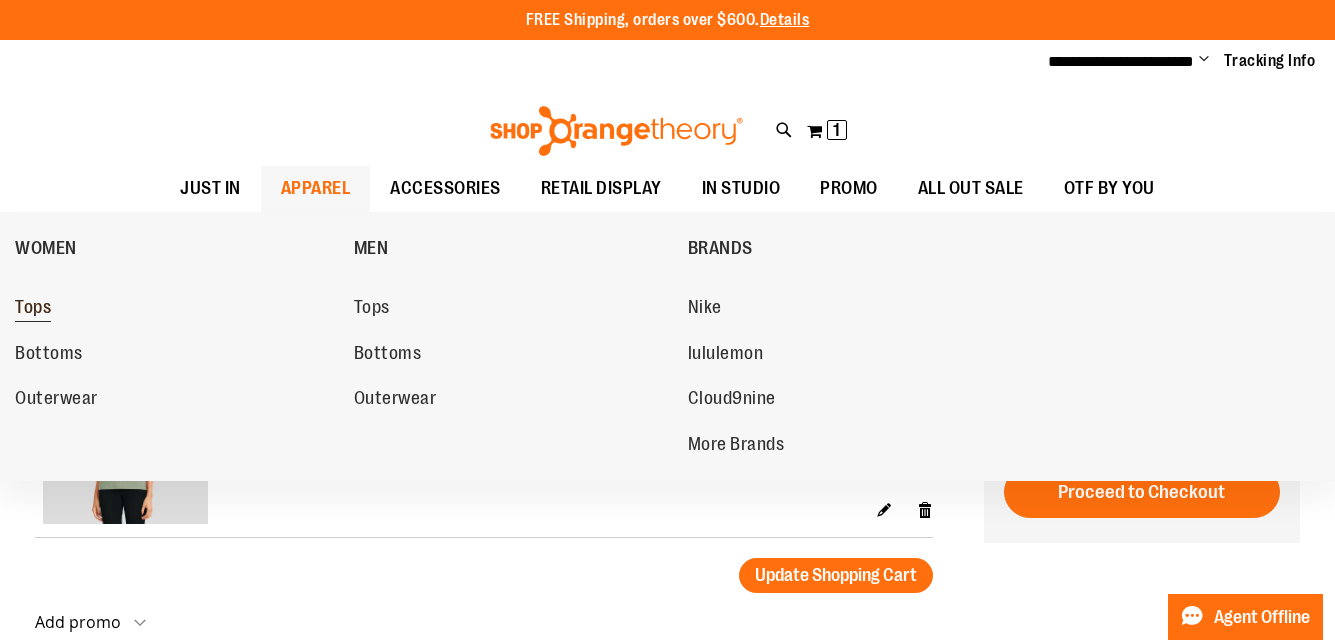 type on "**********" 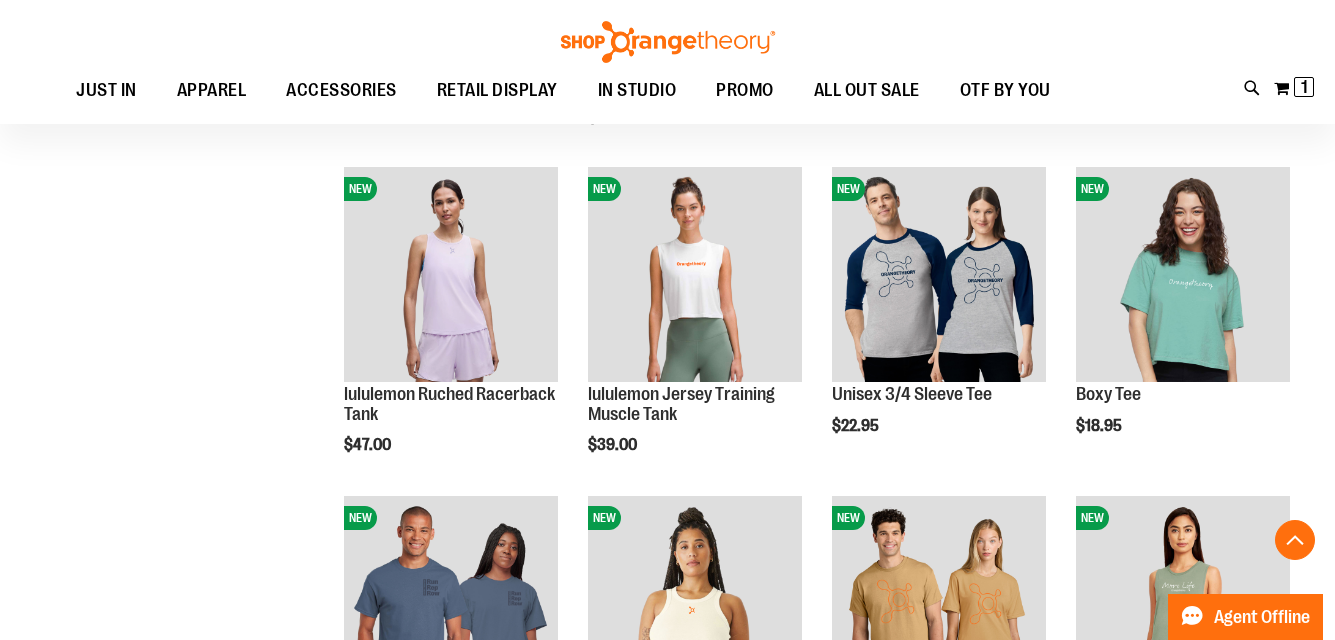 scroll, scrollTop: 560, scrollLeft: 0, axis: vertical 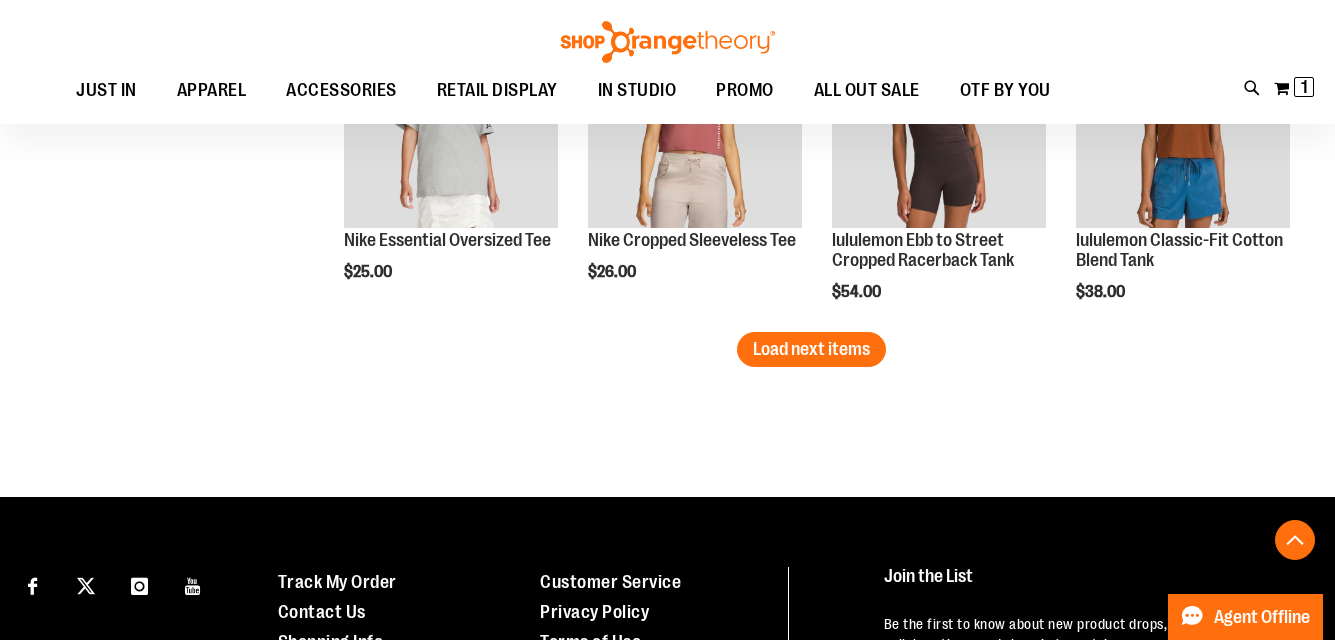 type on "**********" 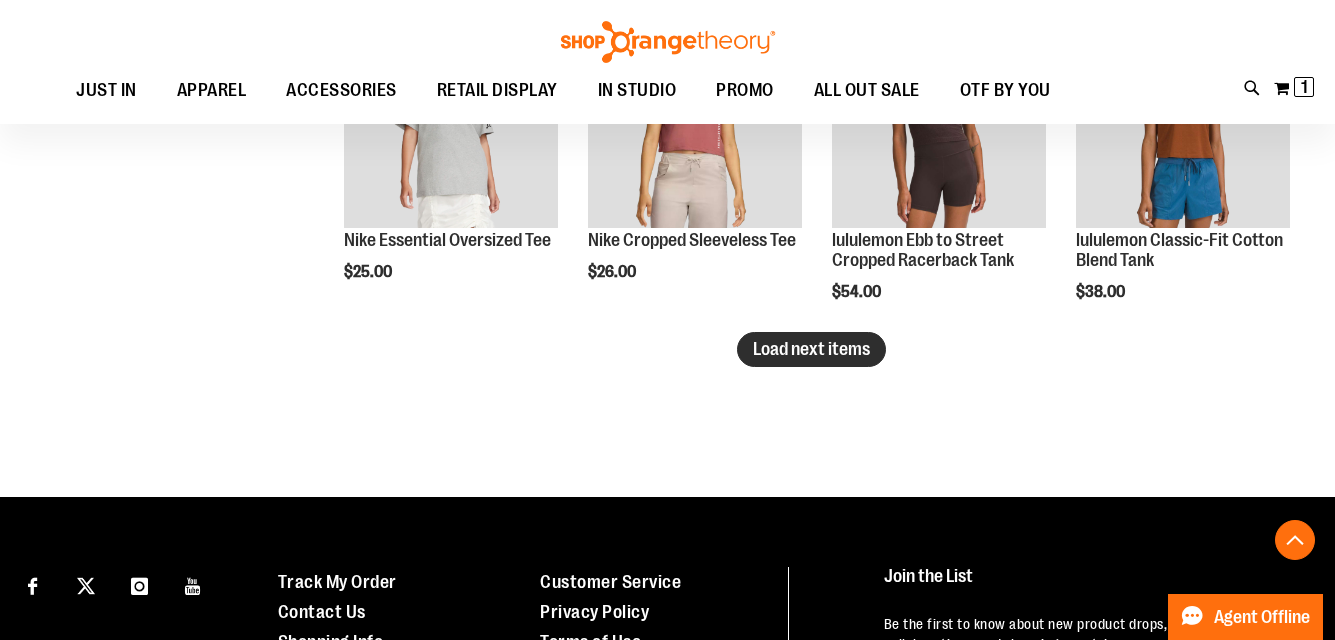 click on "Load next items" at bounding box center (811, 349) 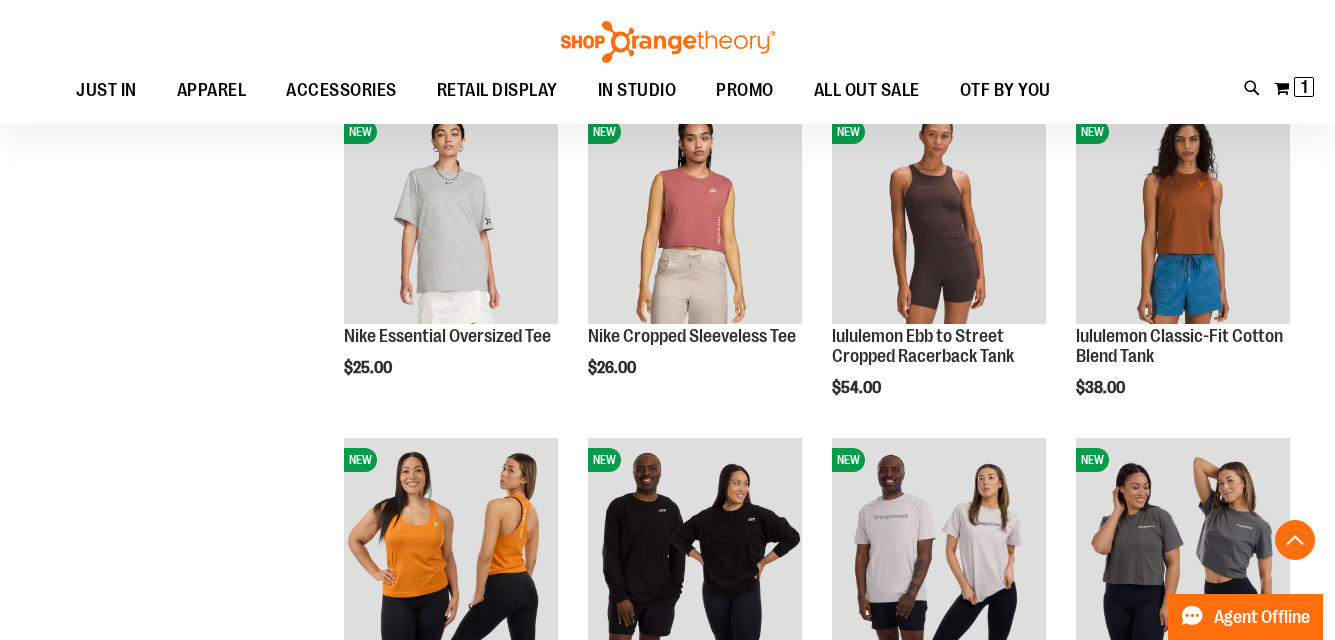 scroll, scrollTop: 2935, scrollLeft: 0, axis: vertical 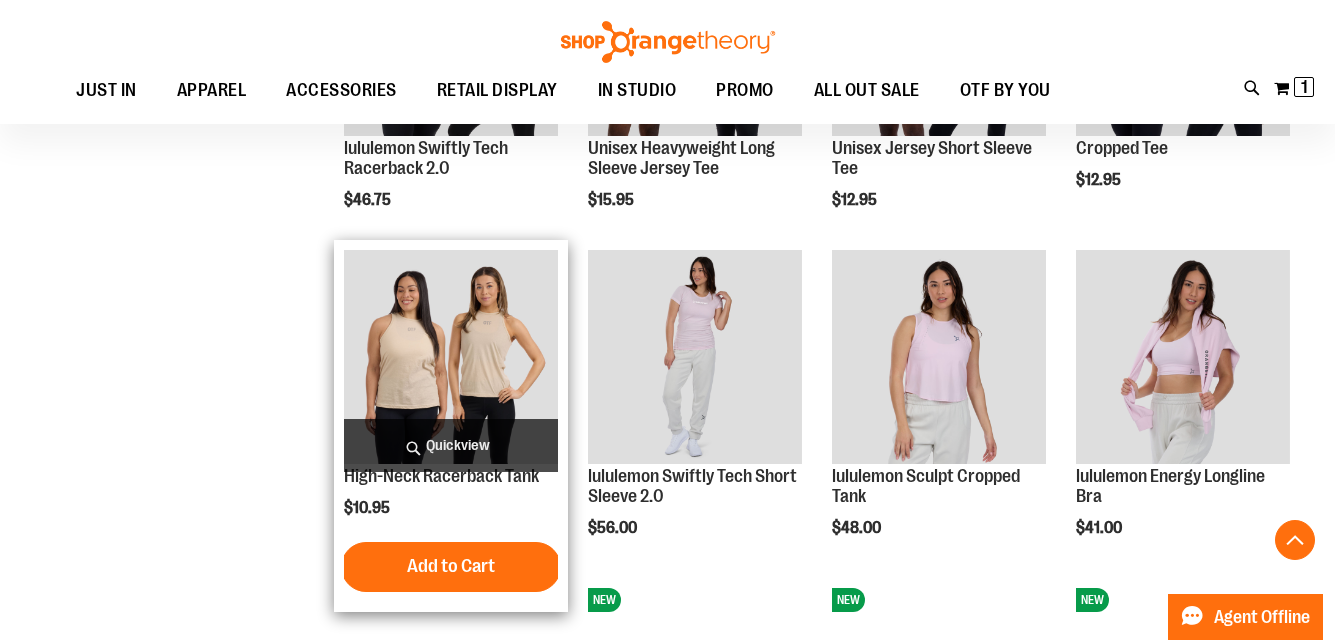 click at bounding box center [451, 357] 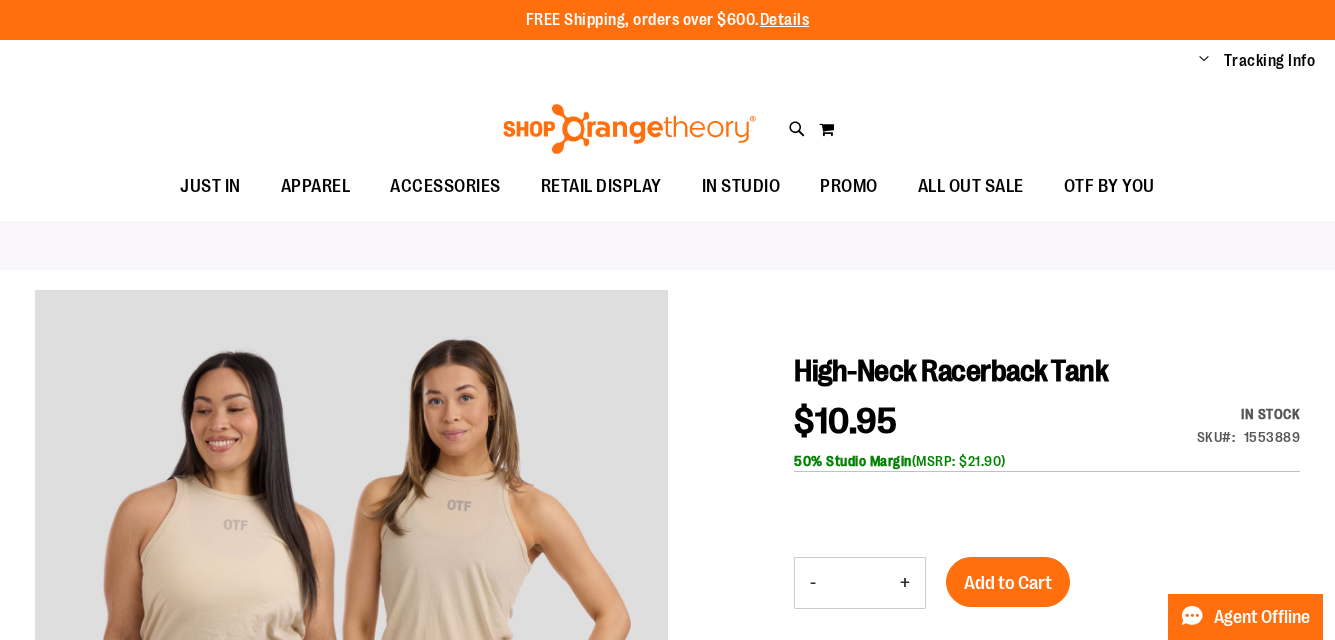 scroll, scrollTop: 0, scrollLeft: 0, axis: both 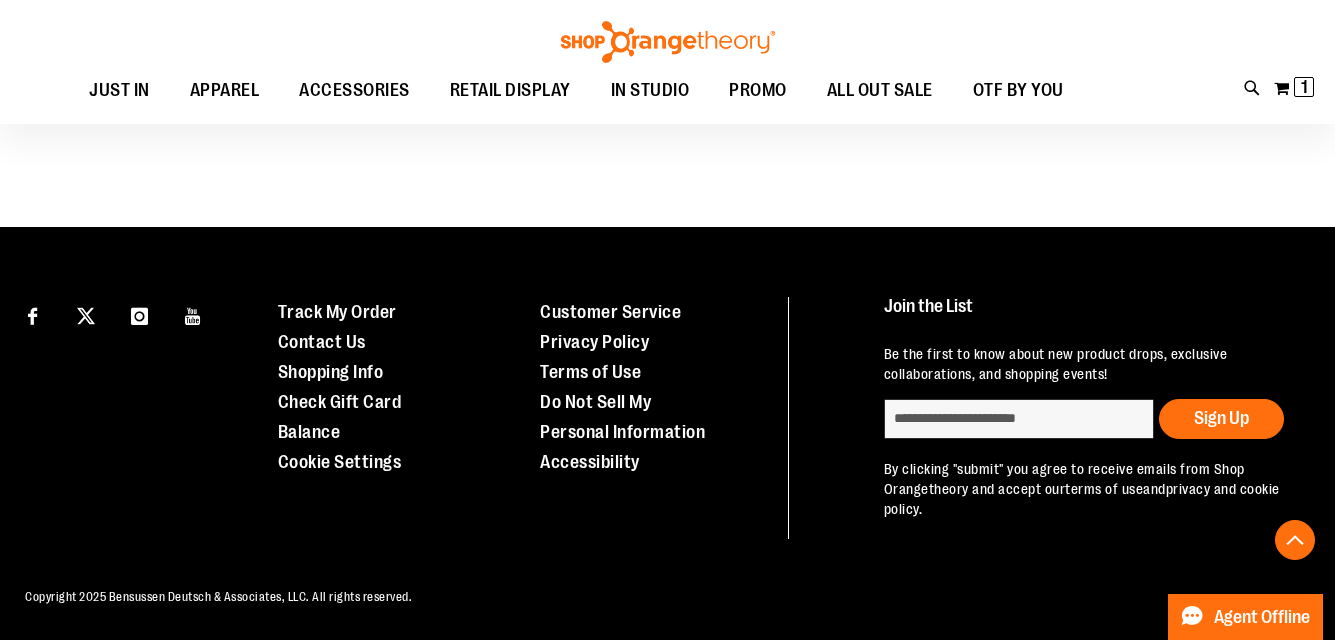 click on "Join the List" at bounding box center (1091, 315) 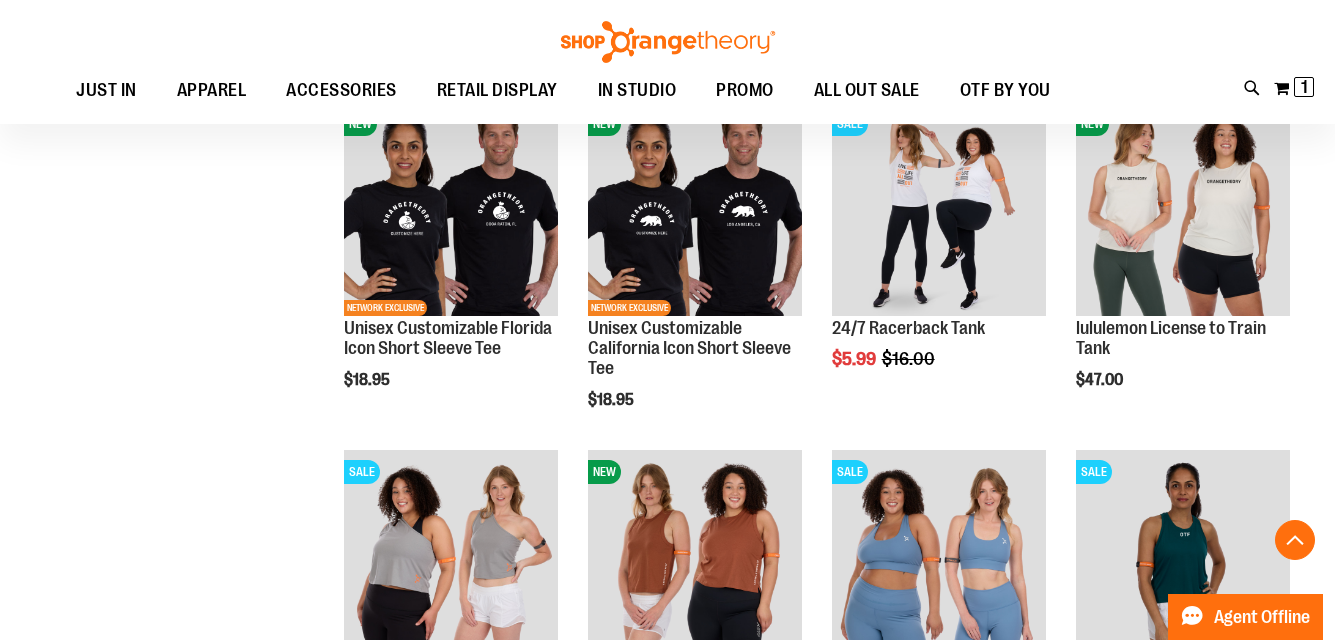 scroll, scrollTop: 1131, scrollLeft: 0, axis: vertical 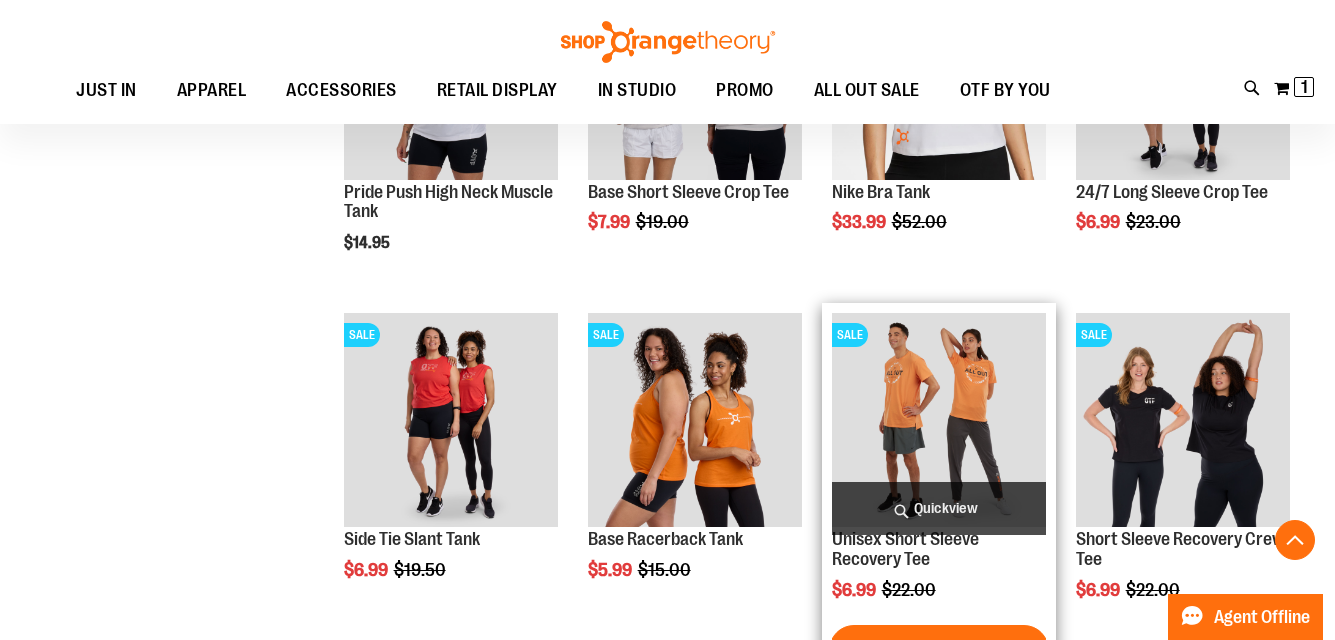 click at bounding box center (939, 420) 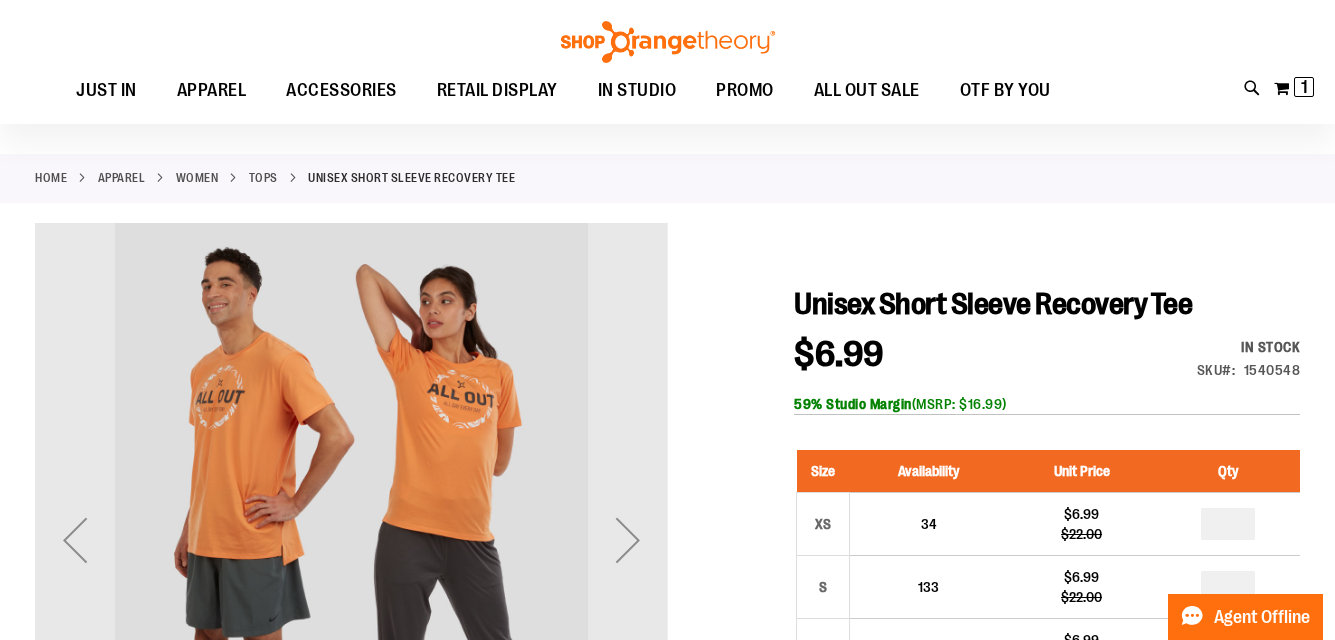 scroll, scrollTop: 251, scrollLeft: 0, axis: vertical 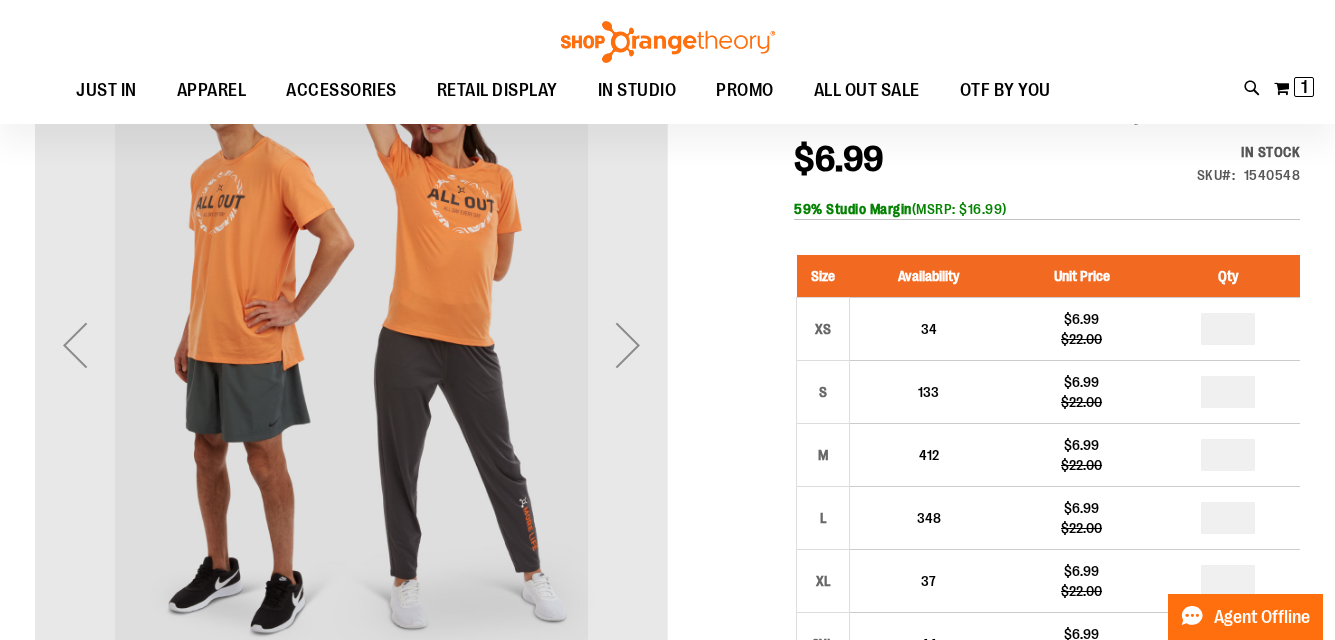 type on "**********" 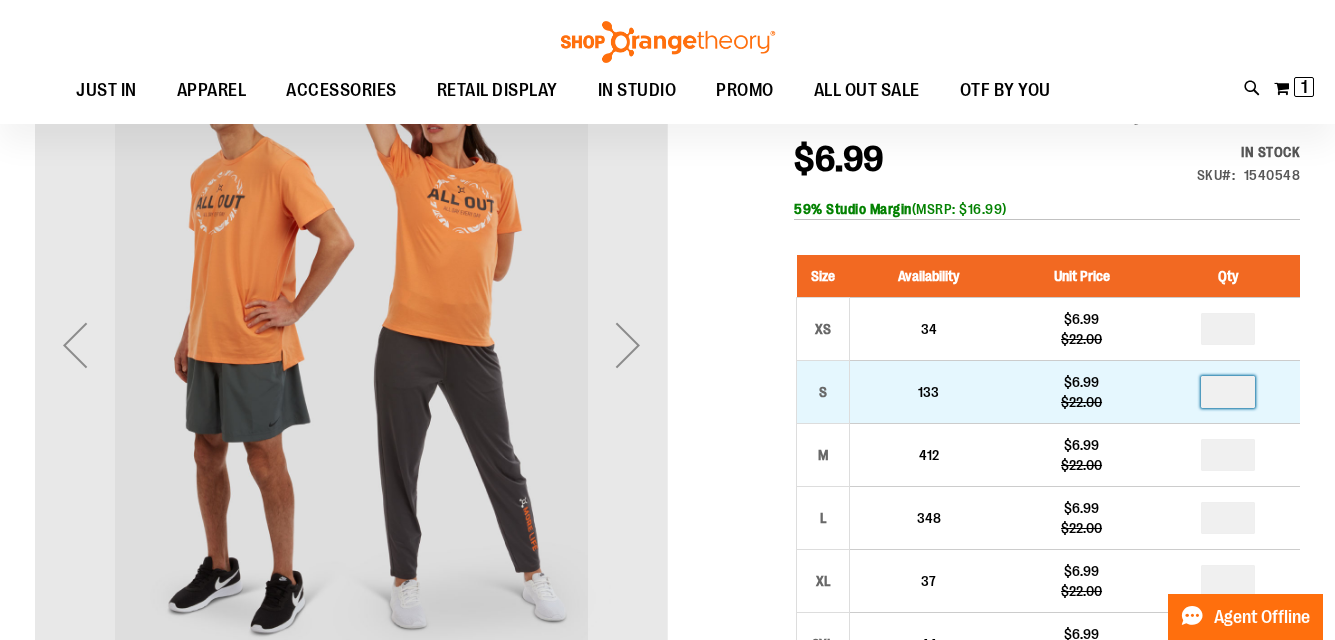 click on "*" at bounding box center [1228, 392] 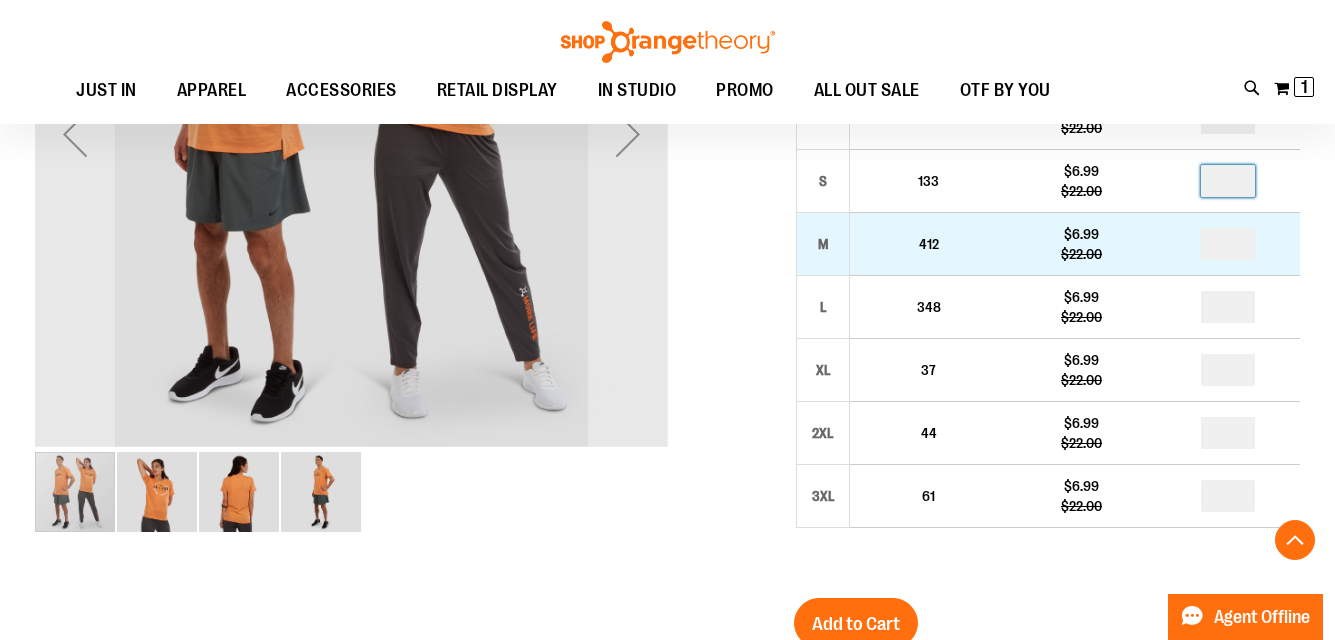 scroll, scrollTop: 505, scrollLeft: 0, axis: vertical 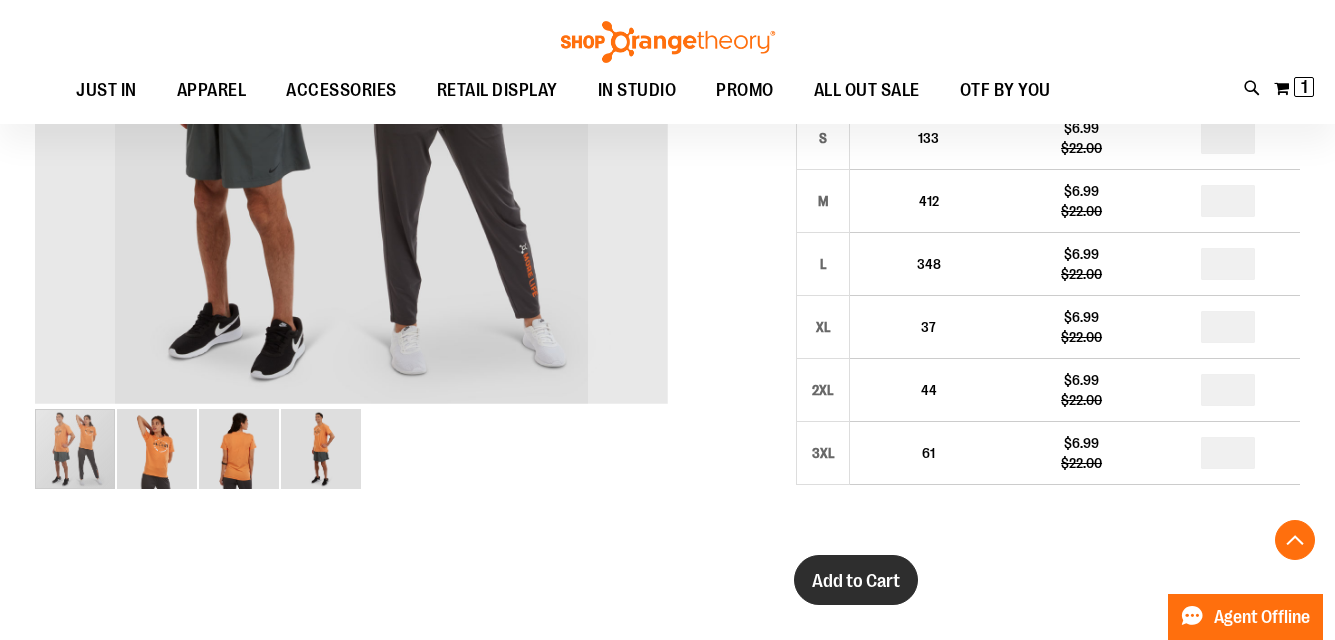 click on "Add to Cart" at bounding box center (856, 580) 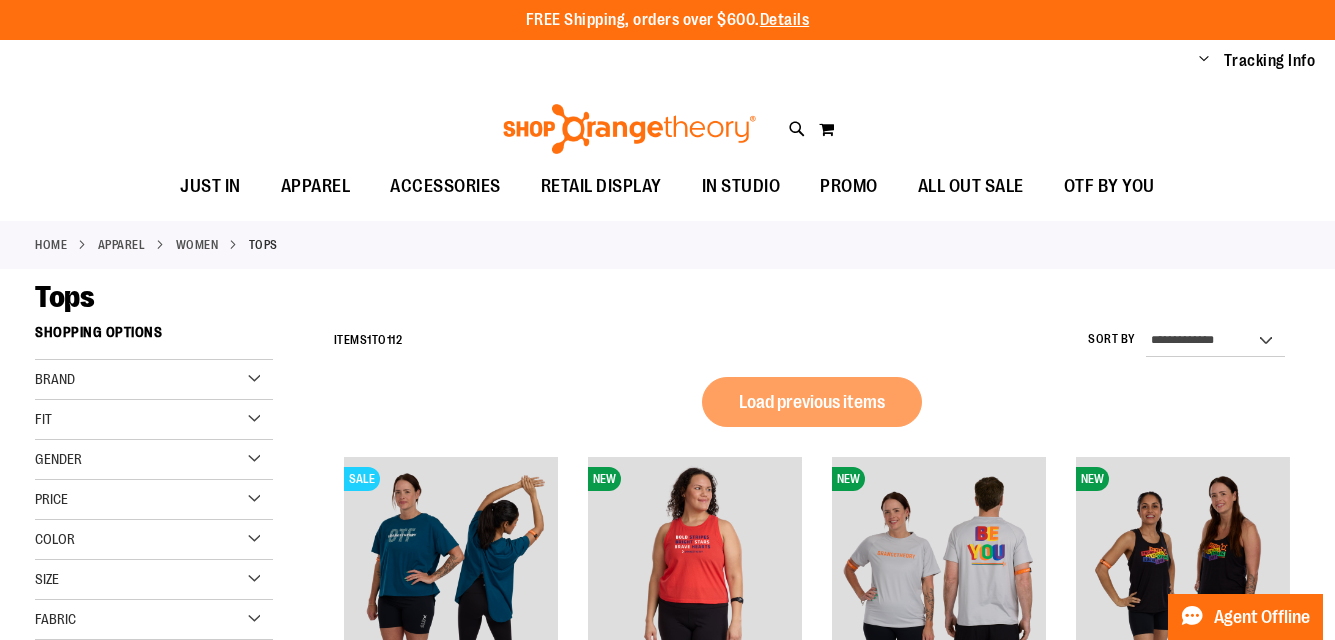 scroll, scrollTop: 0, scrollLeft: 0, axis: both 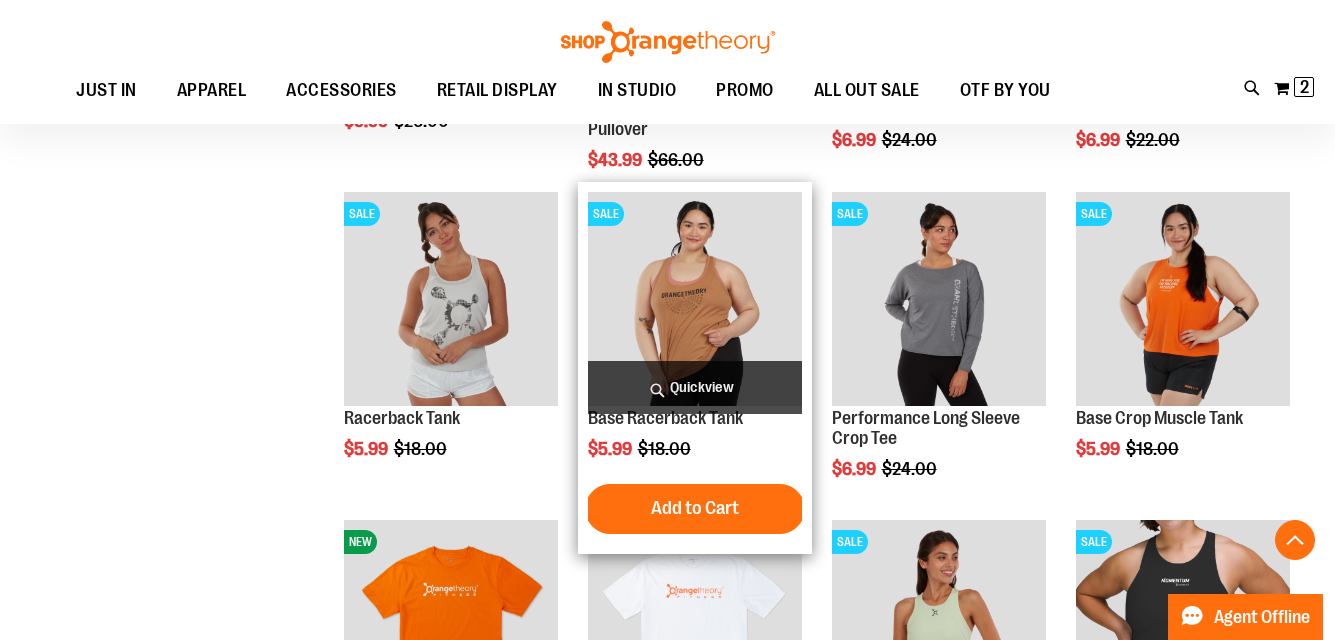 type on "**********" 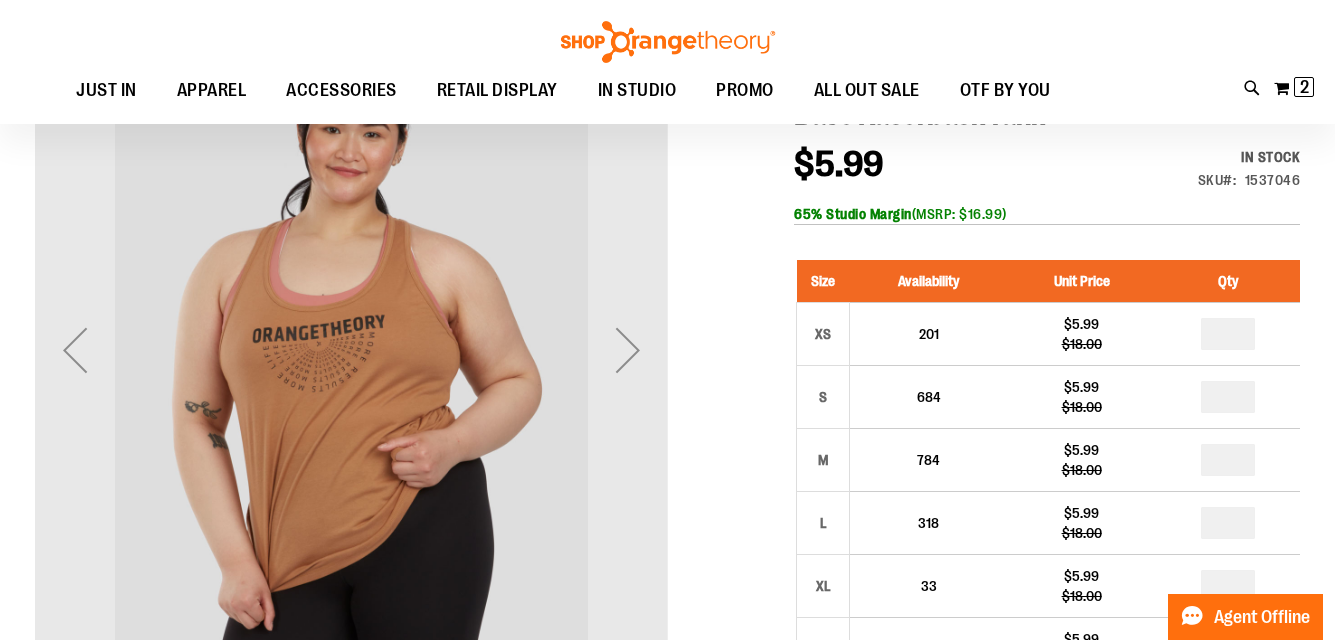 scroll, scrollTop: 279, scrollLeft: 0, axis: vertical 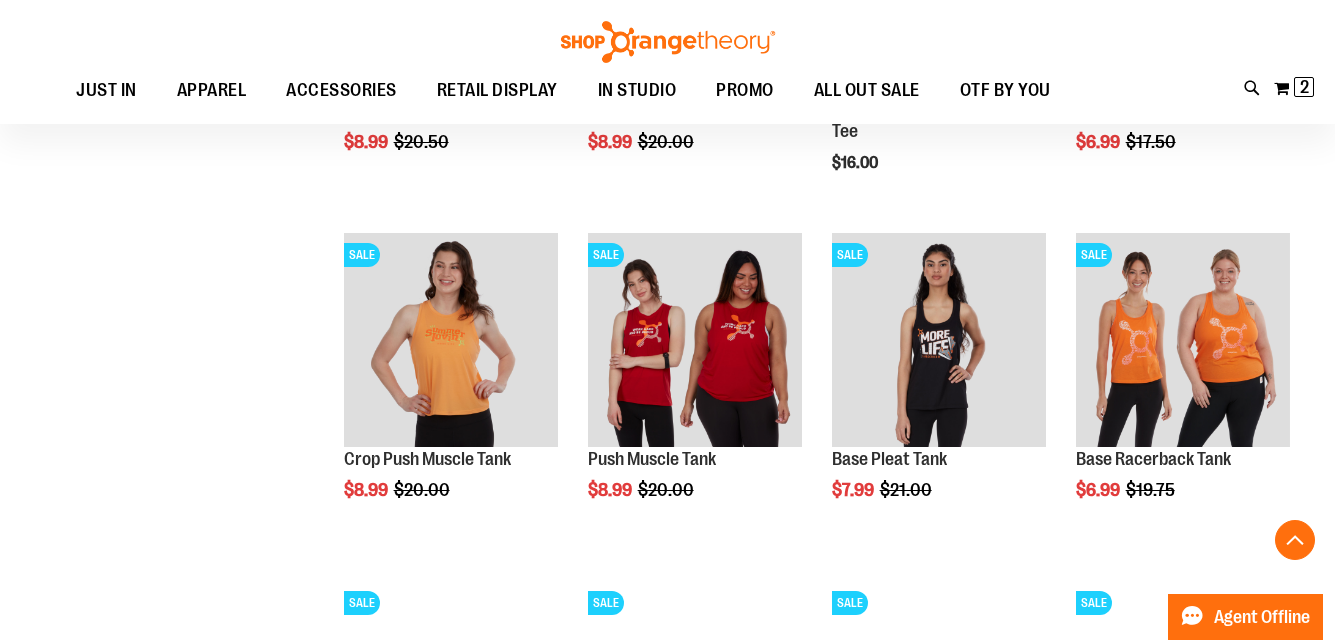 type on "**********" 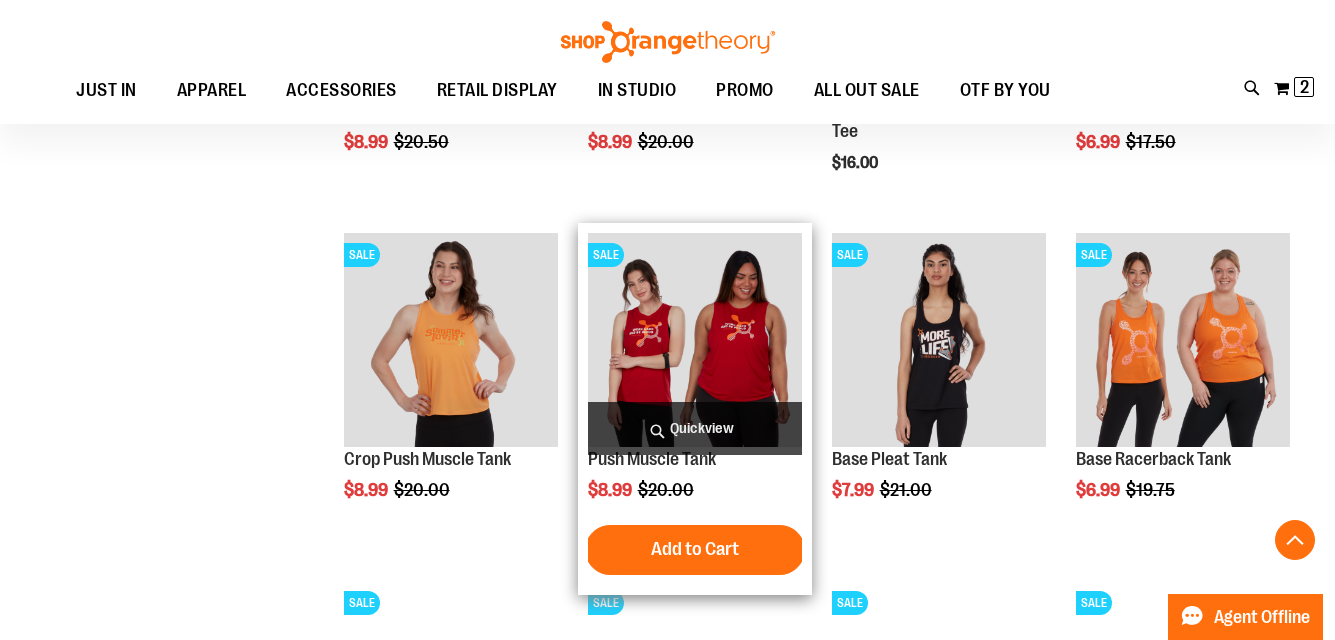 click at bounding box center (695, 340) 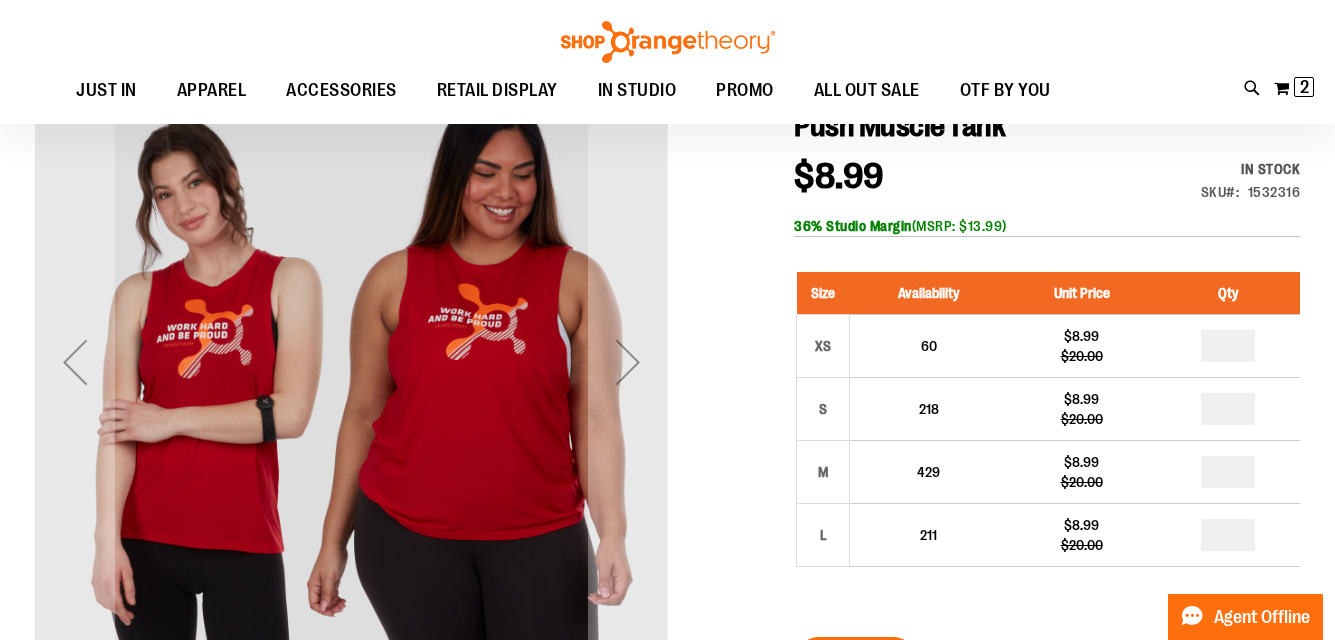 scroll, scrollTop: 233, scrollLeft: 0, axis: vertical 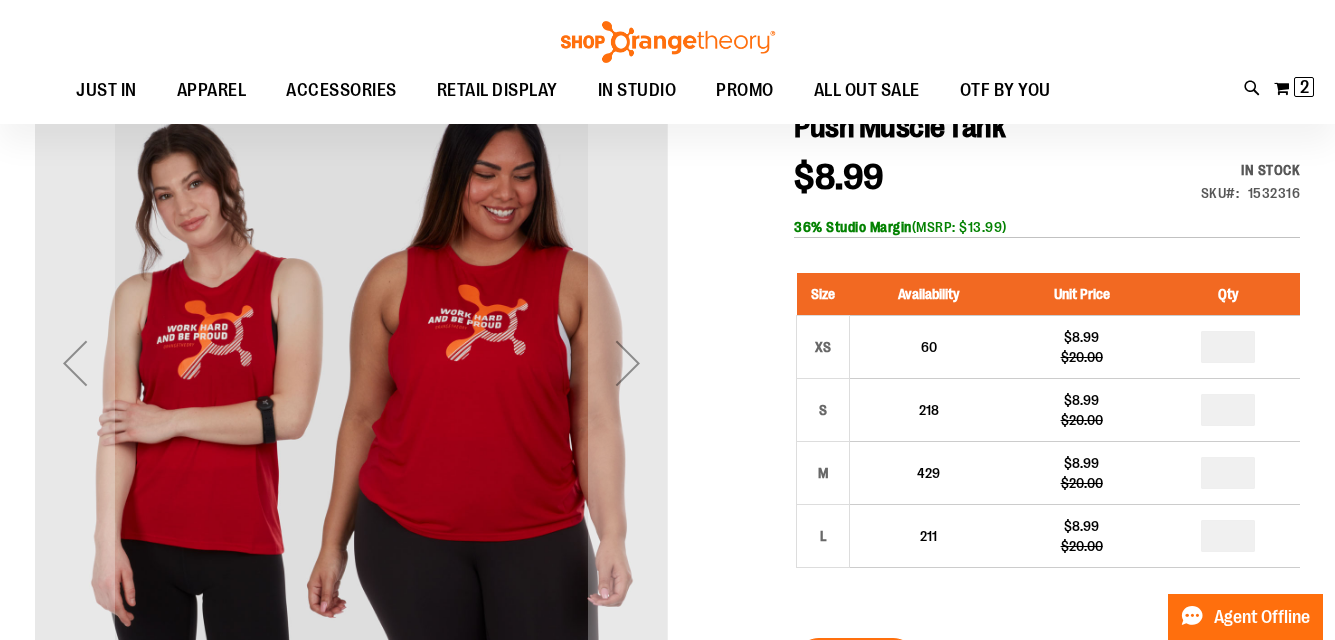type on "**********" 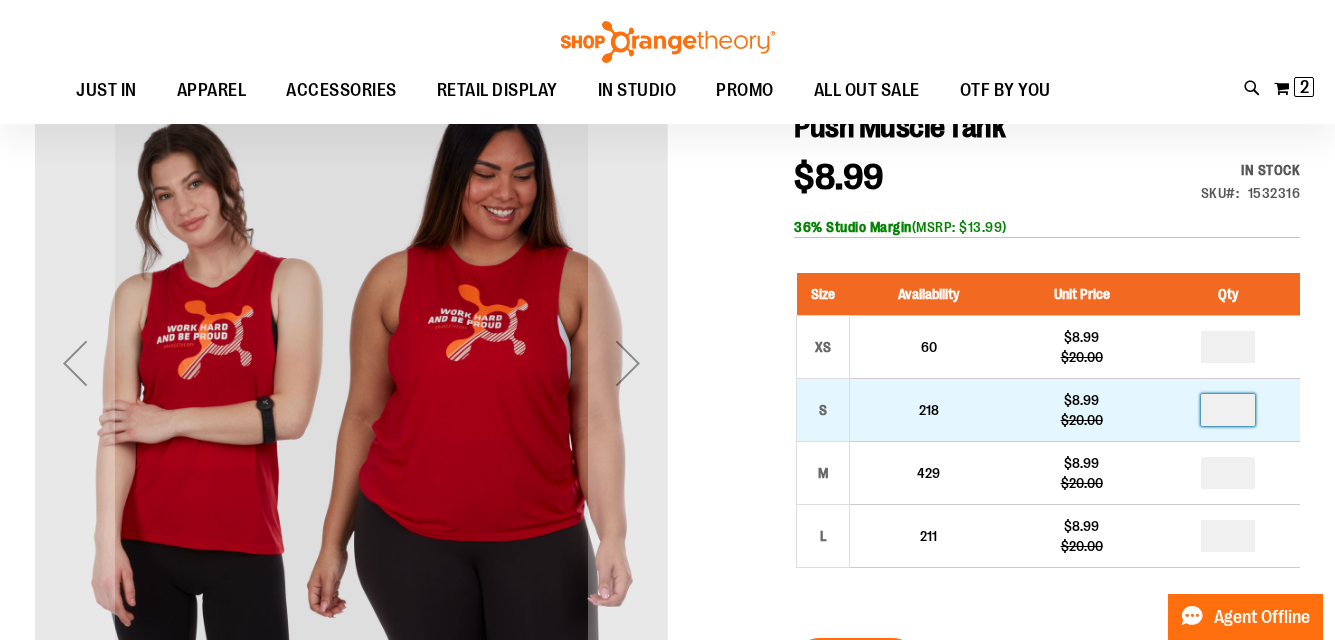 click on "*" at bounding box center (1228, 410) 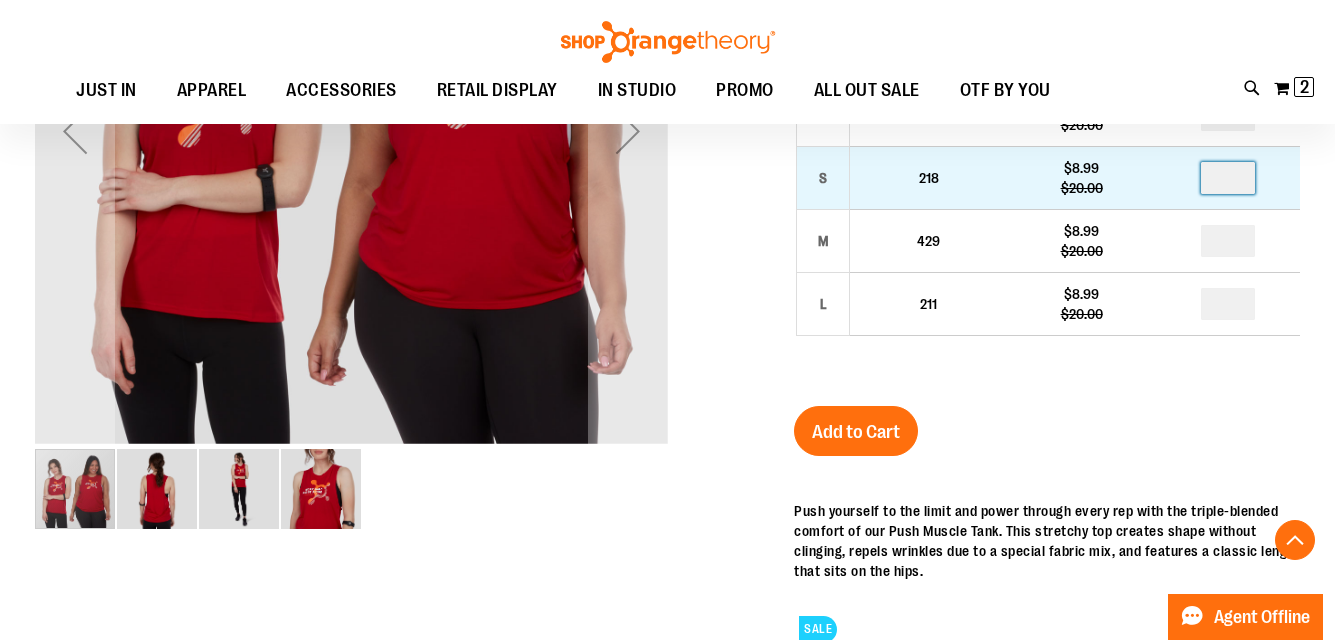 scroll, scrollTop: 476, scrollLeft: 0, axis: vertical 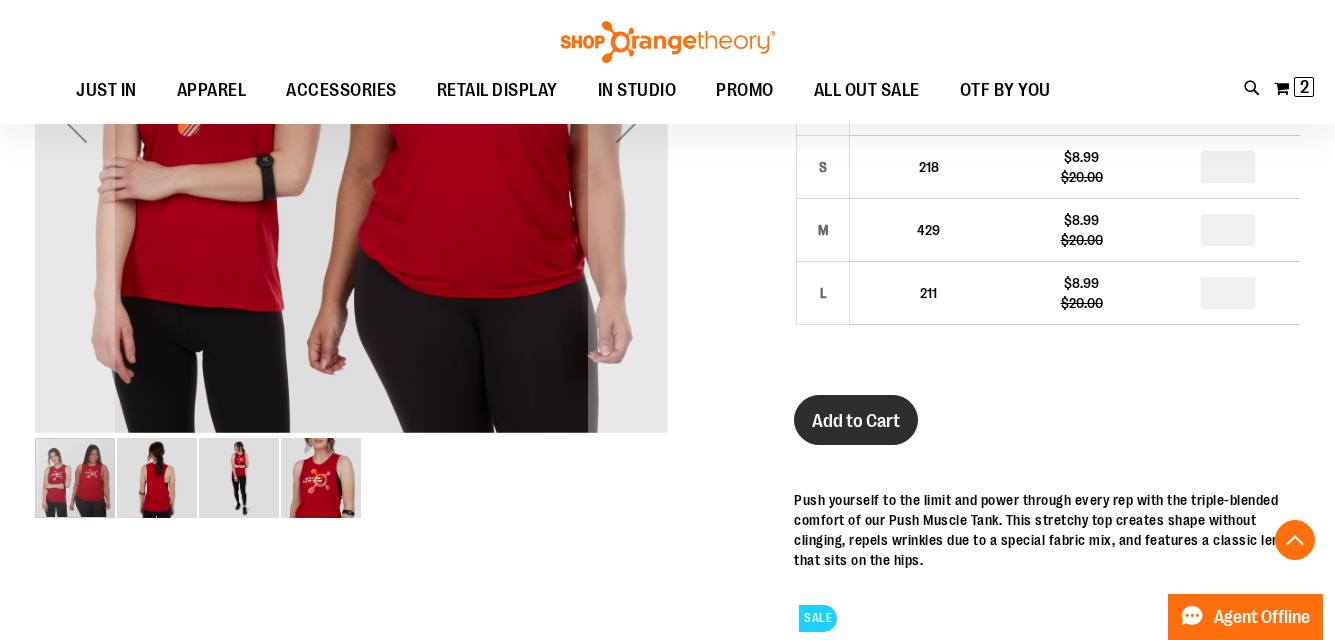 click on "Add to Cart" at bounding box center [856, 421] 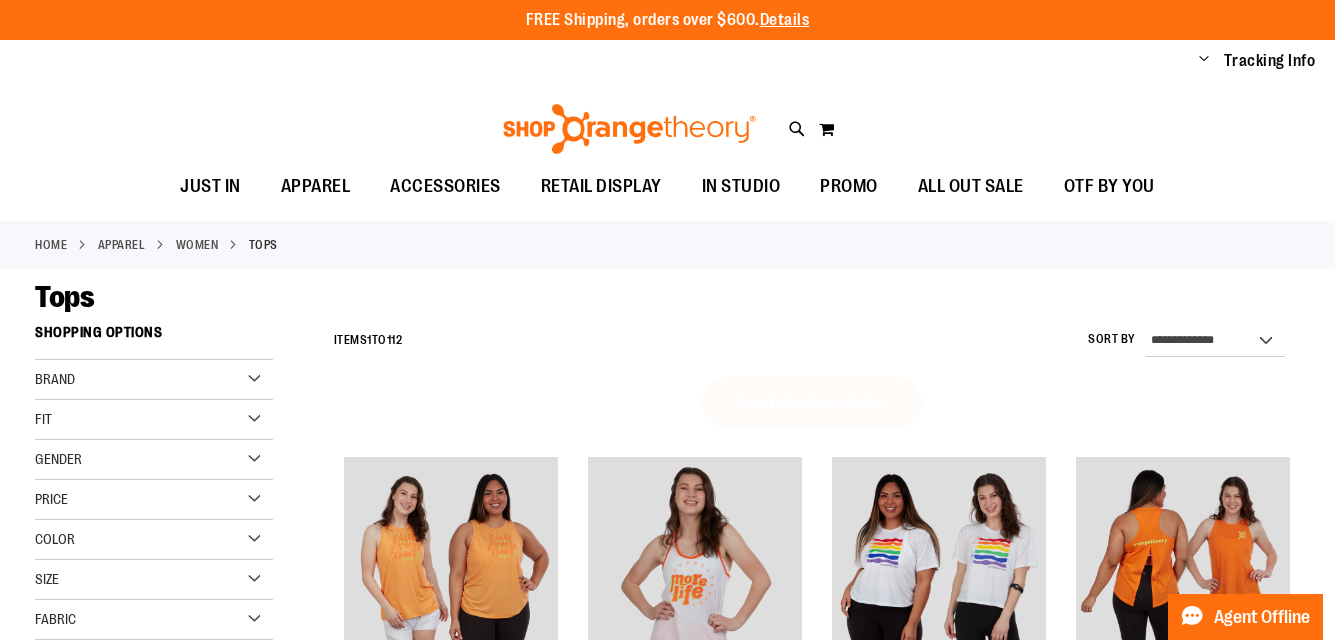 scroll, scrollTop: 0, scrollLeft: 0, axis: both 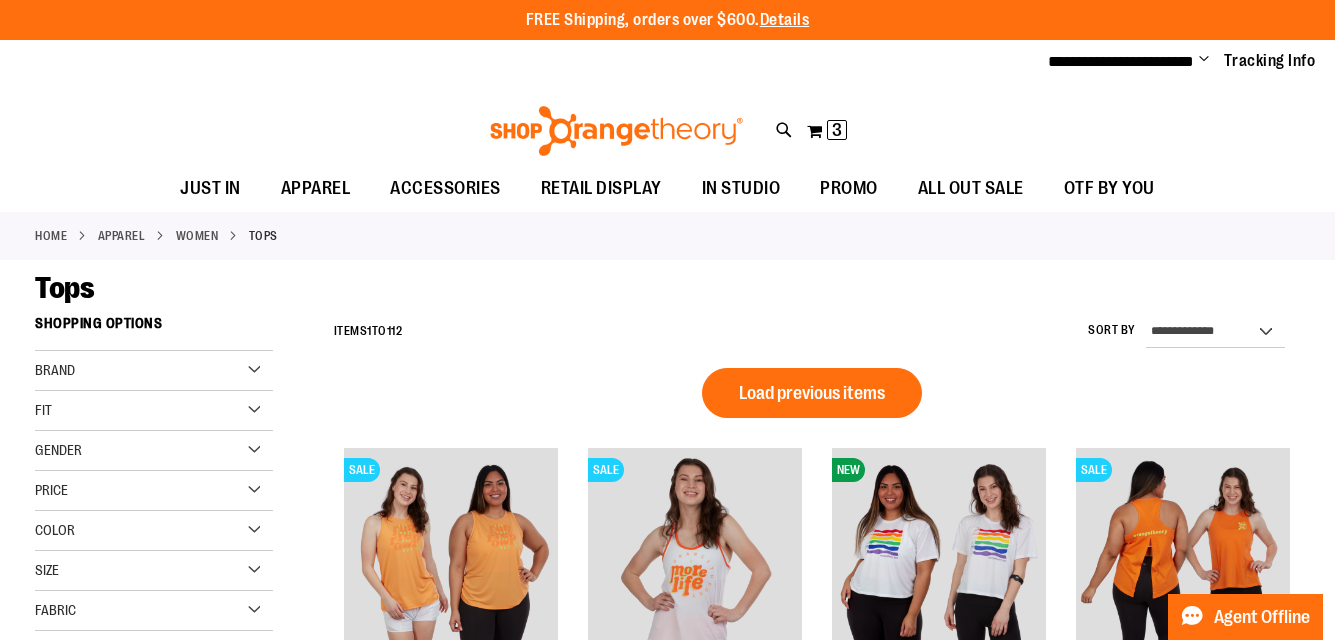 type on "**********" 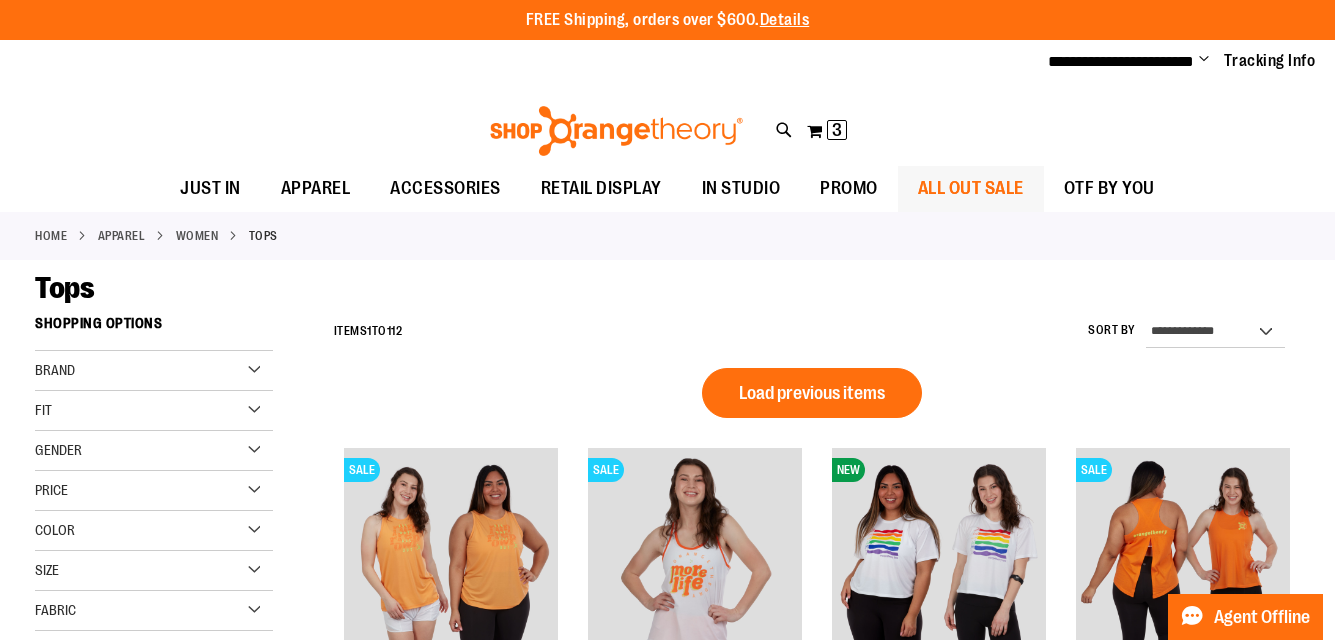 click on "ALL OUT SALE" at bounding box center [971, 188] 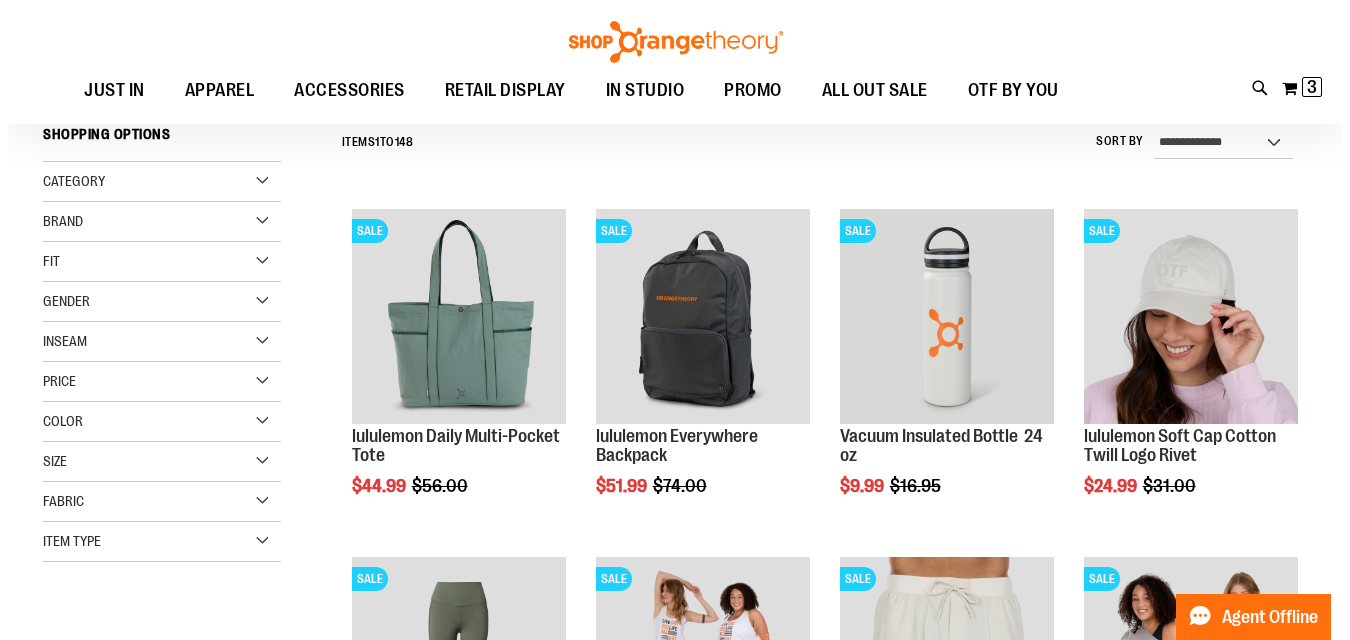 scroll, scrollTop: 189, scrollLeft: 0, axis: vertical 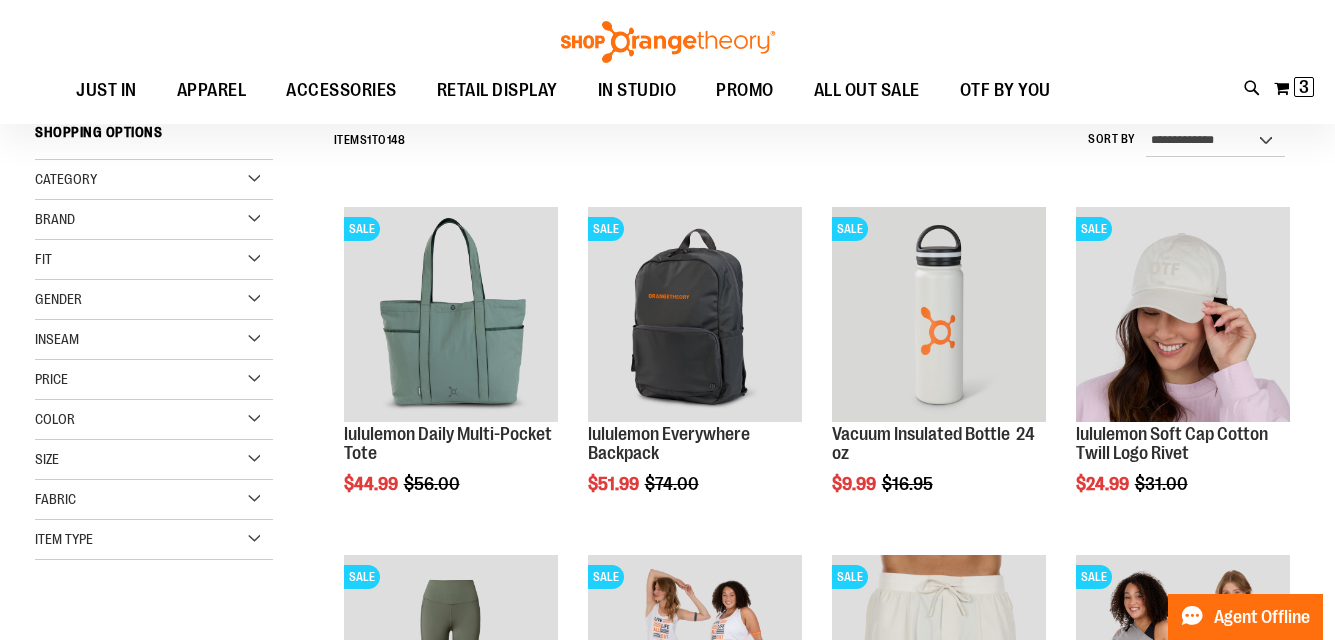 type on "**********" 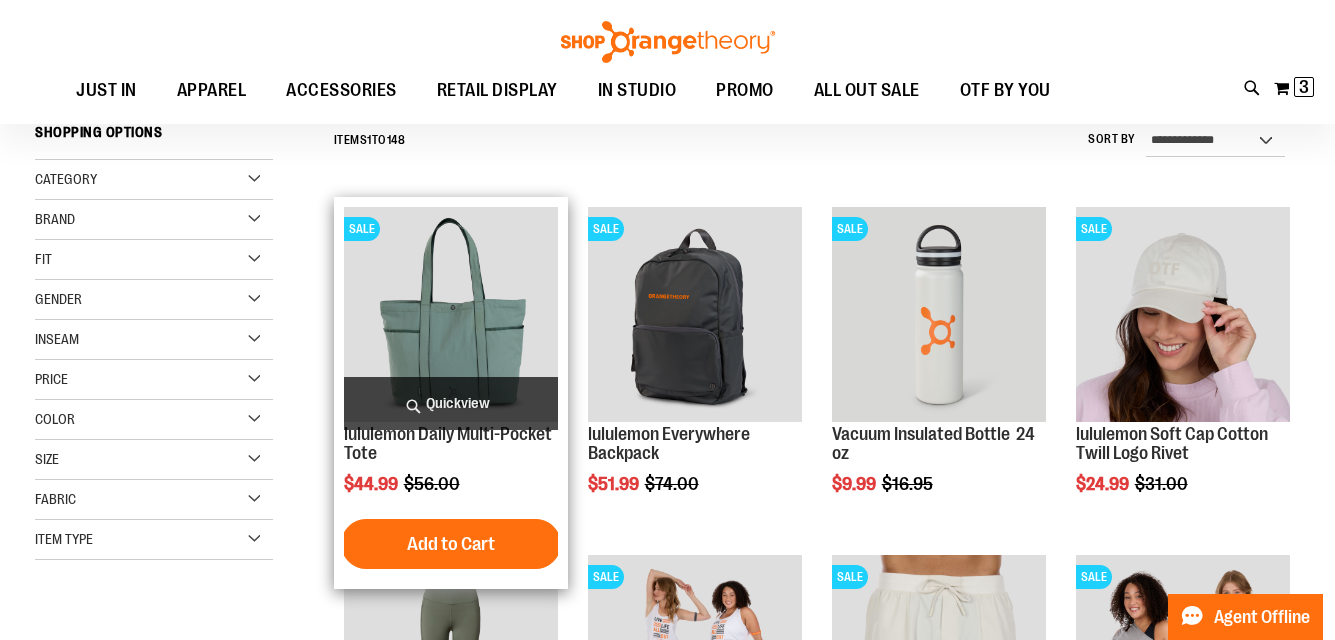 click at bounding box center [451, 314] 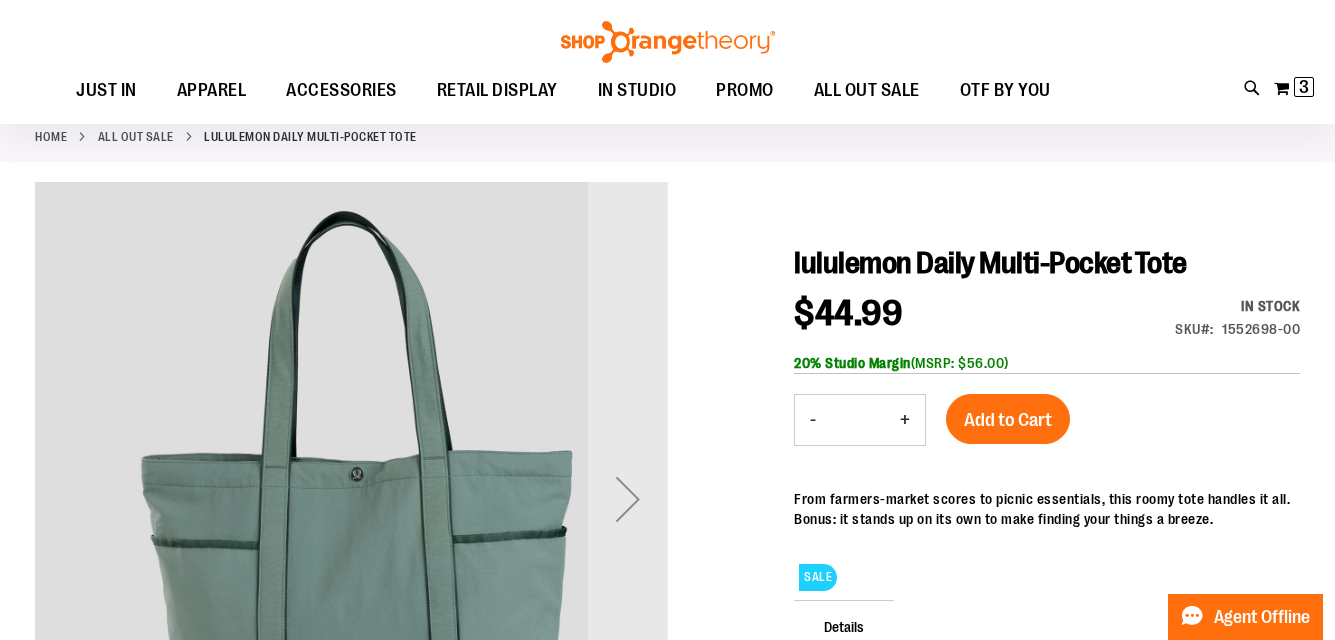 scroll, scrollTop: 229, scrollLeft: 0, axis: vertical 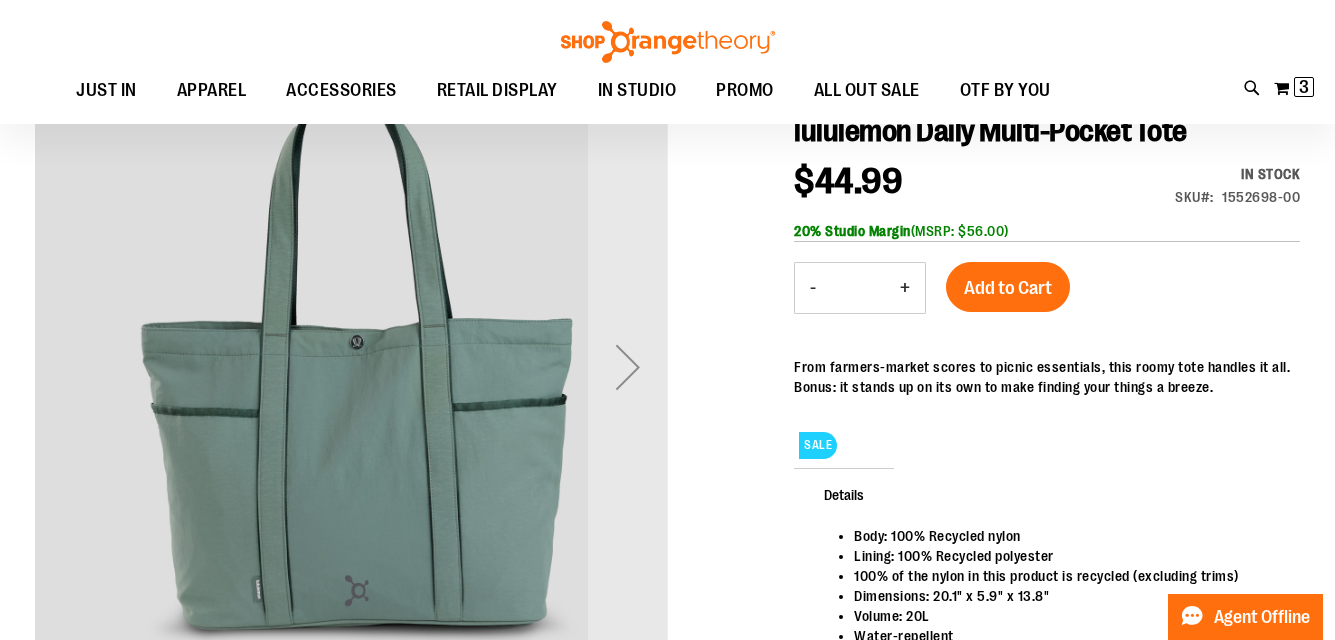 type on "**********" 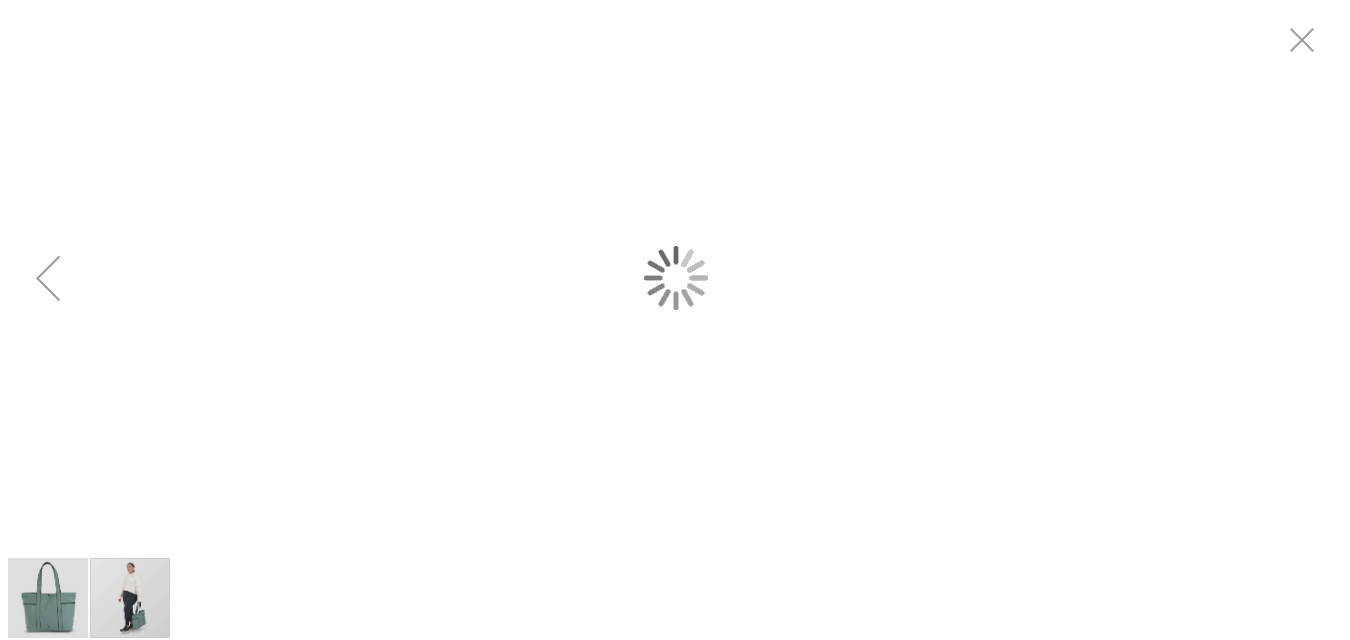 scroll, scrollTop: 0, scrollLeft: 0, axis: both 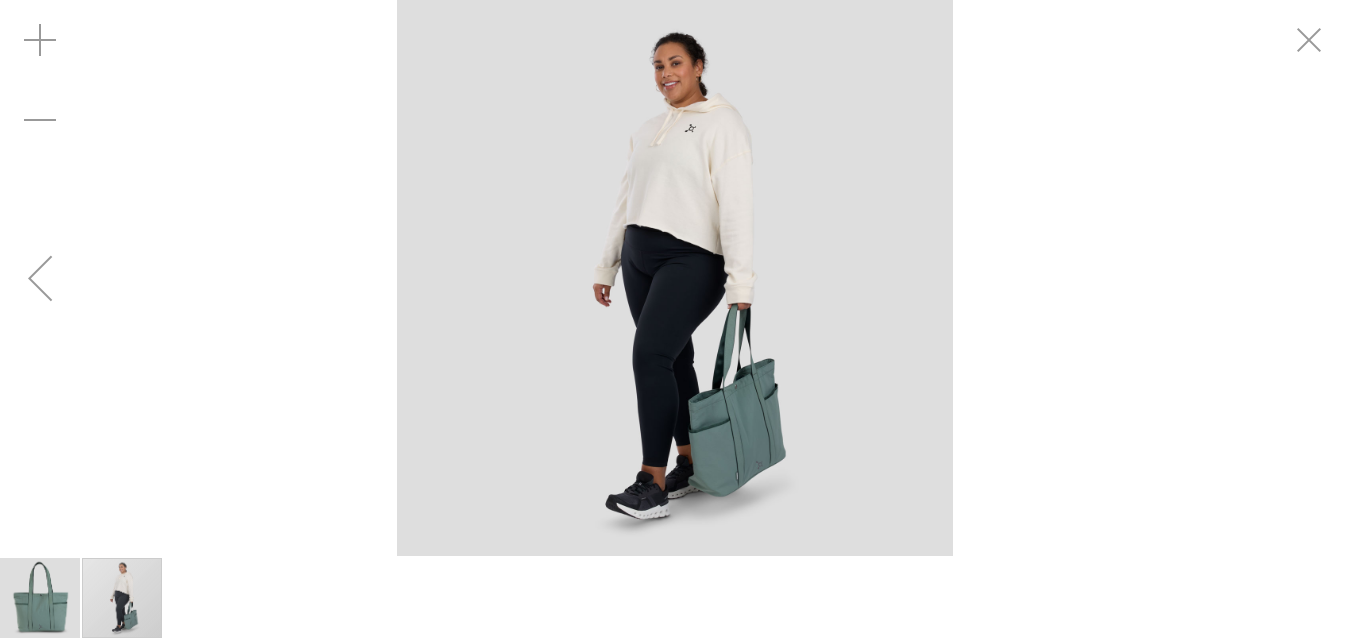 click at bounding box center (675, 278) 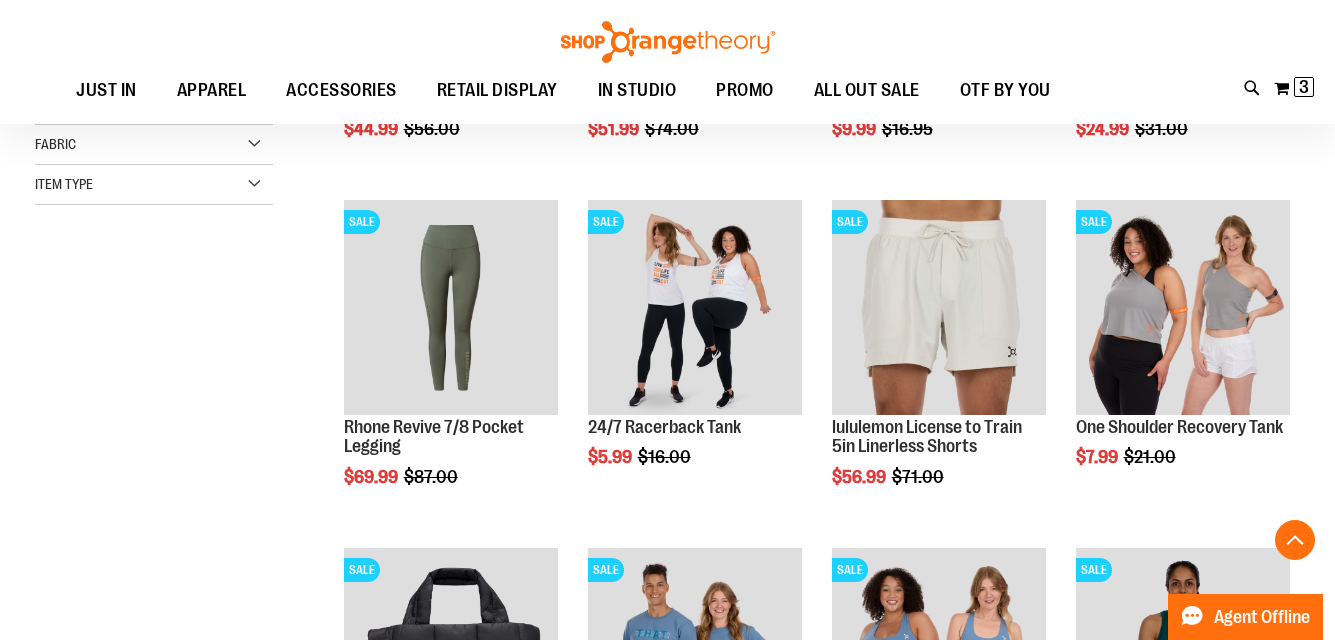 scroll, scrollTop: 343, scrollLeft: 0, axis: vertical 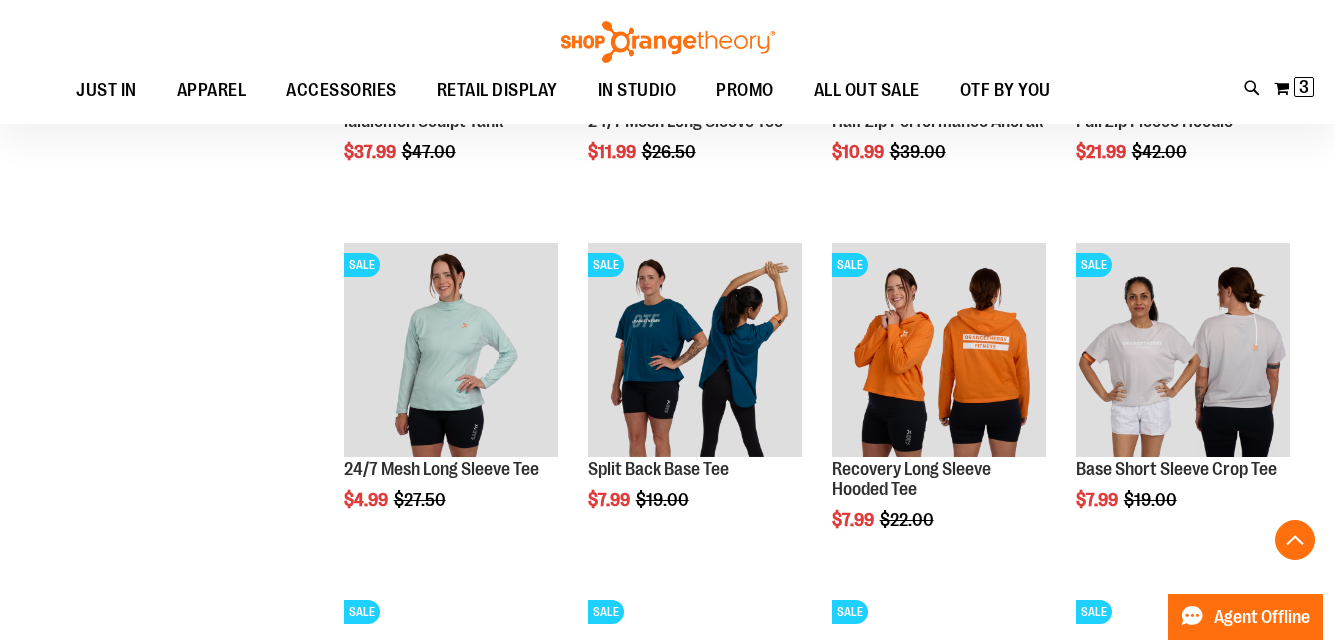 type on "**********" 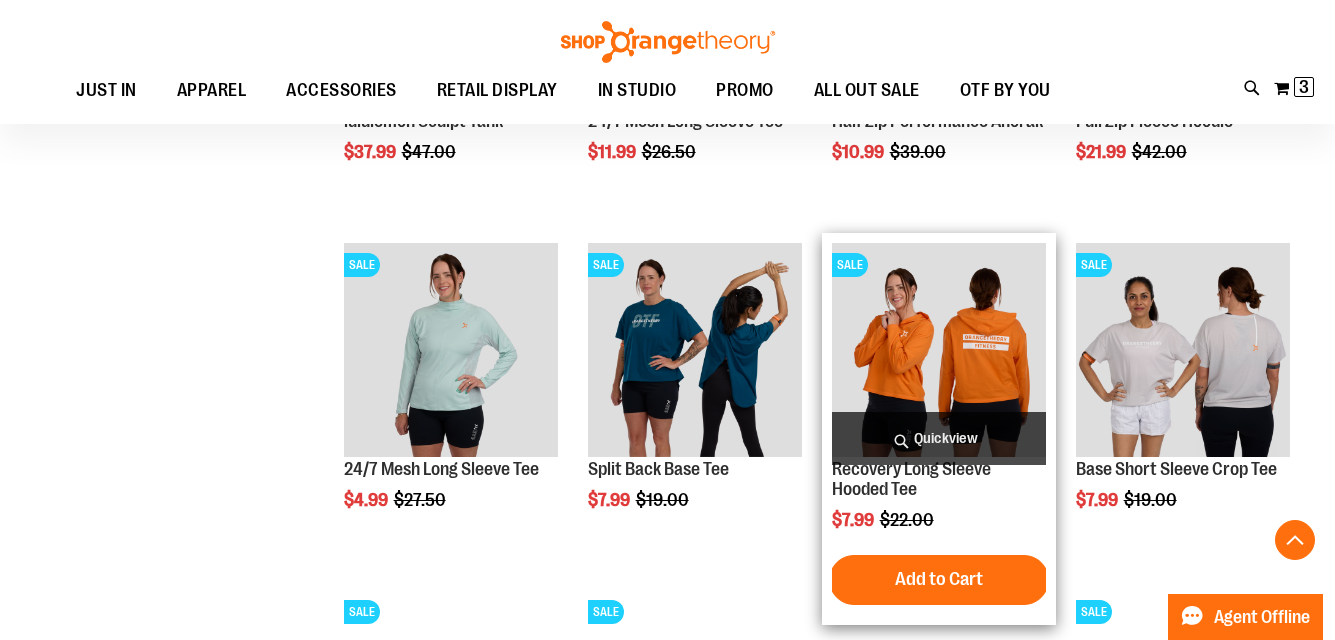 click at bounding box center (939, 350) 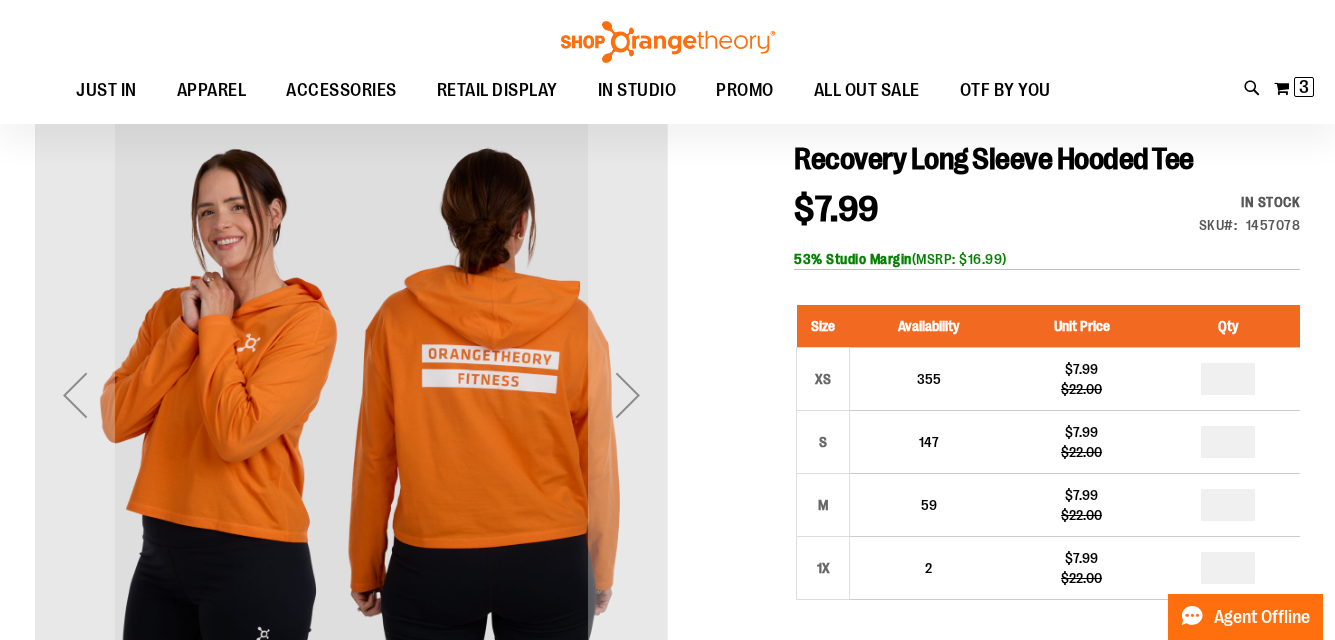 scroll, scrollTop: 196, scrollLeft: 0, axis: vertical 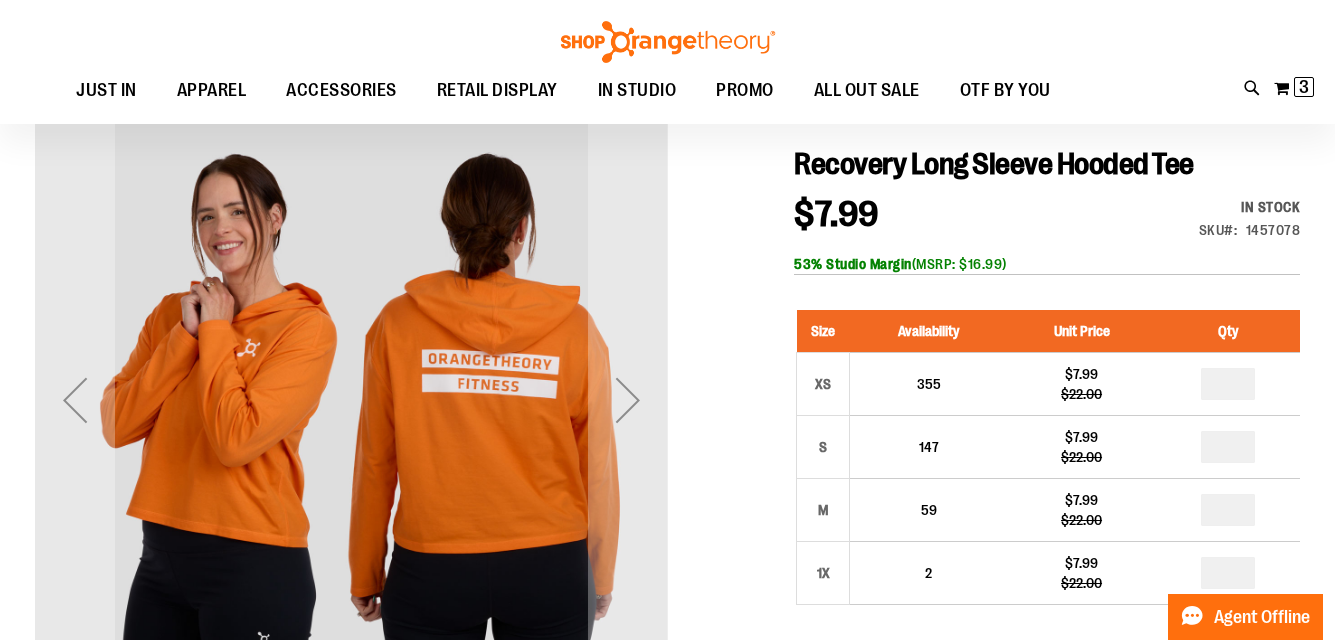 type on "**********" 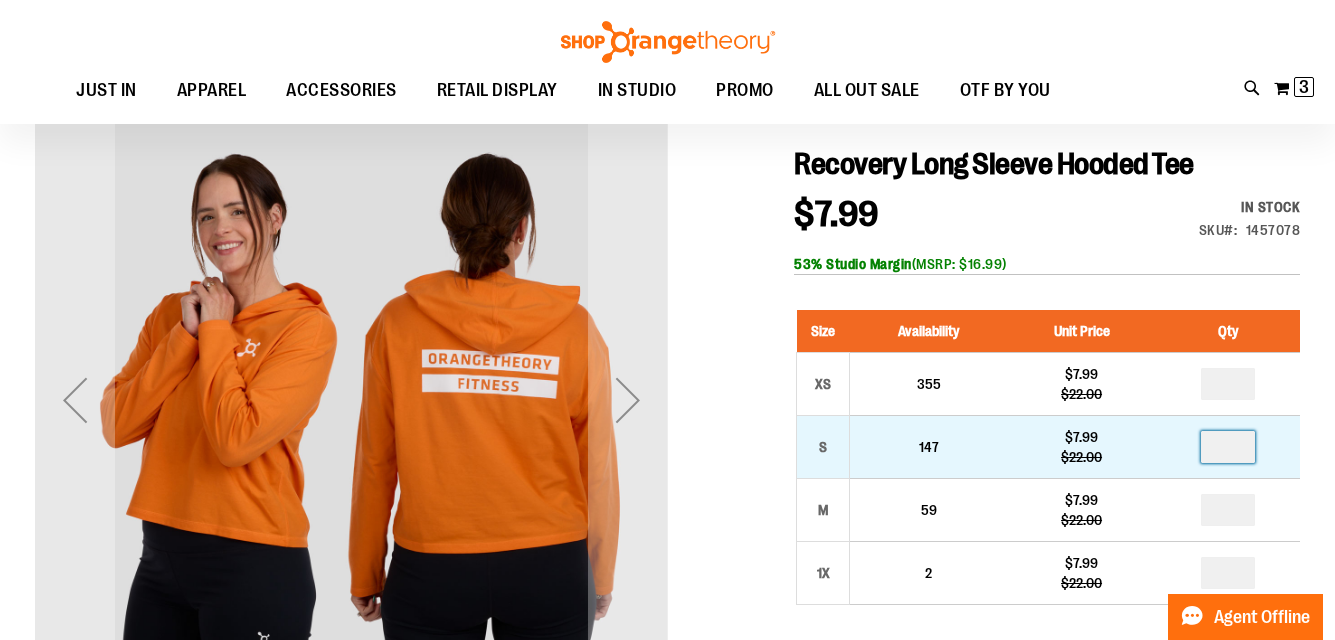 click on "*" at bounding box center (1228, 447) 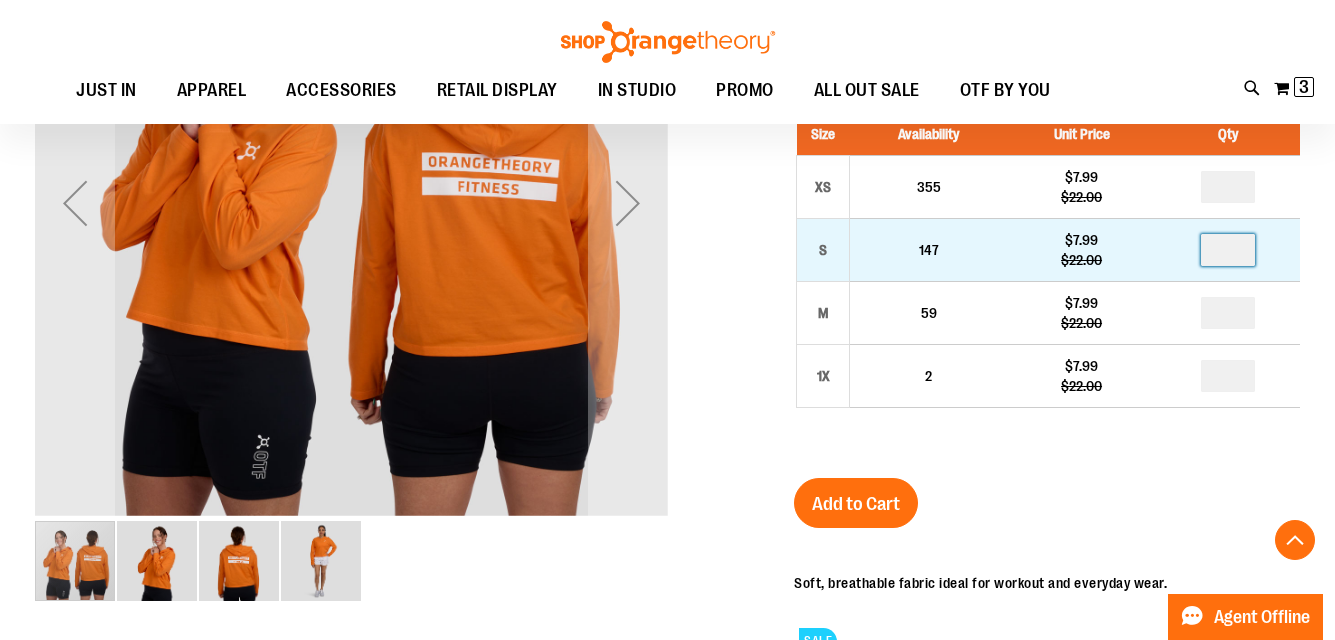 scroll, scrollTop: 438, scrollLeft: 0, axis: vertical 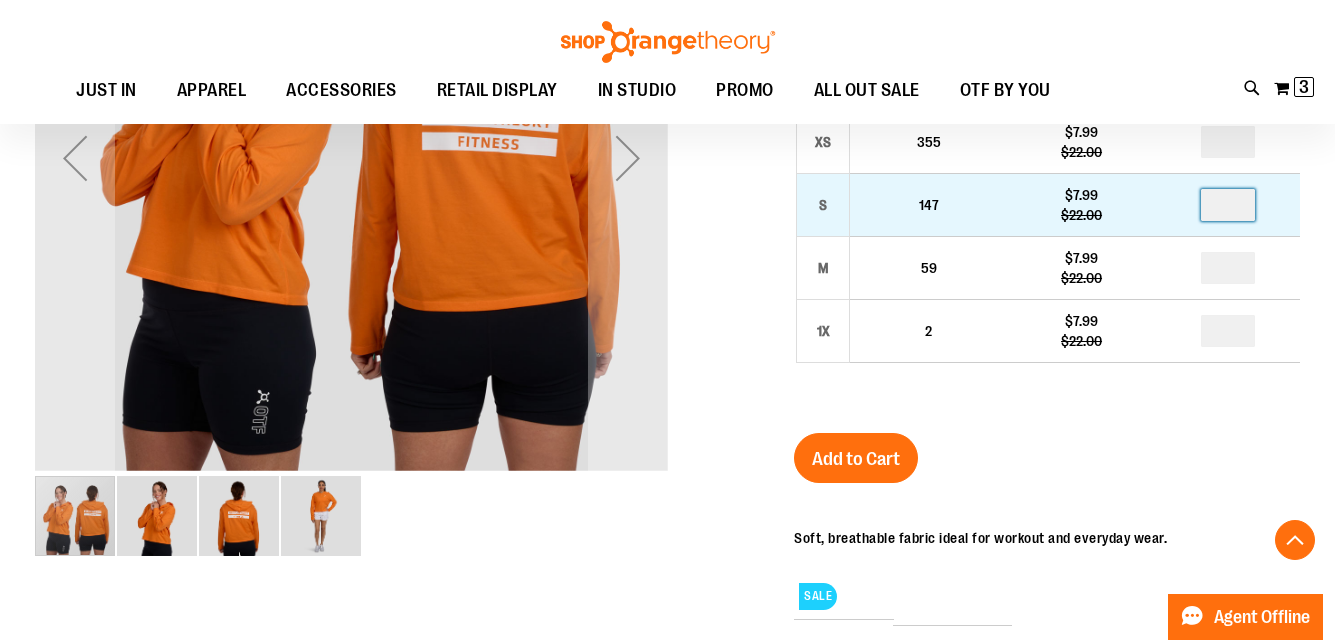 type on "*" 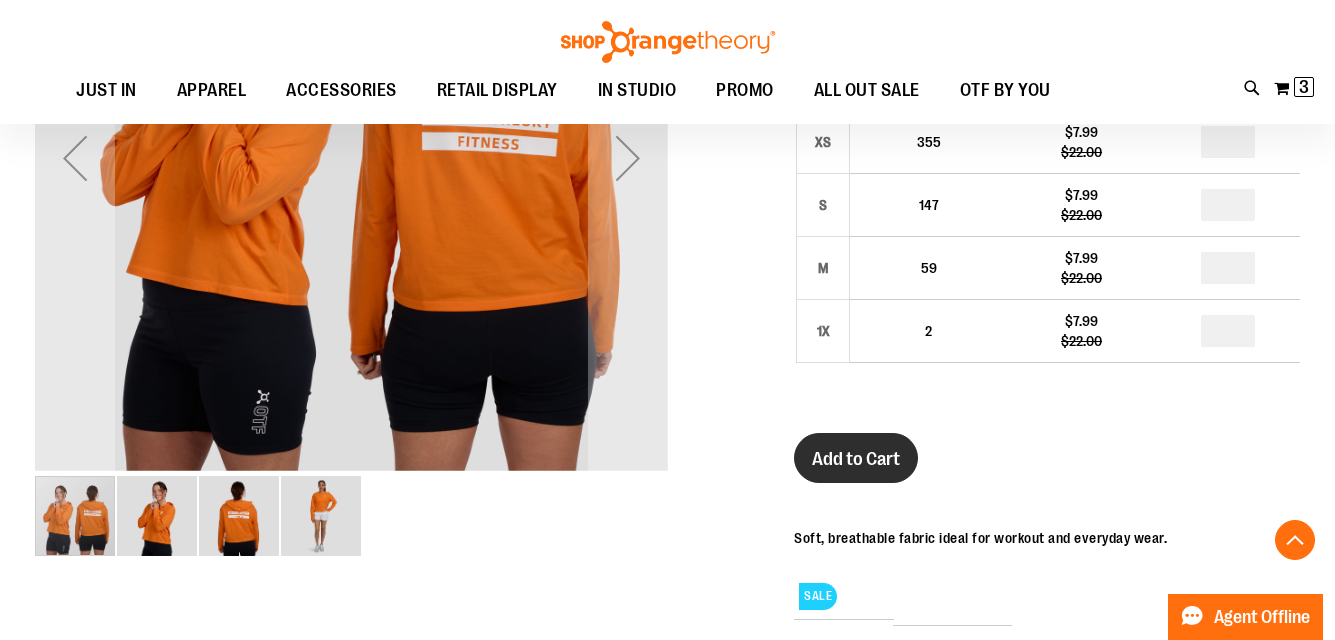 click on "Add to Cart" at bounding box center [856, 459] 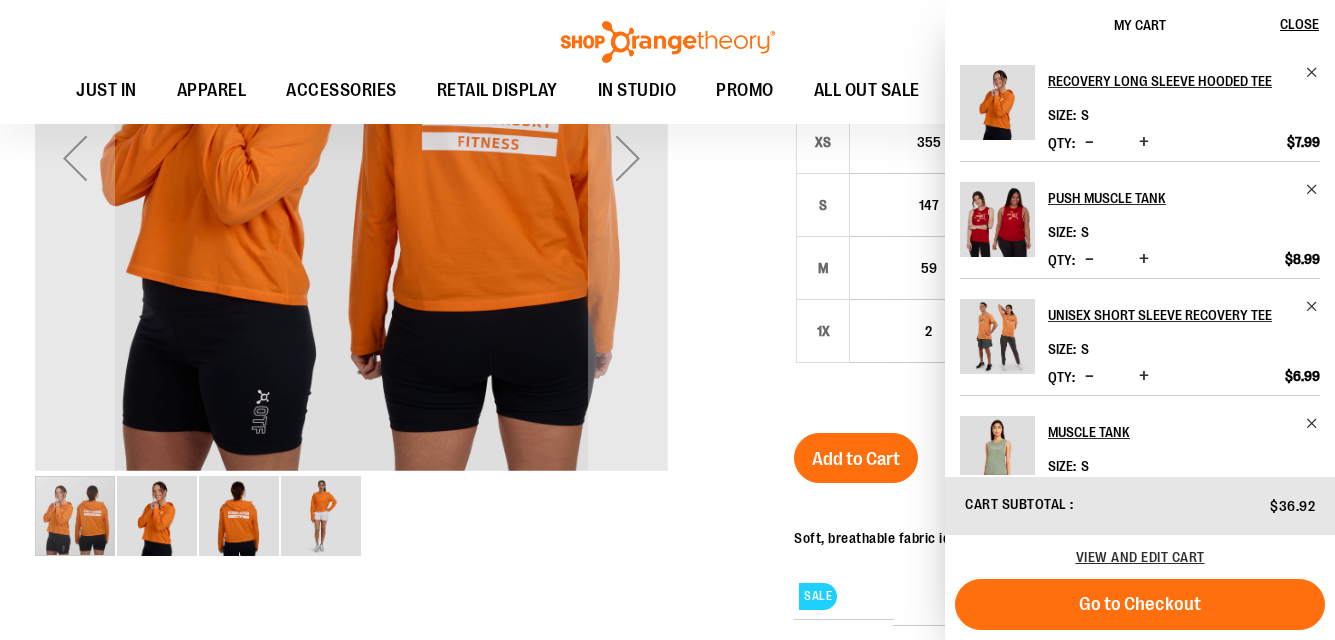 click at bounding box center [667, 389] 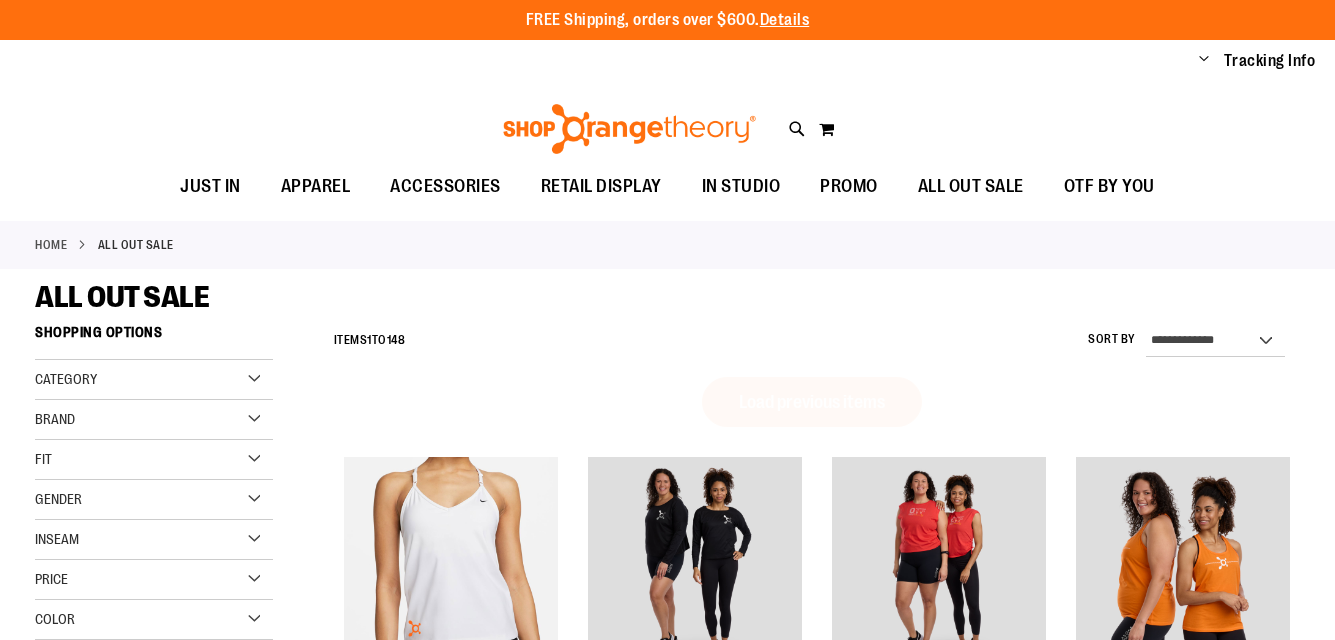 scroll, scrollTop: 0, scrollLeft: 0, axis: both 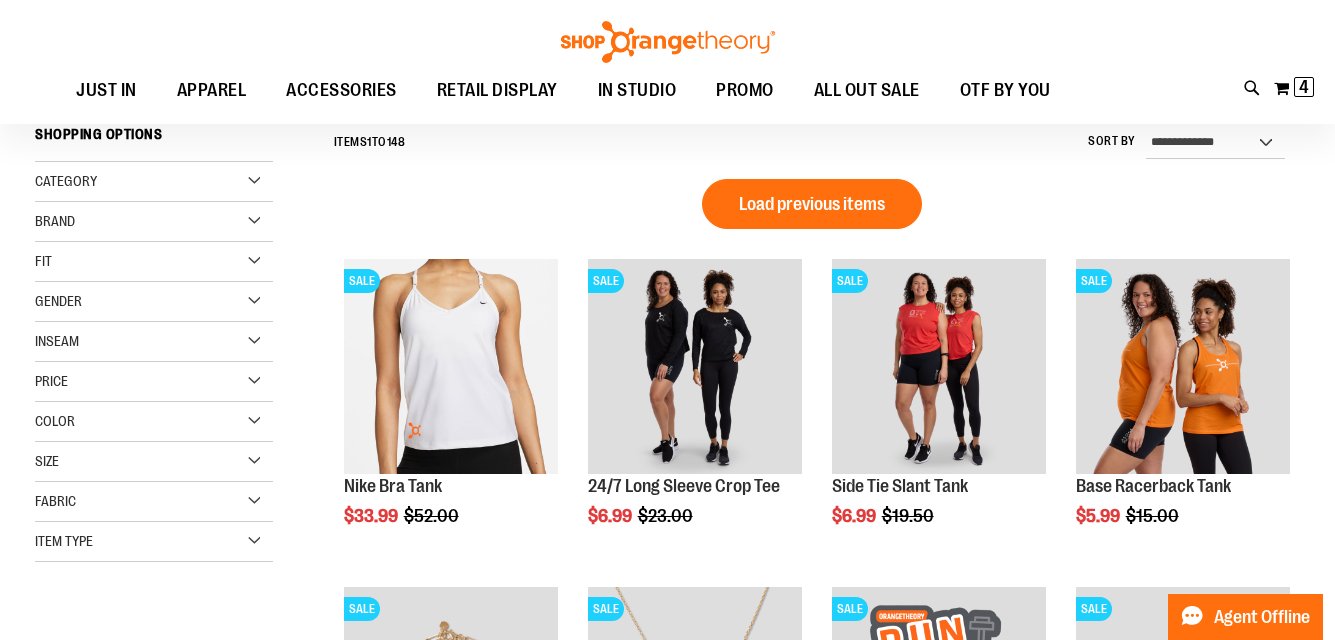 type on "**********" 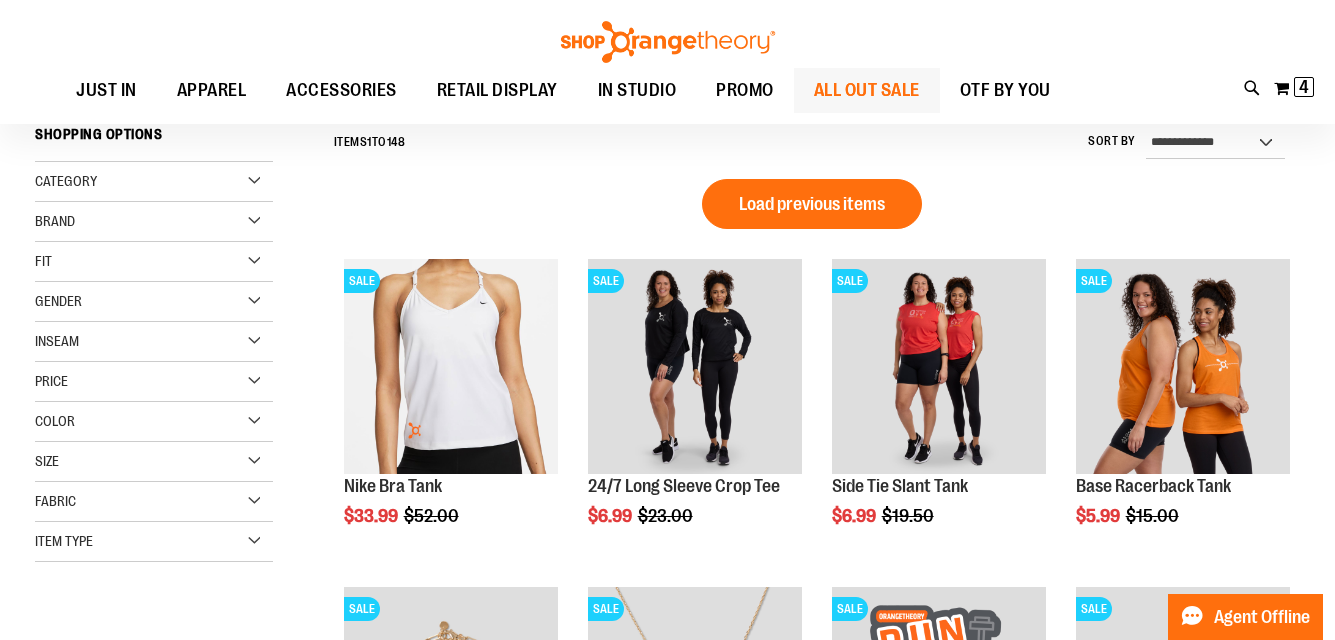click on "ALL OUT SALE" at bounding box center [867, 90] 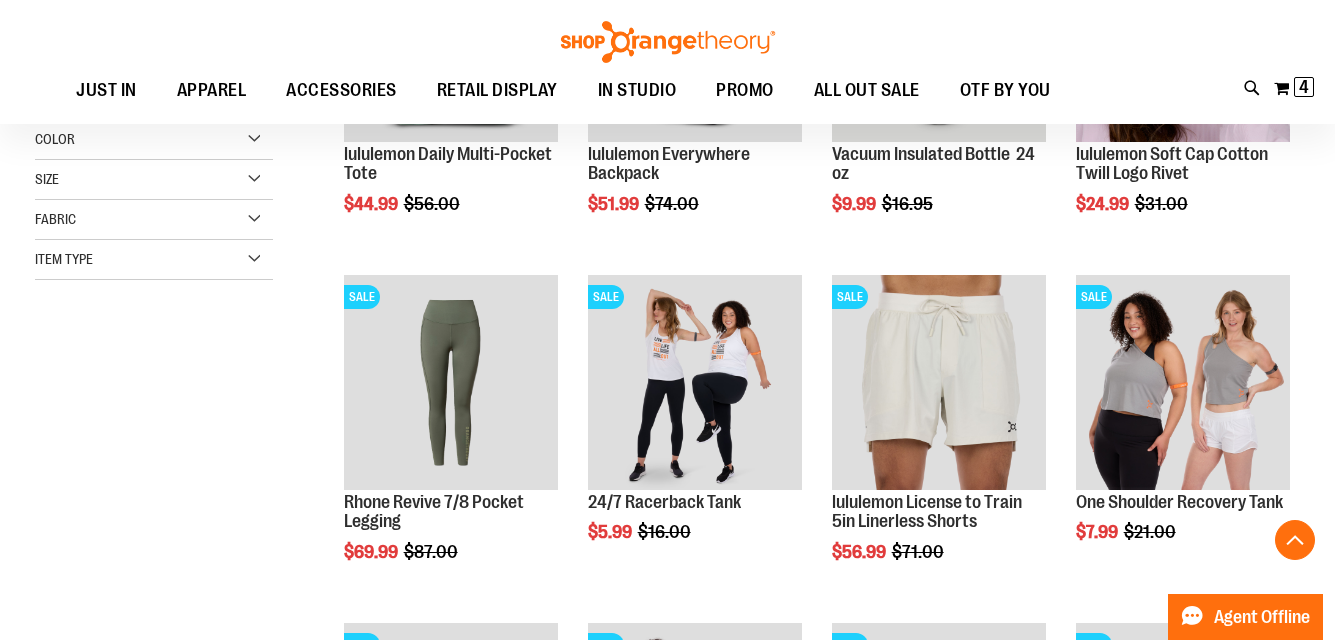 scroll, scrollTop: 476, scrollLeft: 0, axis: vertical 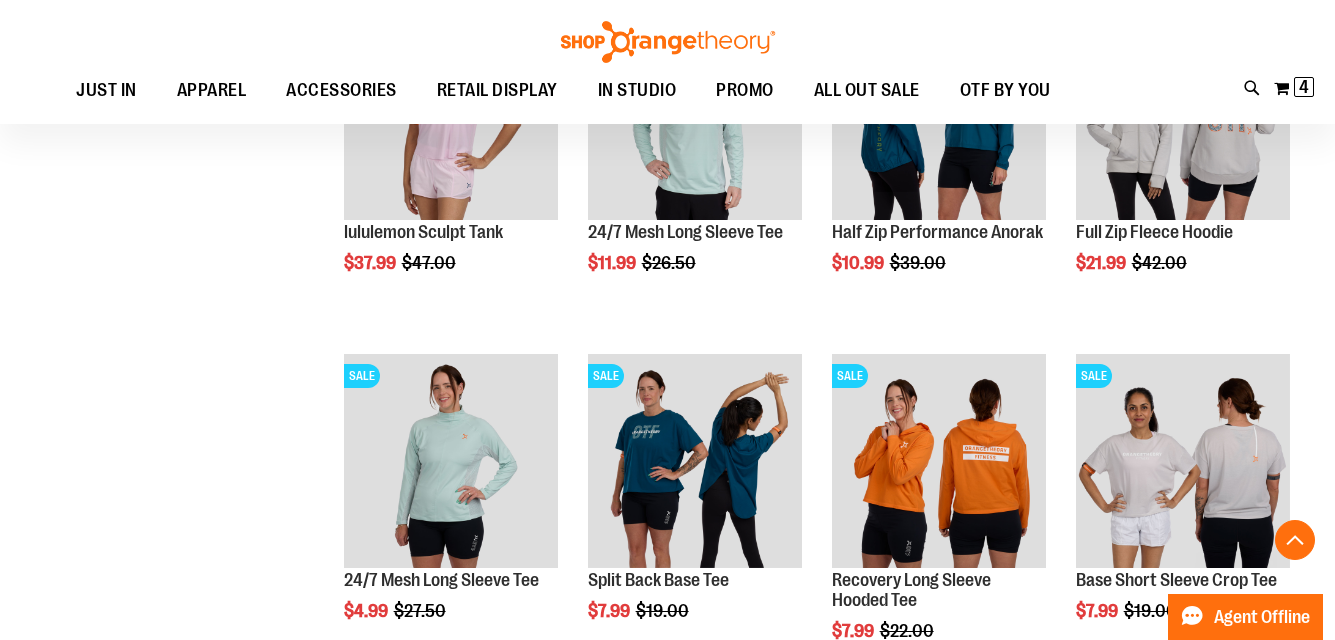type on "**********" 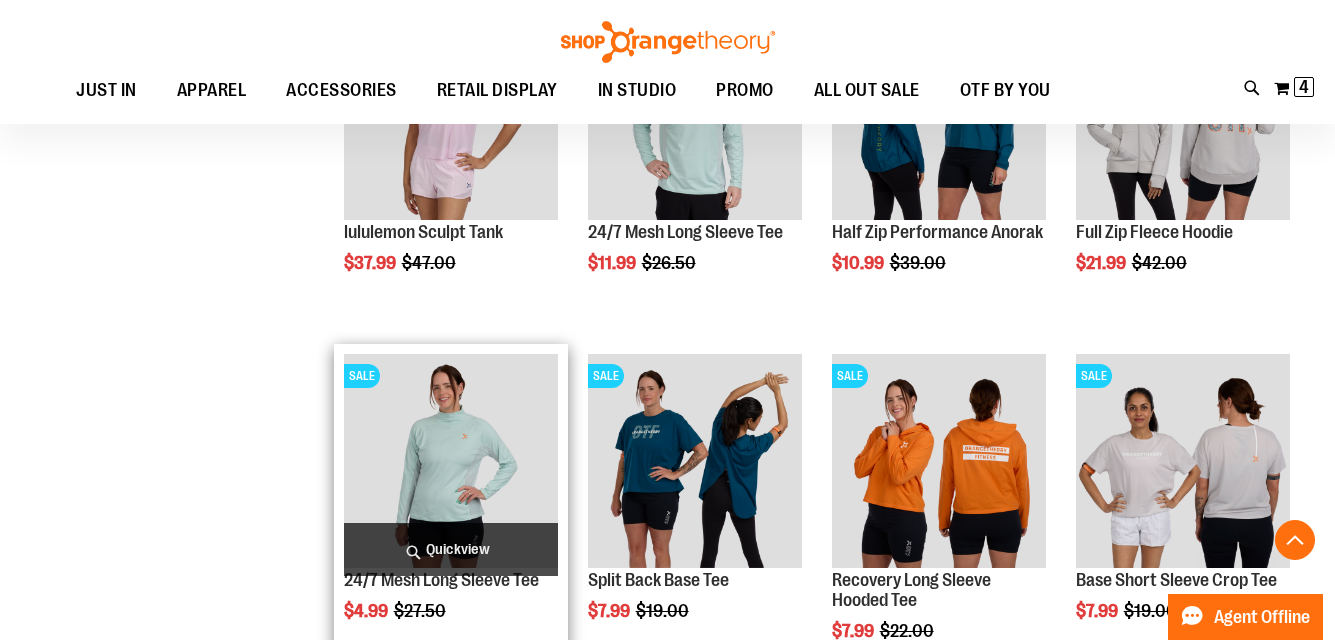 click on "Quickview" at bounding box center [451, 549] 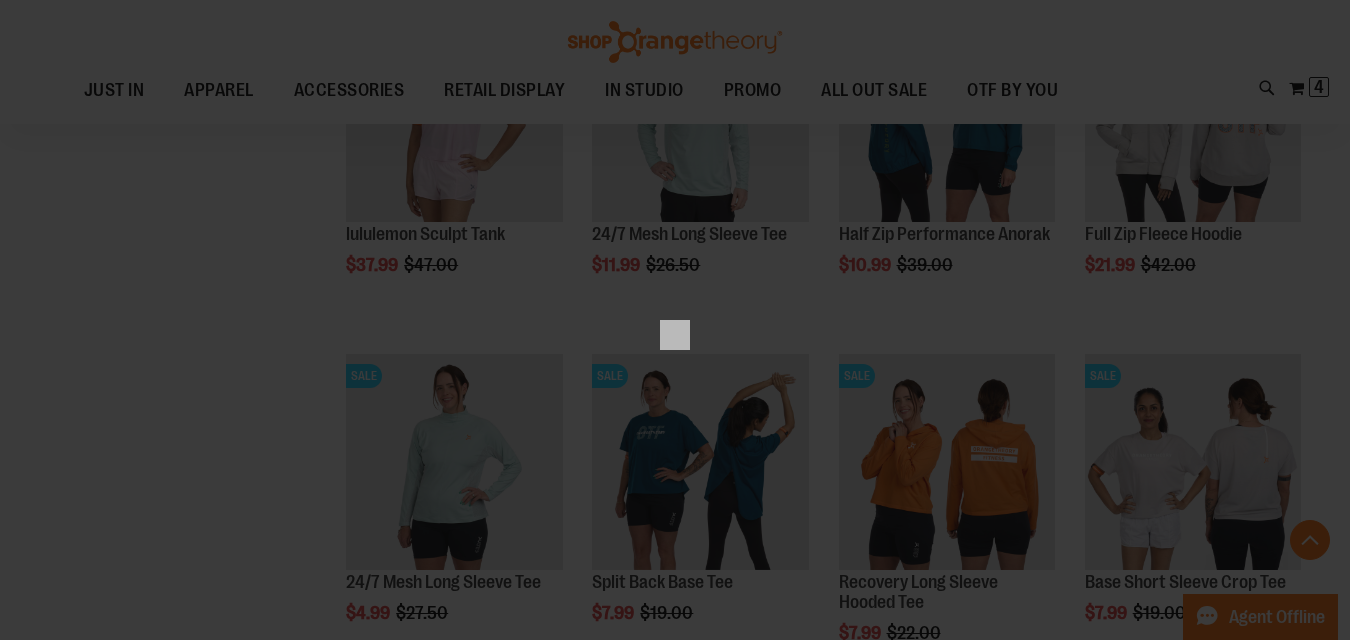 click on "×" at bounding box center (675, 320) 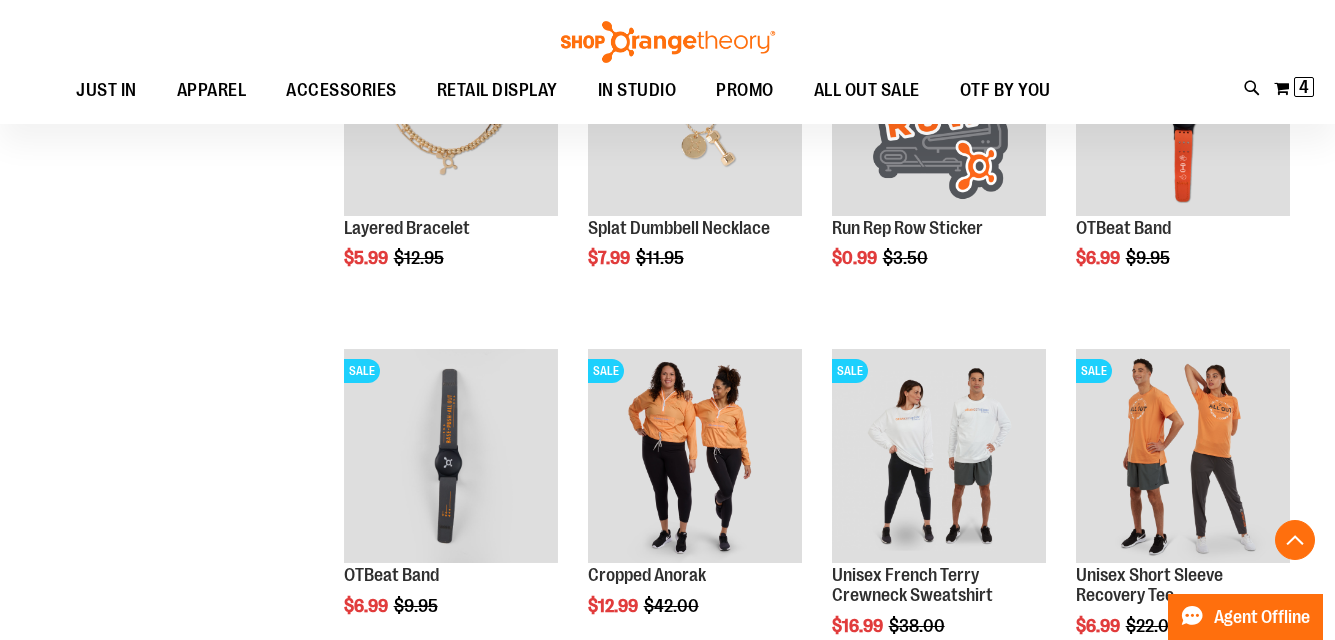 scroll, scrollTop: 2962, scrollLeft: 0, axis: vertical 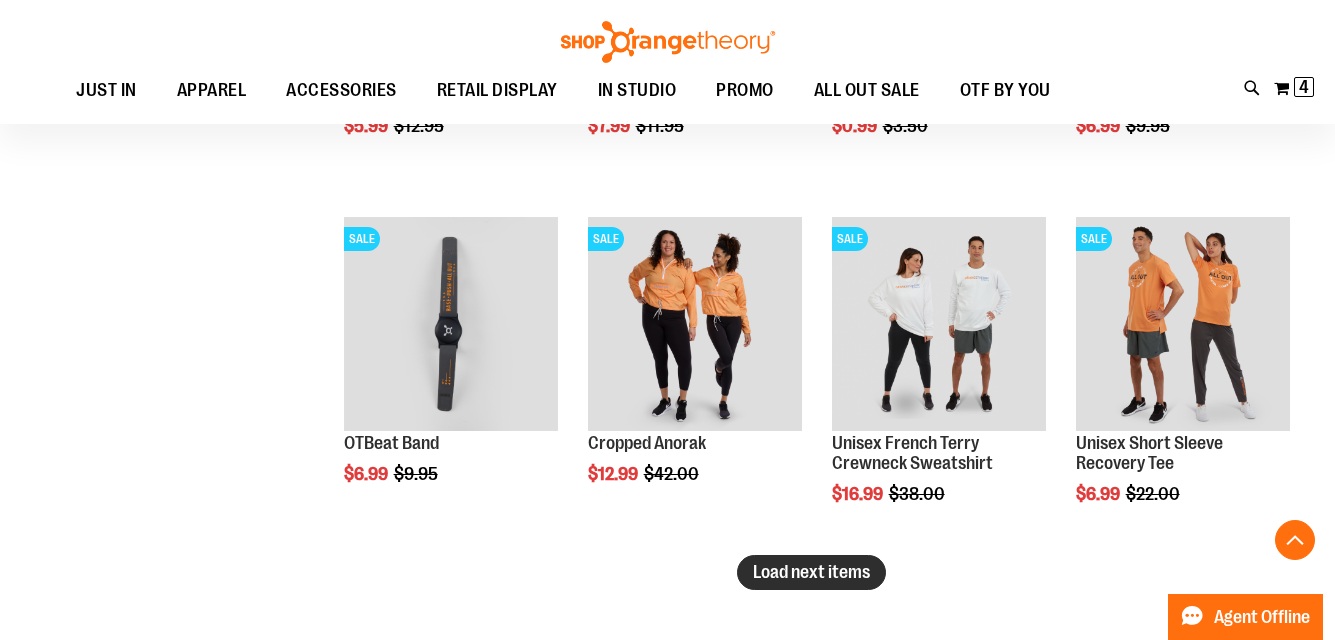 click on "Load next items" at bounding box center [811, 572] 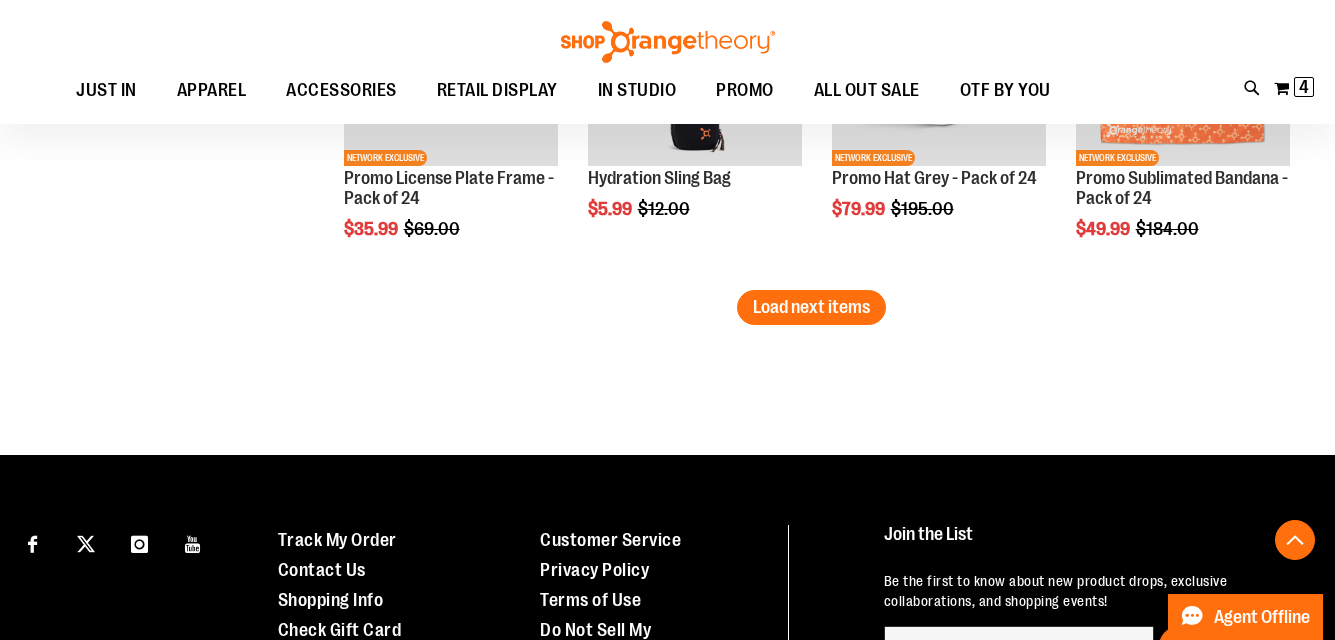 scroll, scrollTop: 4281, scrollLeft: 0, axis: vertical 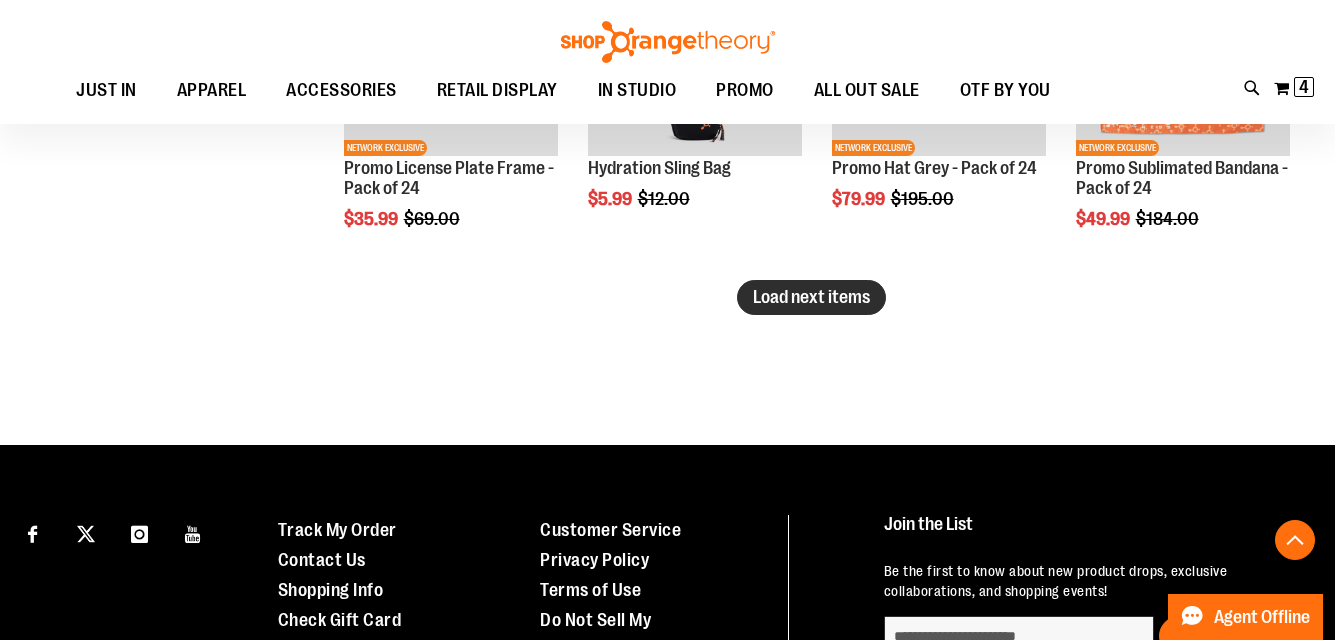 click on "Load next items" at bounding box center (811, 297) 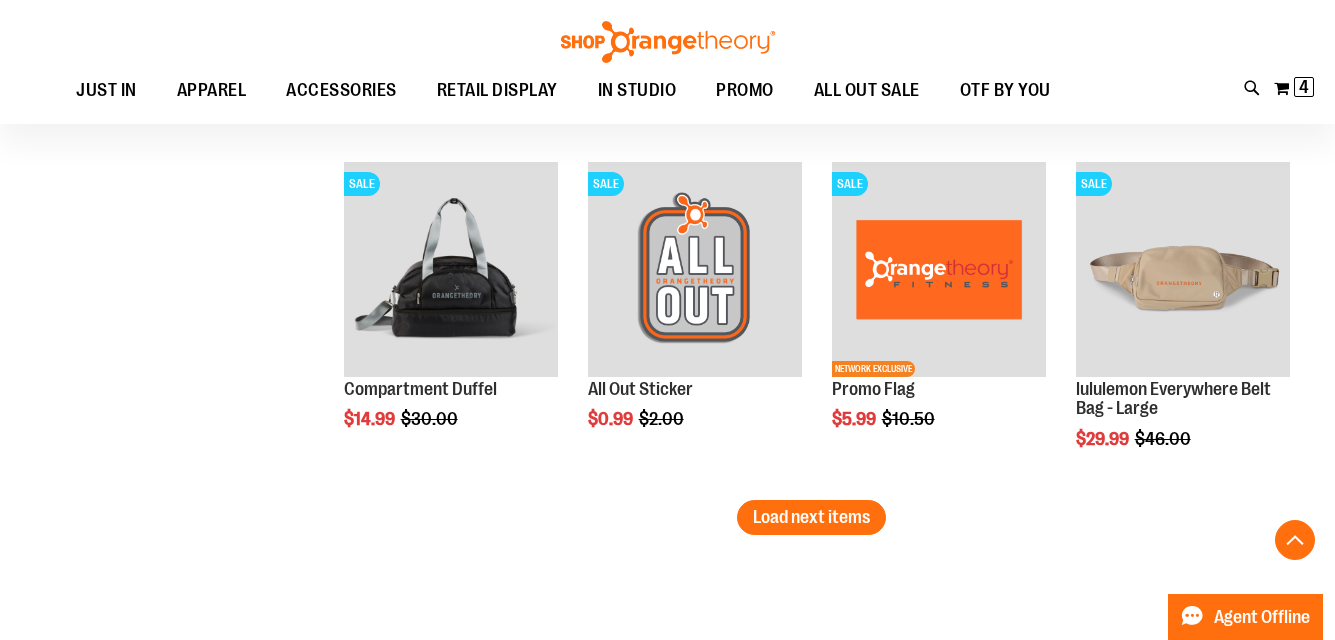 scroll, scrollTop: 5107, scrollLeft: 0, axis: vertical 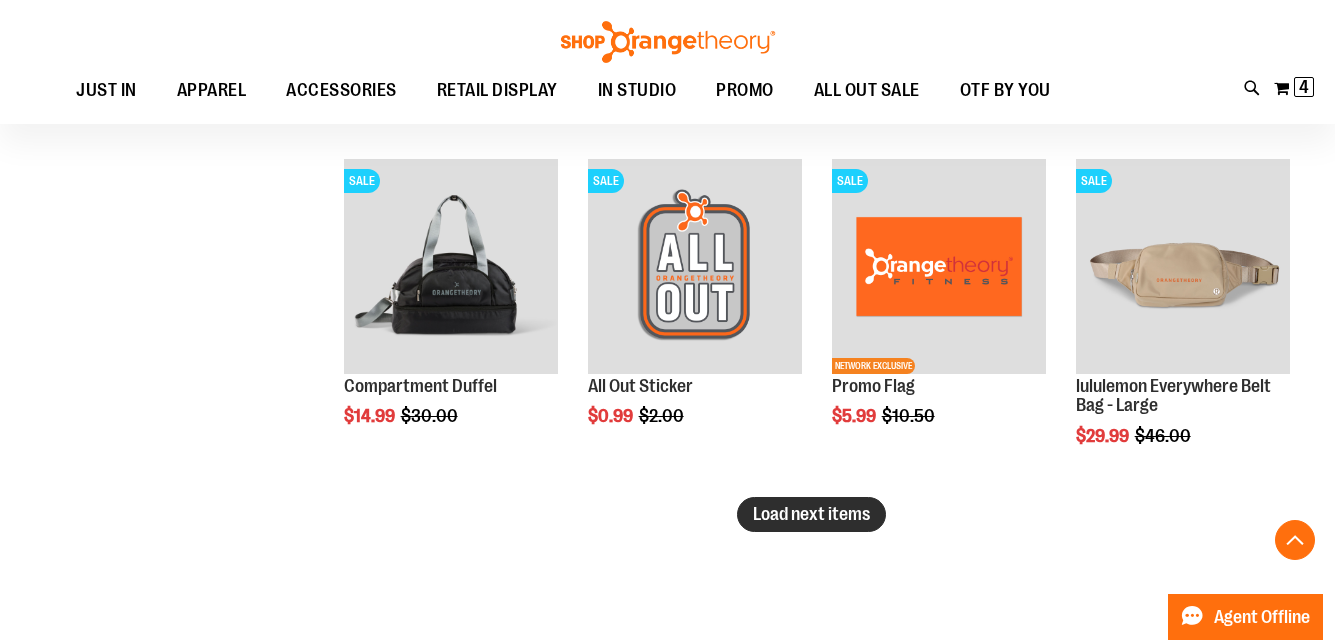 click on "Load next items" at bounding box center (811, 514) 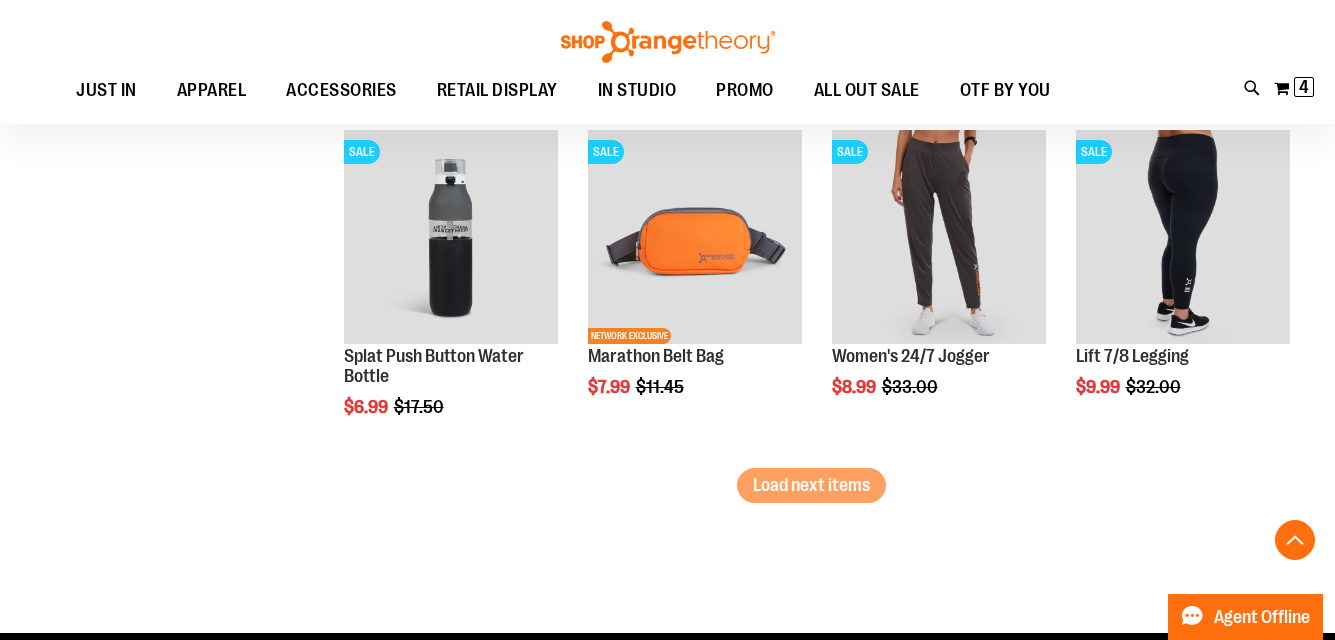 scroll, scrollTop: 6182, scrollLeft: 0, axis: vertical 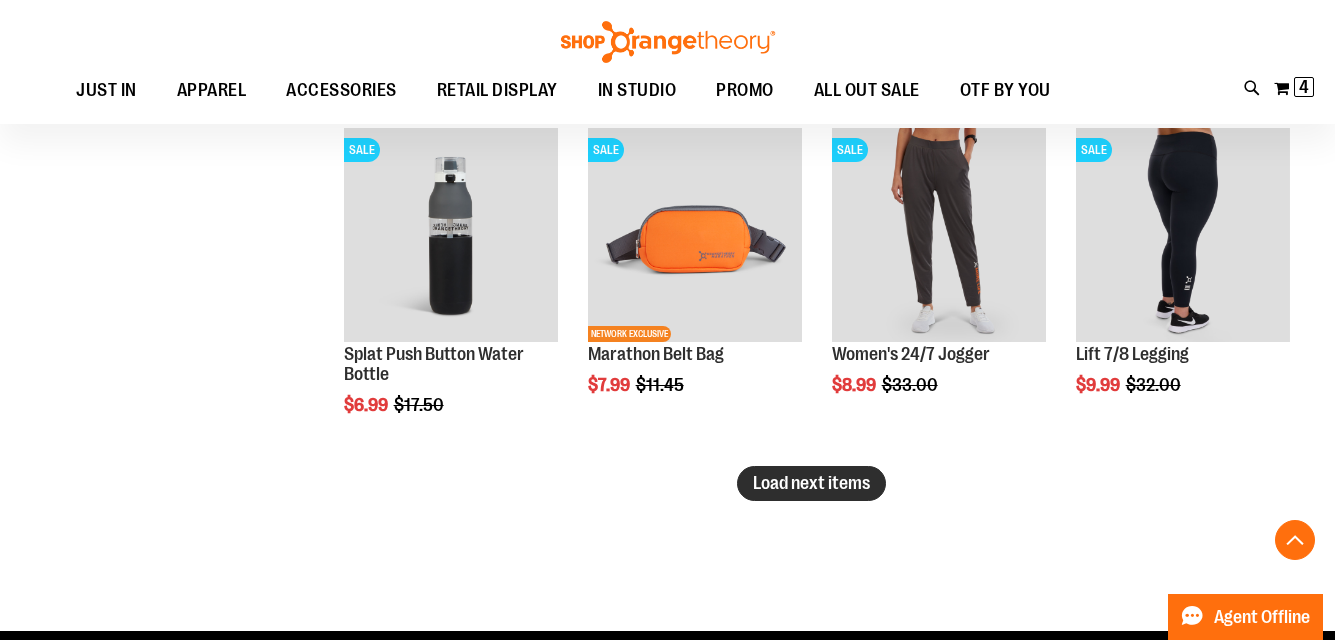 click on "Load next items" at bounding box center (811, 483) 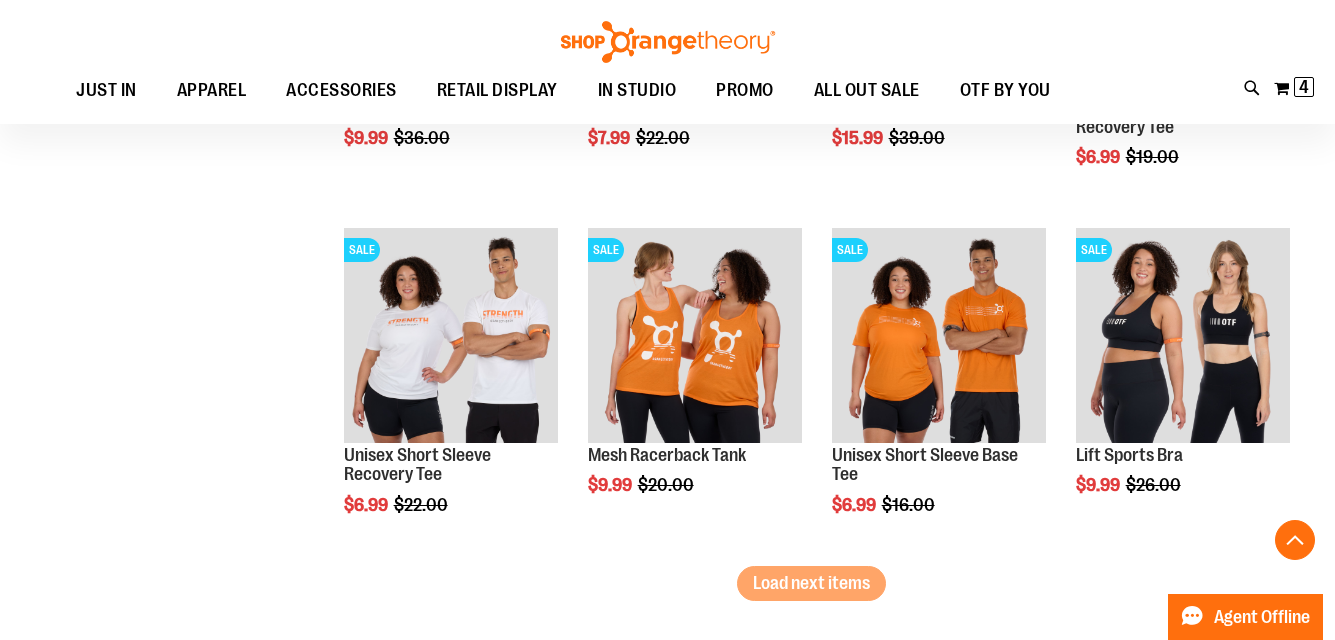 scroll, scrollTop: 7130, scrollLeft: 0, axis: vertical 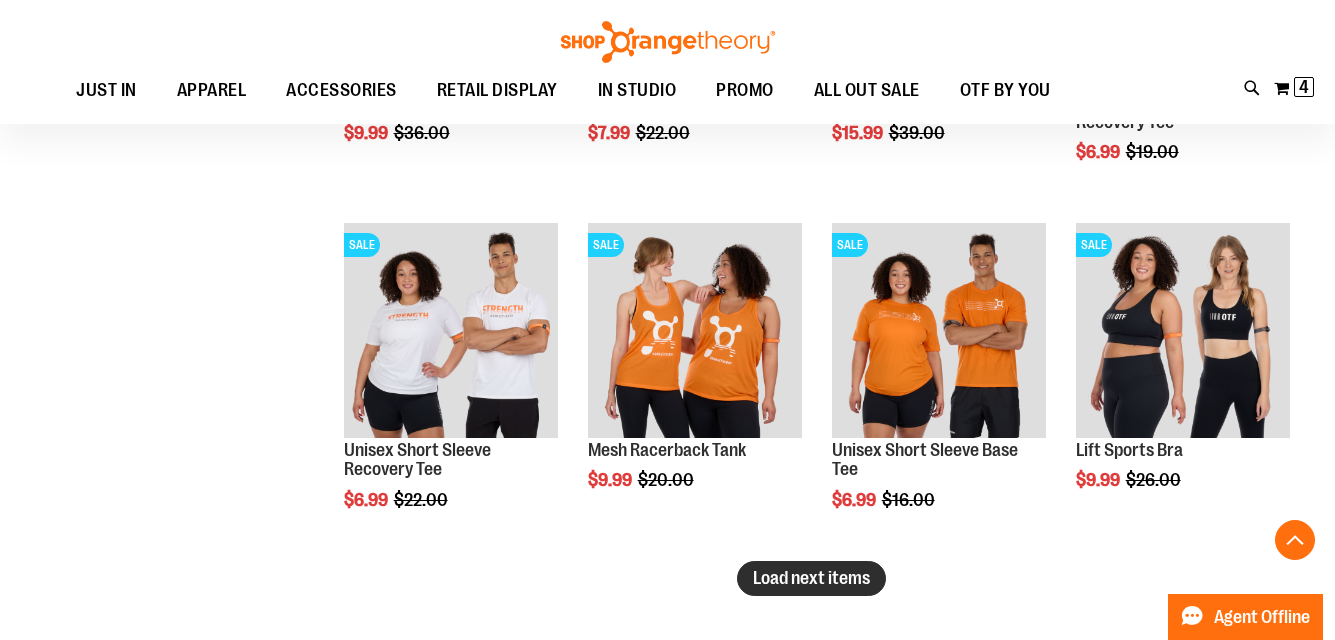 click on "Load next items" at bounding box center [811, 578] 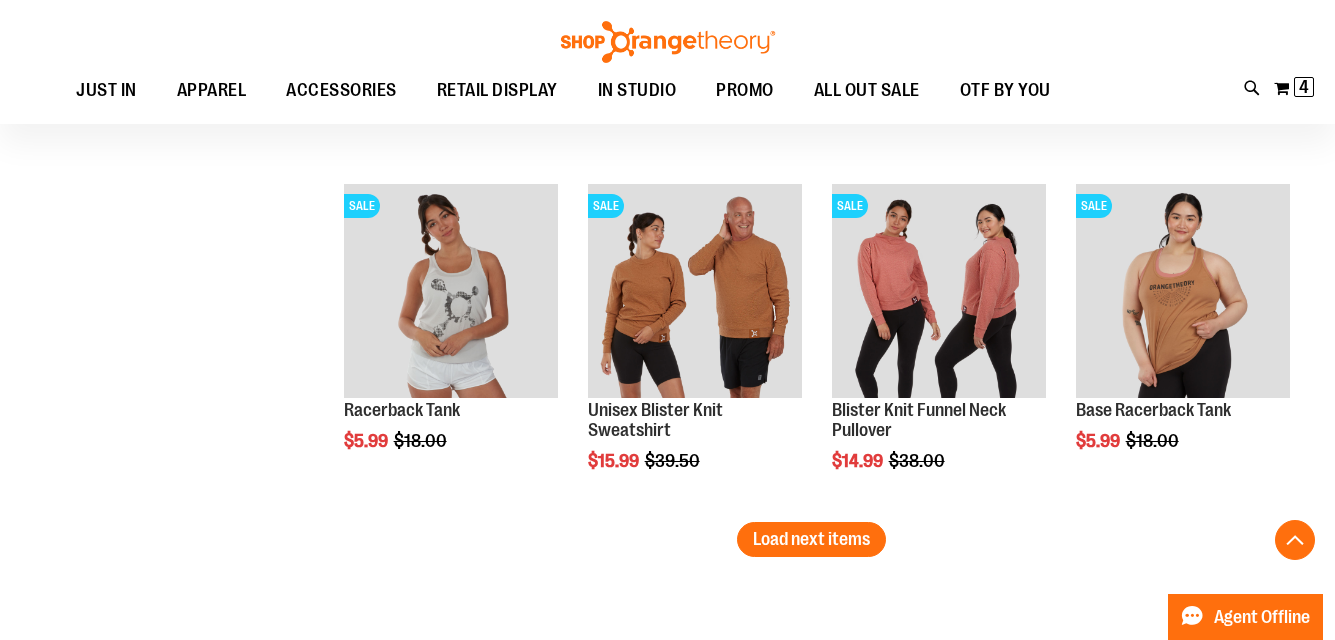 scroll, scrollTop: 8212, scrollLeft: 0, axis: vertical 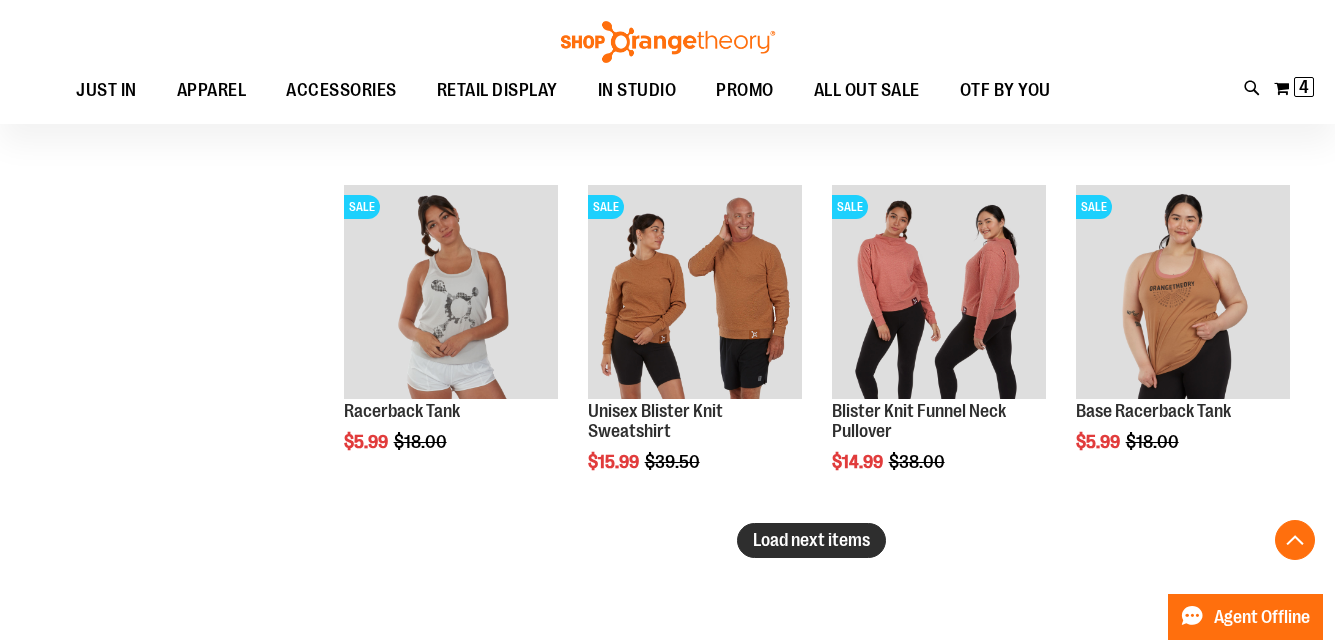 click on "Load next items" at bounding box center [811, 540] 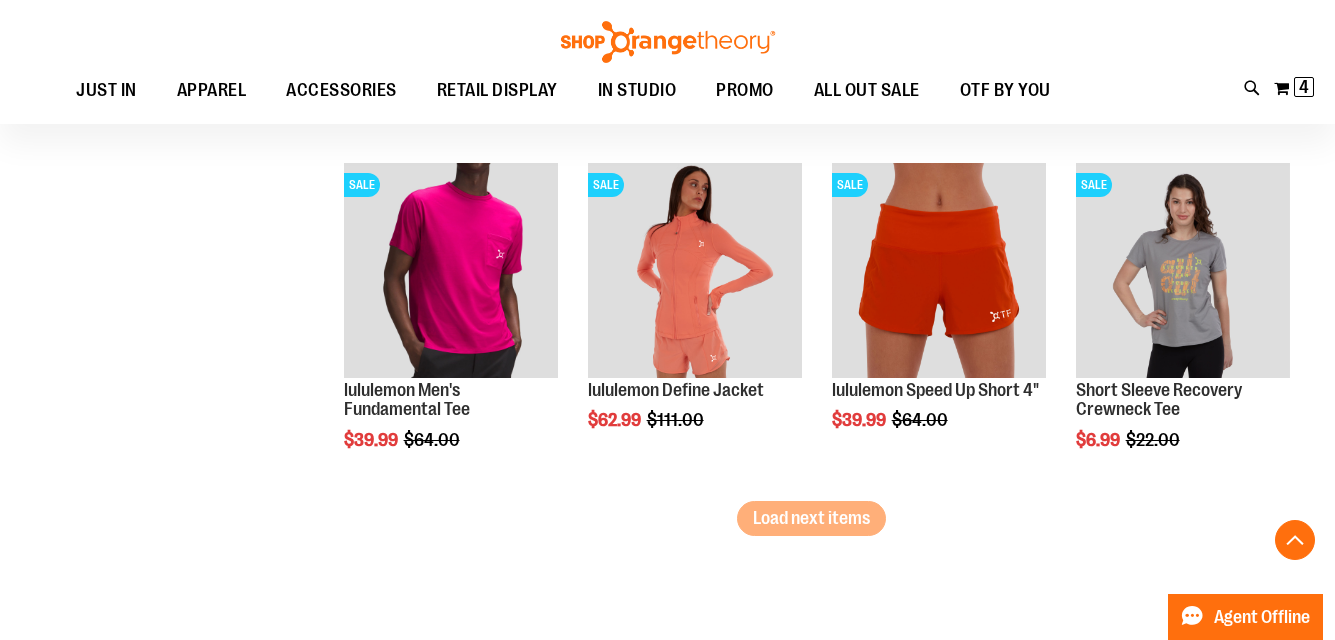 scroll, scrollTop: 9286, scrollLeft: 0, axis: vertical 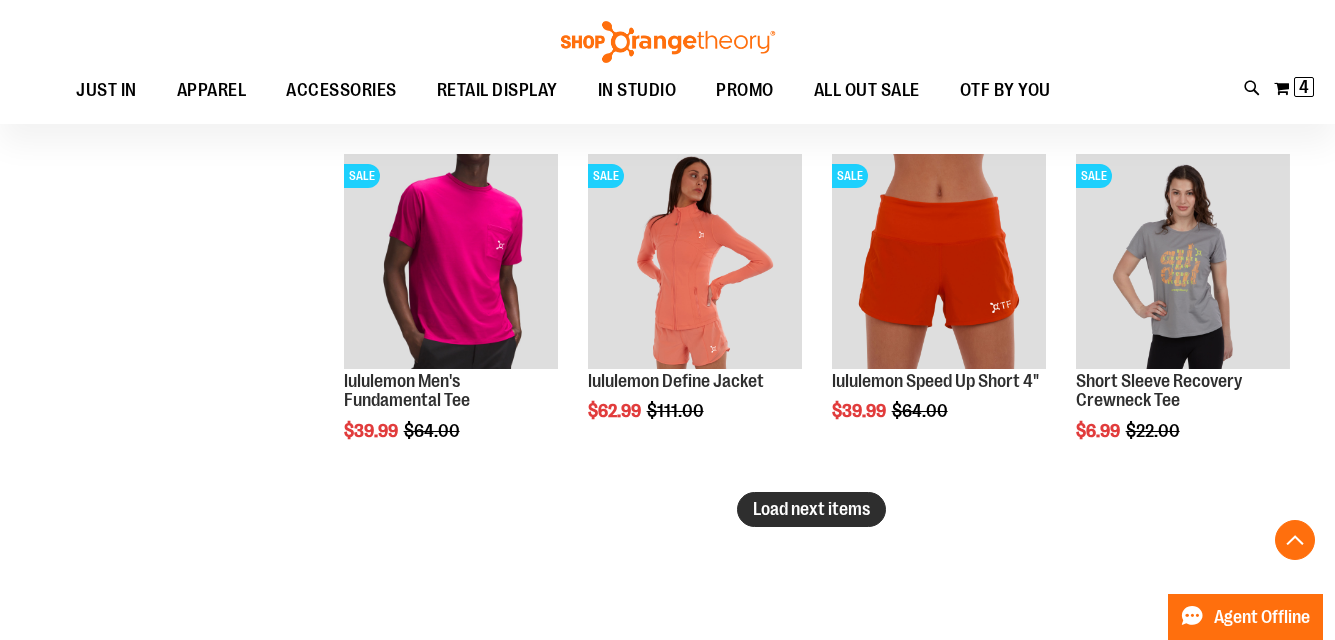 click on "Load next items" at bounding box center [811, 509] 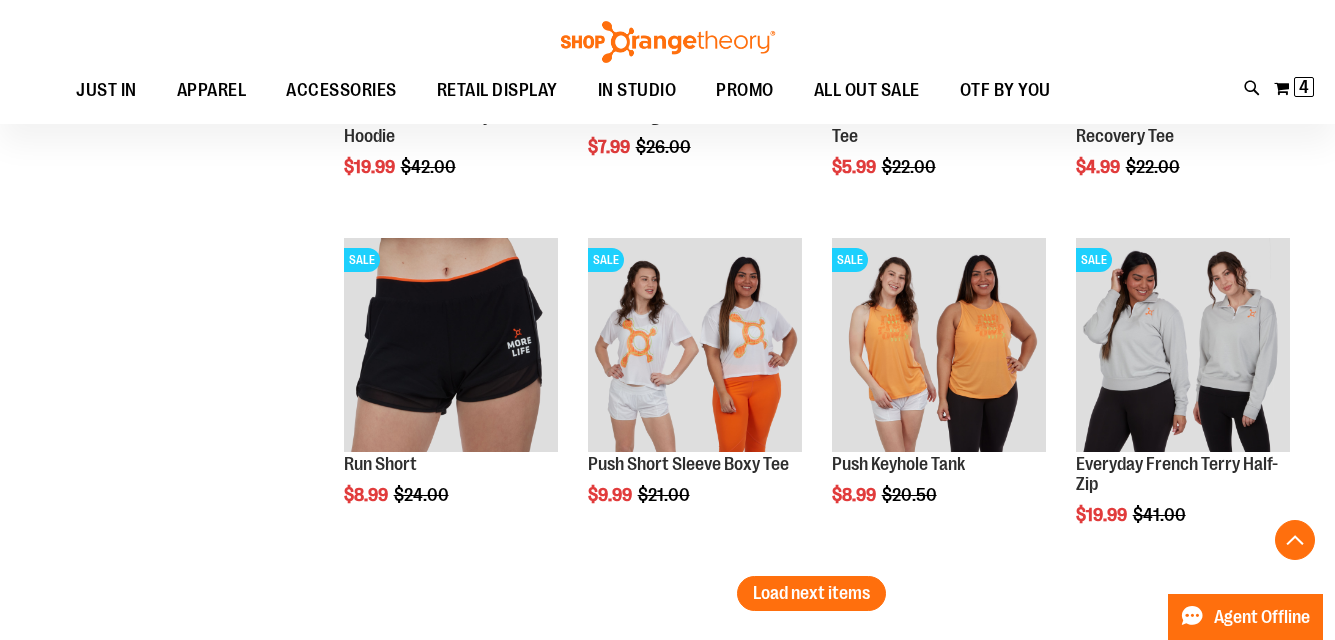 scroll, scrollTop: 10277, scrollLeft: 0, axis: vertical 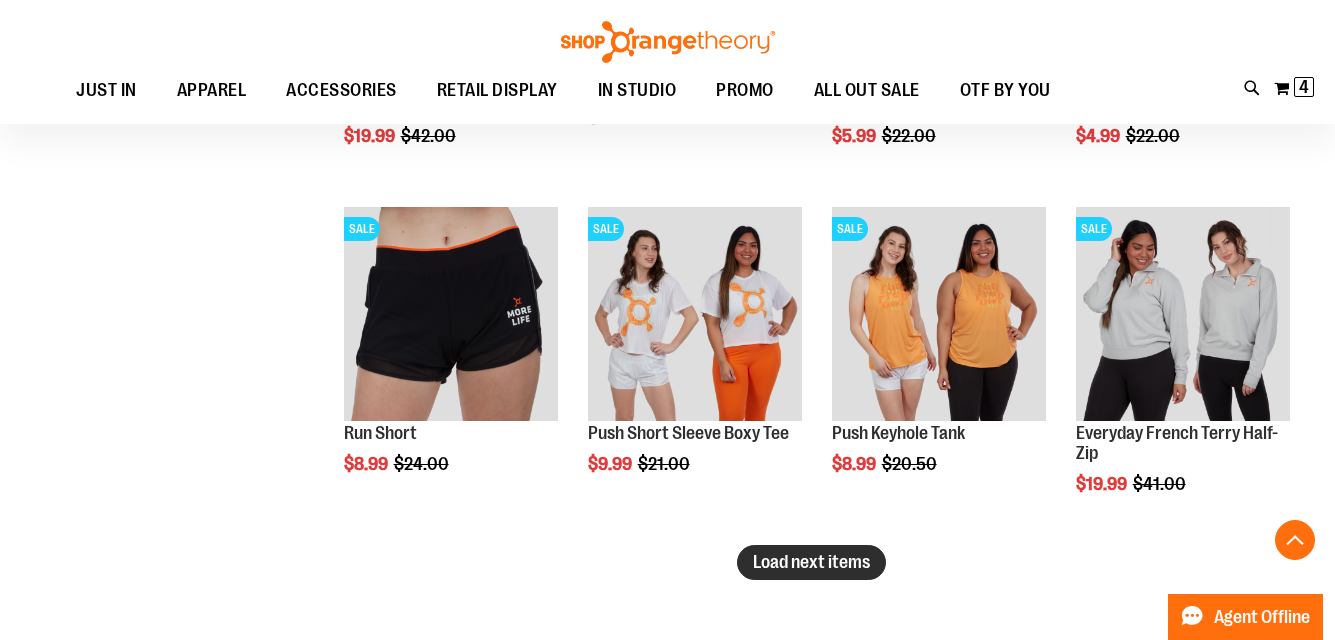 click on "Load next items" at bounding box center [811, 562] 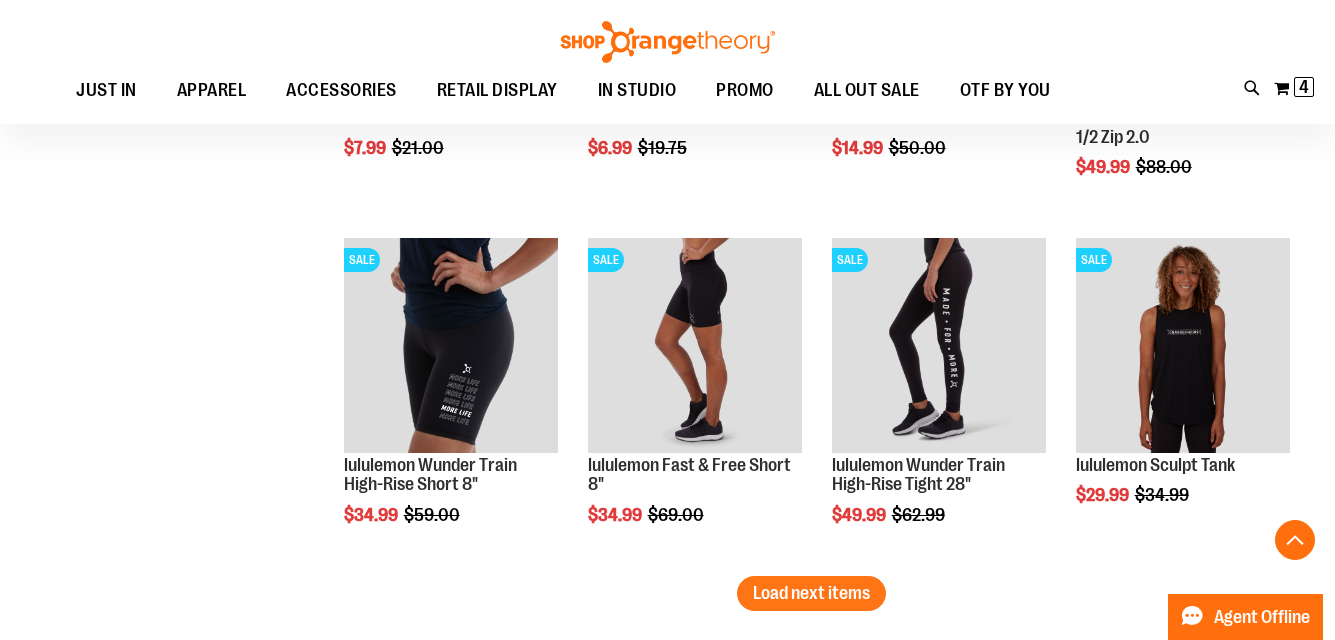 scroll, scrollTop: 11294, scrollLeft: 0, axis: vertical 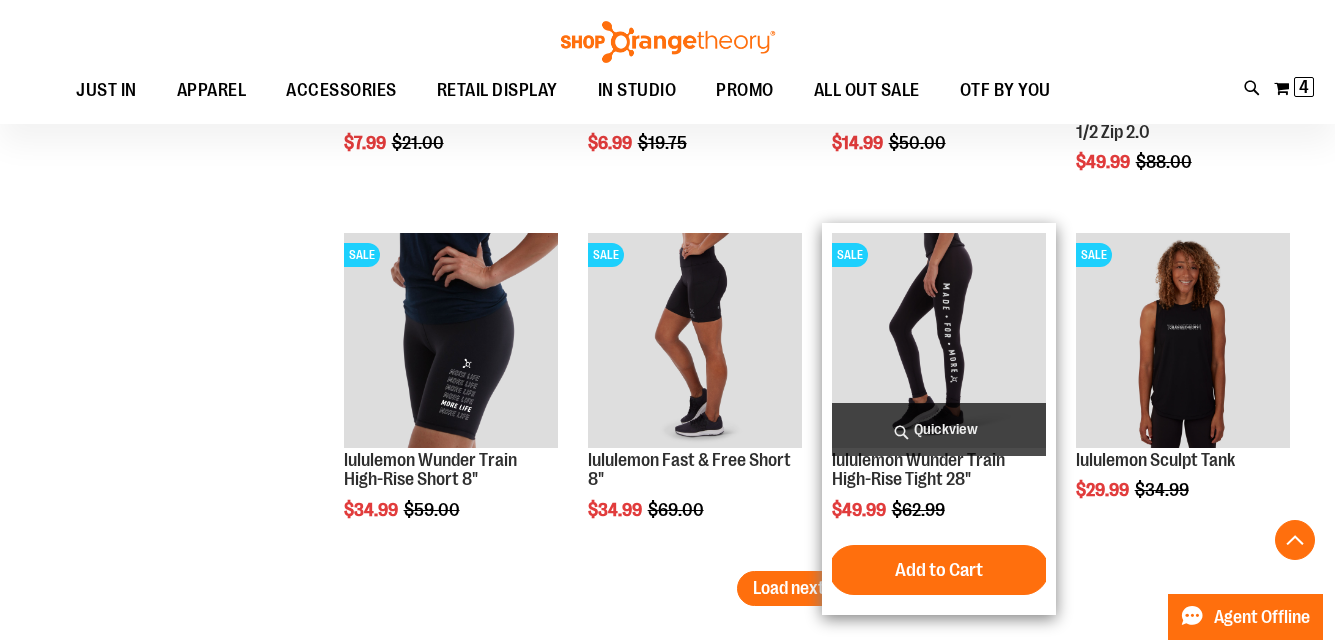 click at bounding box center (939, 340) 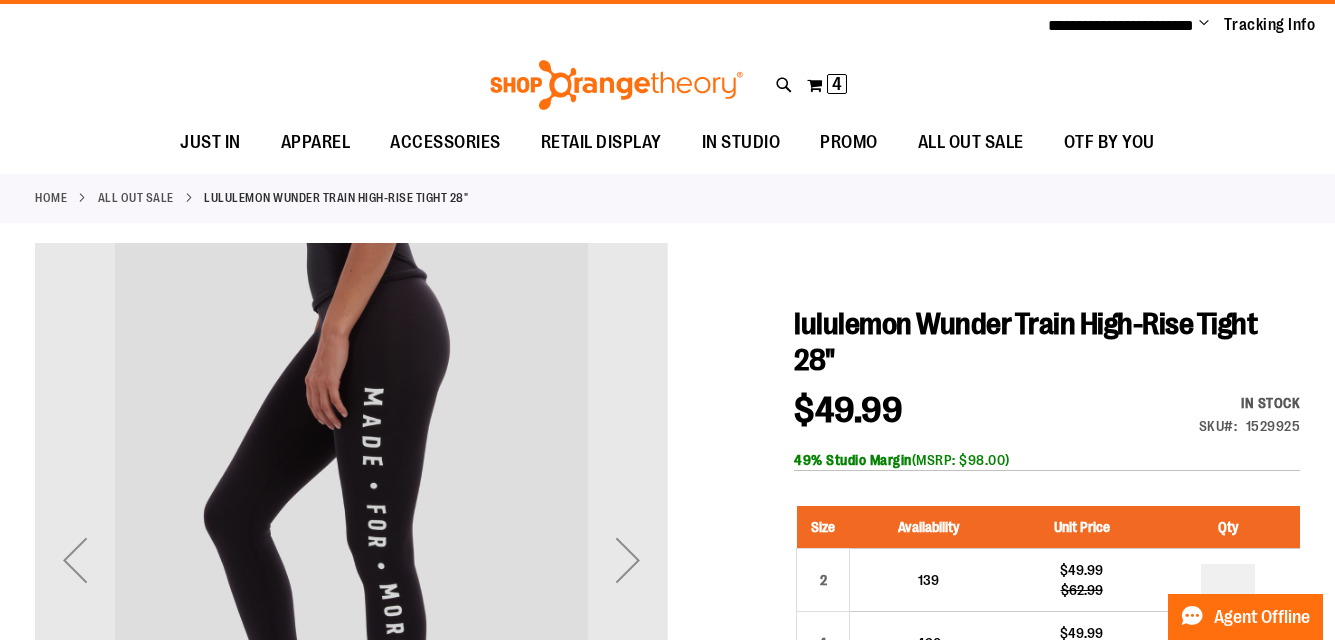scroll, scrollTop: 0, scrollLeft: 0, axis: both 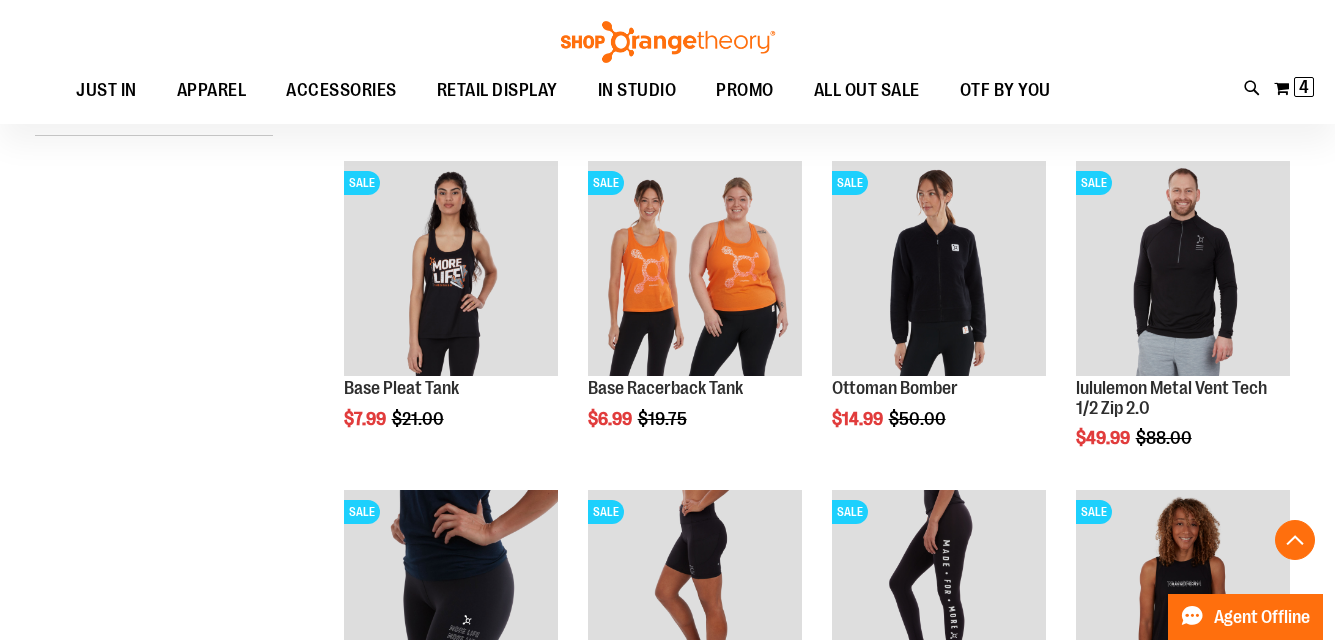 type on "**********" 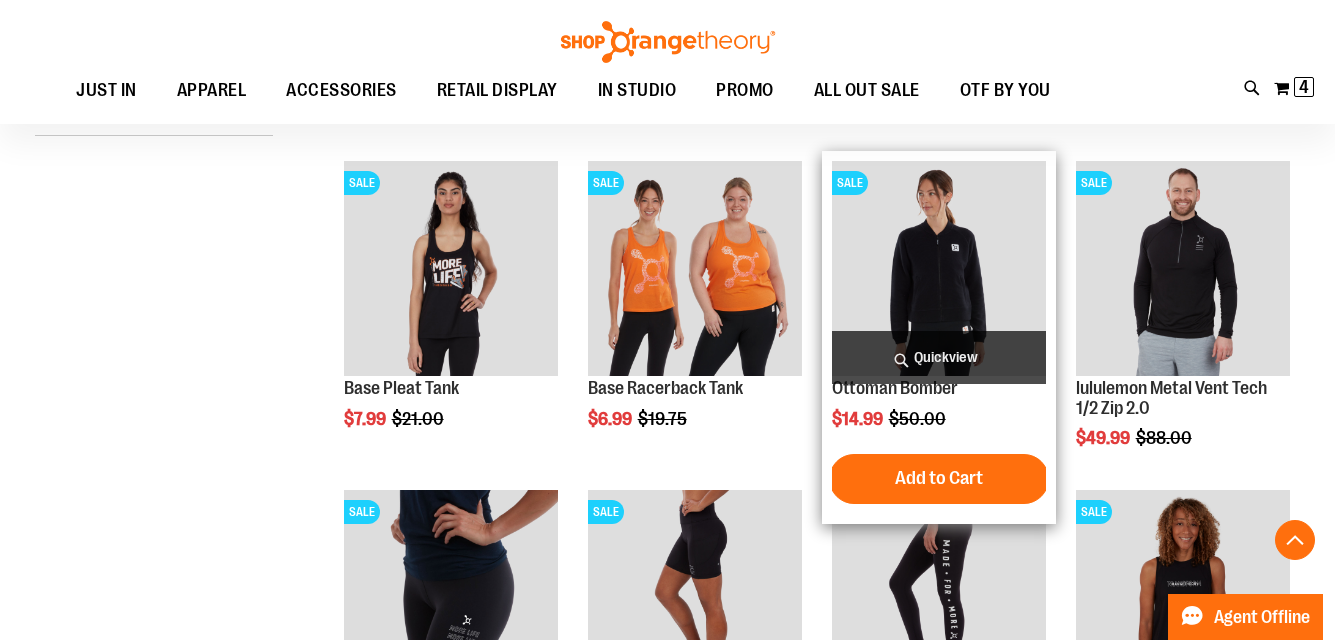 click at bounding box center [939, 268] 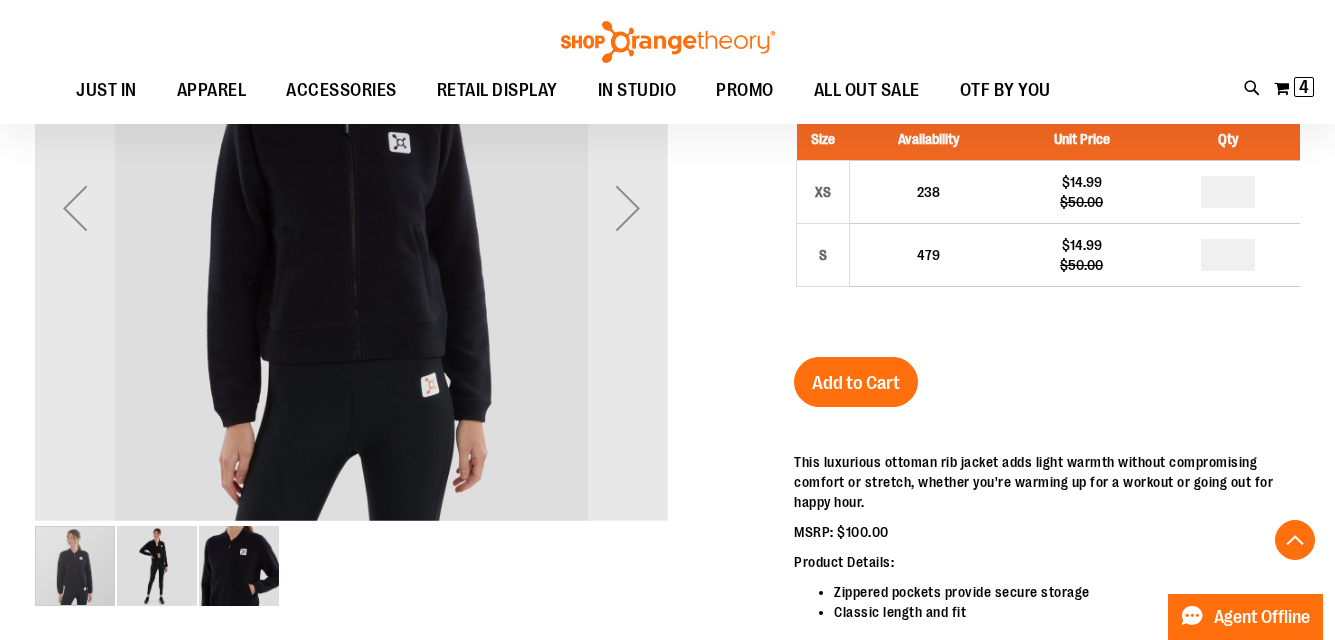 scroll, scrollTop: 403, scrollLeft: 0, axis: vertical 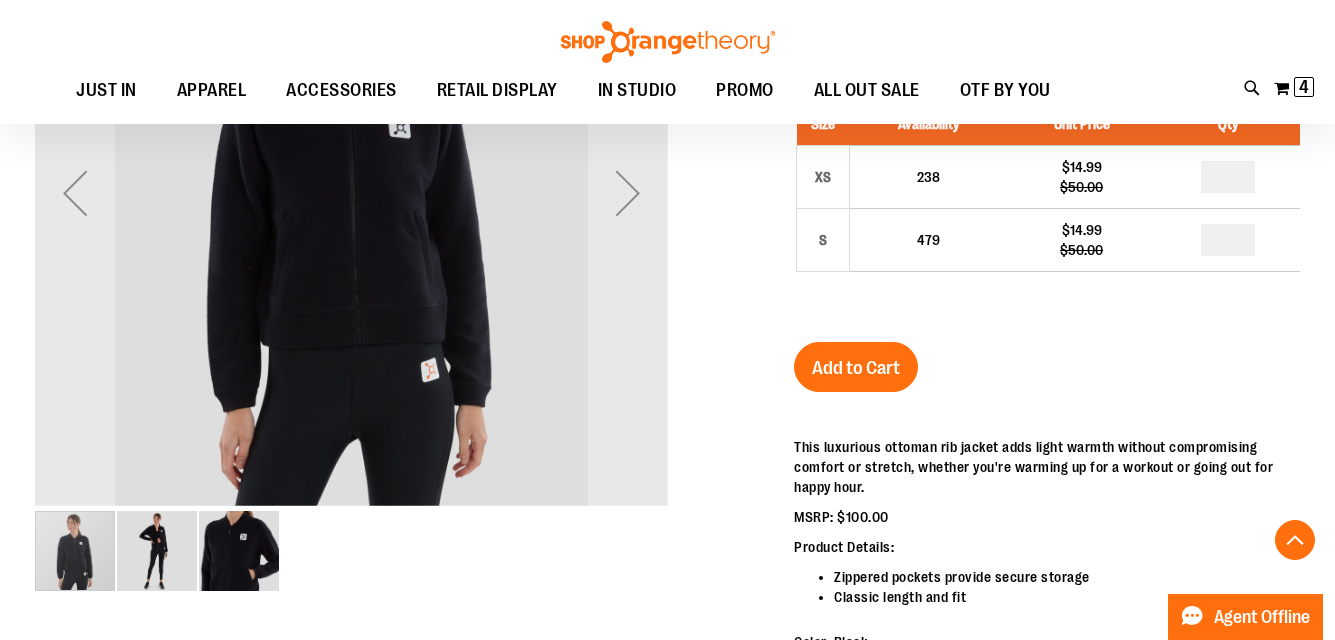 type on "**********" 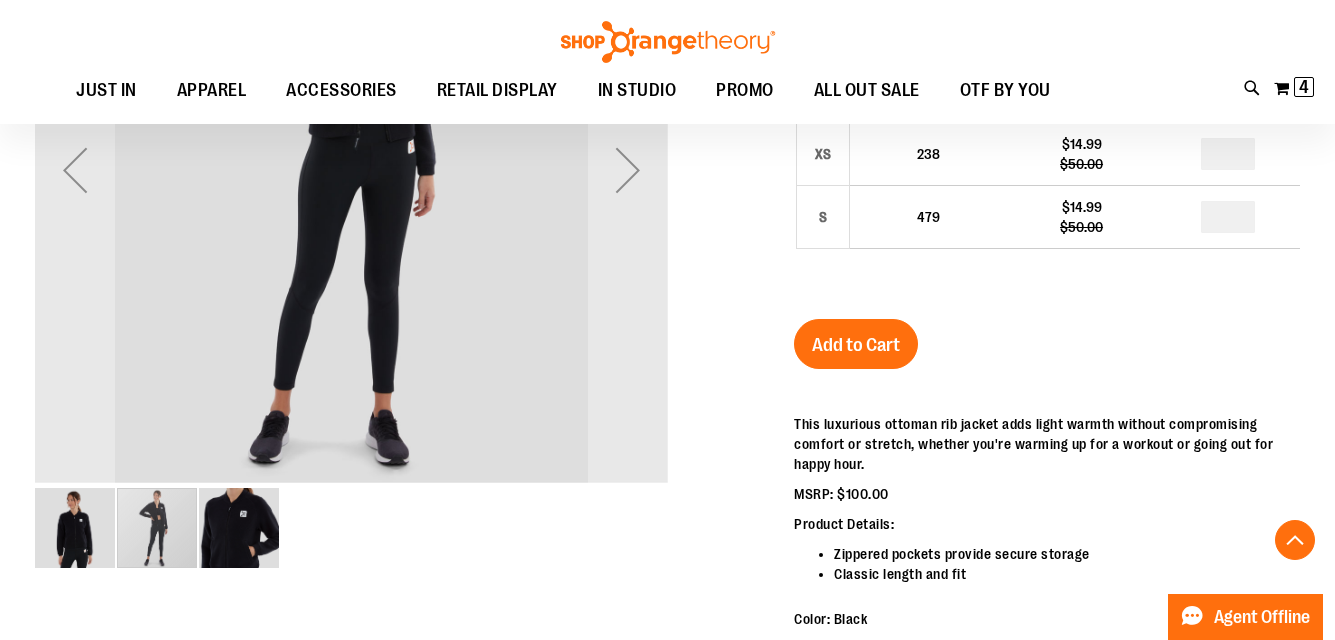 scroll, scrollTop: 425, scrollLeft: 0, axis: vertical 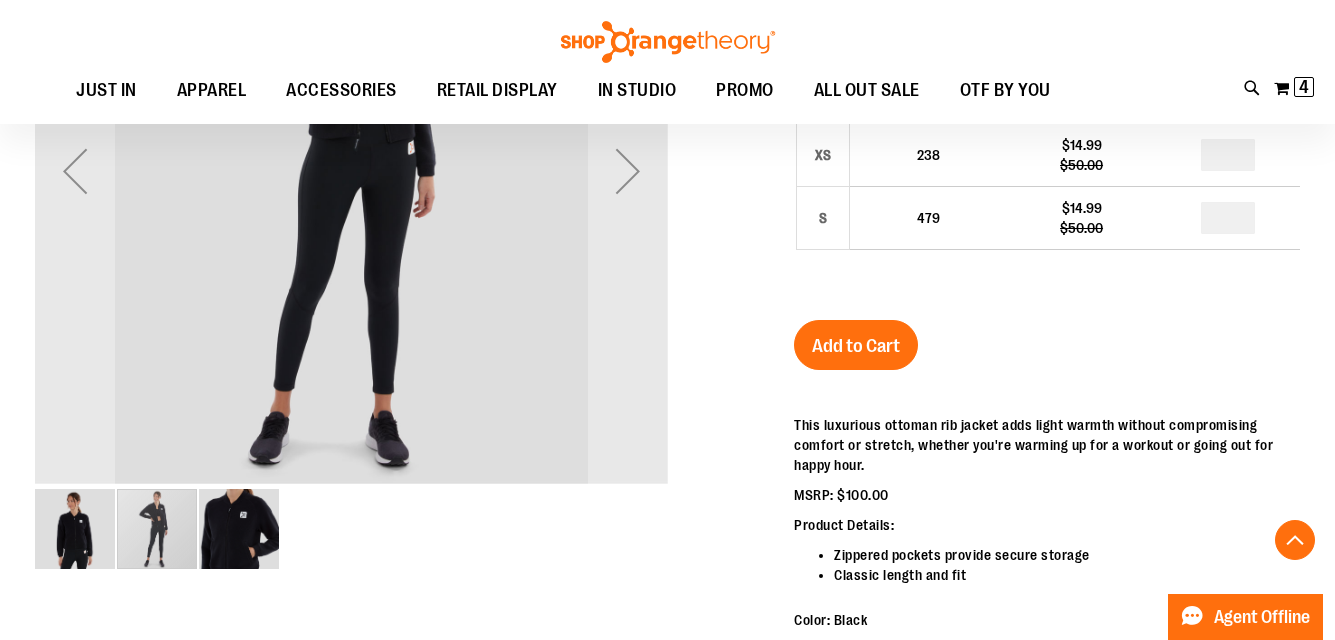 click at bounding box center [239, 529] 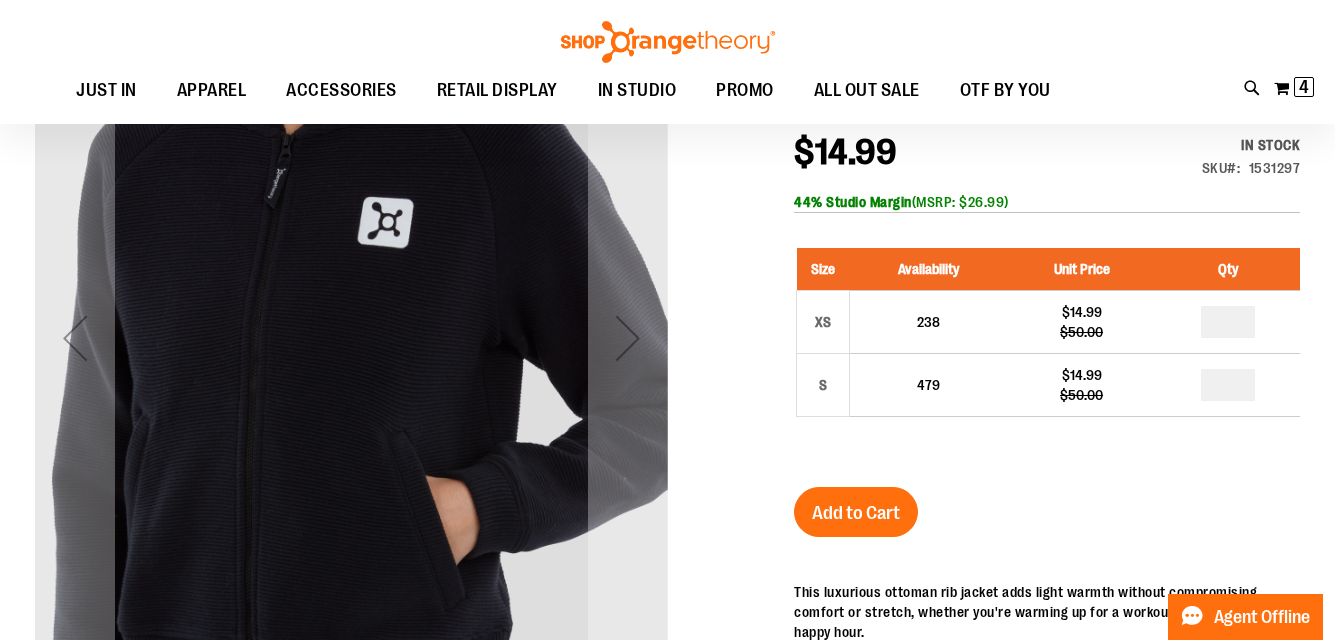 scroll, scrollTop: 263, scrollLeft: 0, axis: vertical 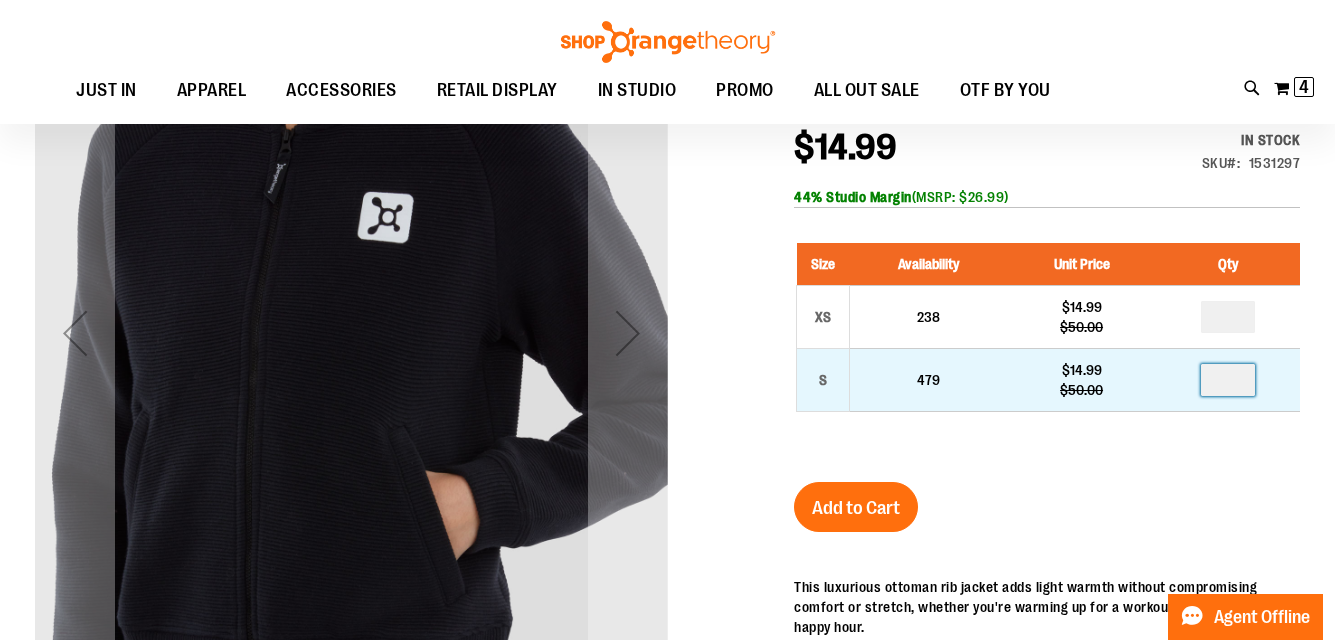 click on "*" at bounding box center (1228, 380) 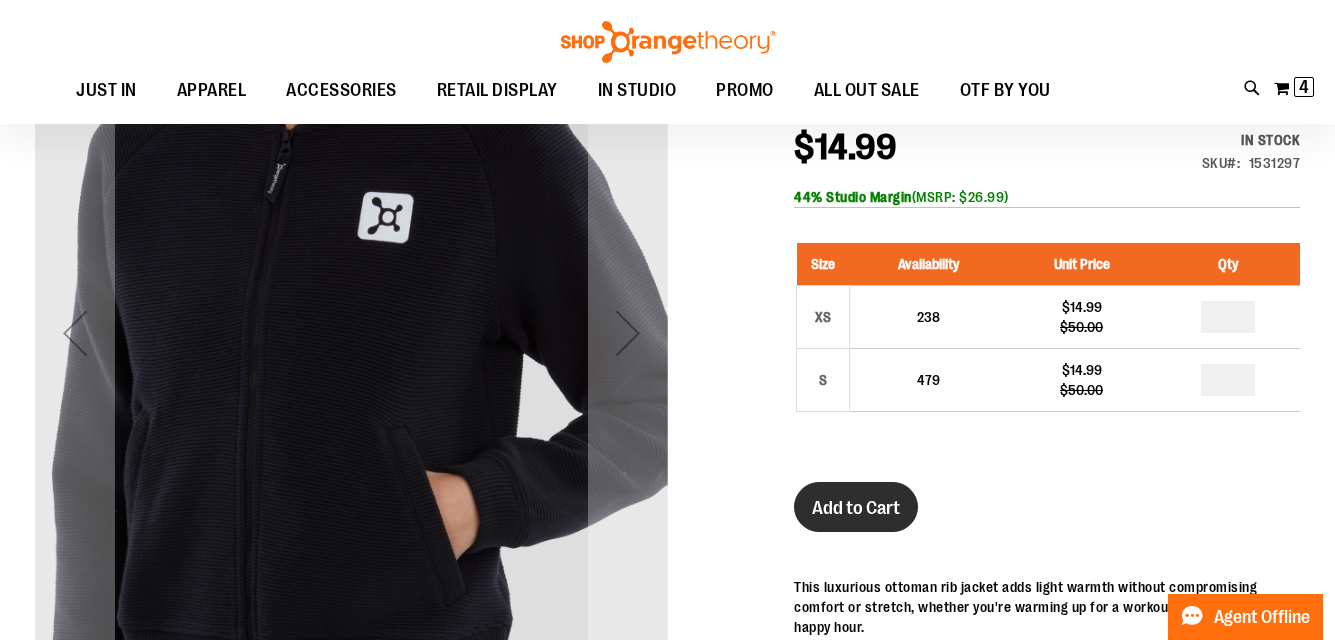 click on "Add to Cart" at bounding box center [856, 508] 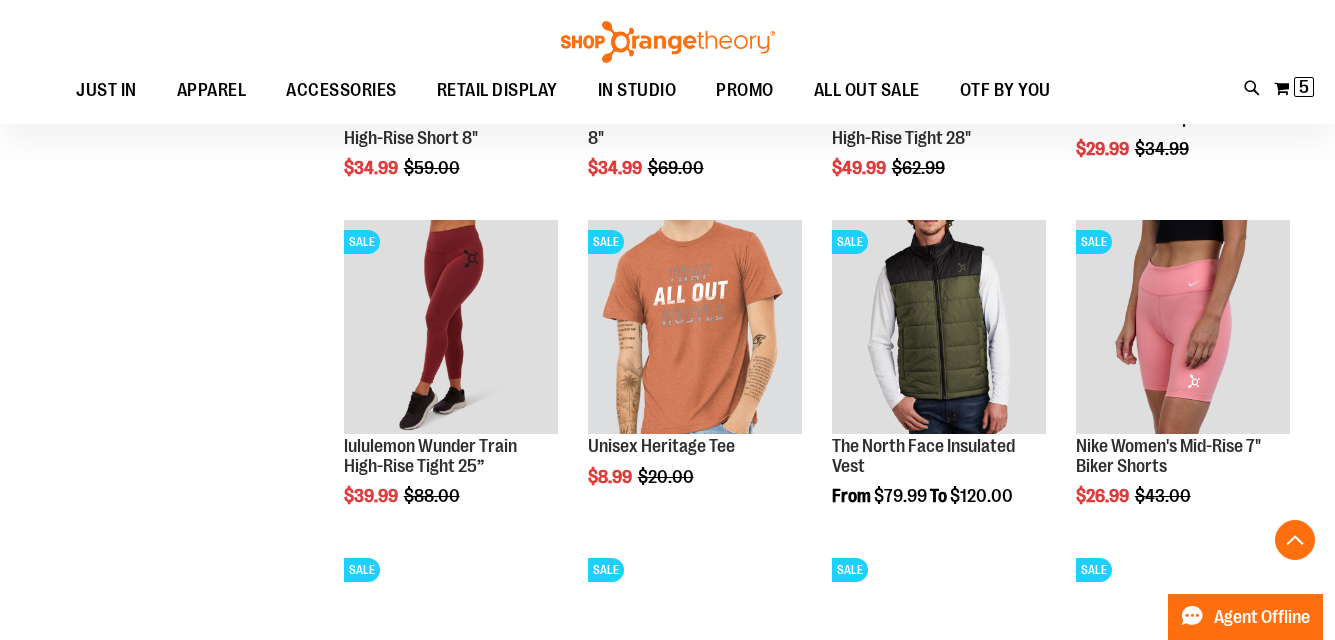 scroll, scrollTop: 980, scrollLeft: 0, axis: vertical 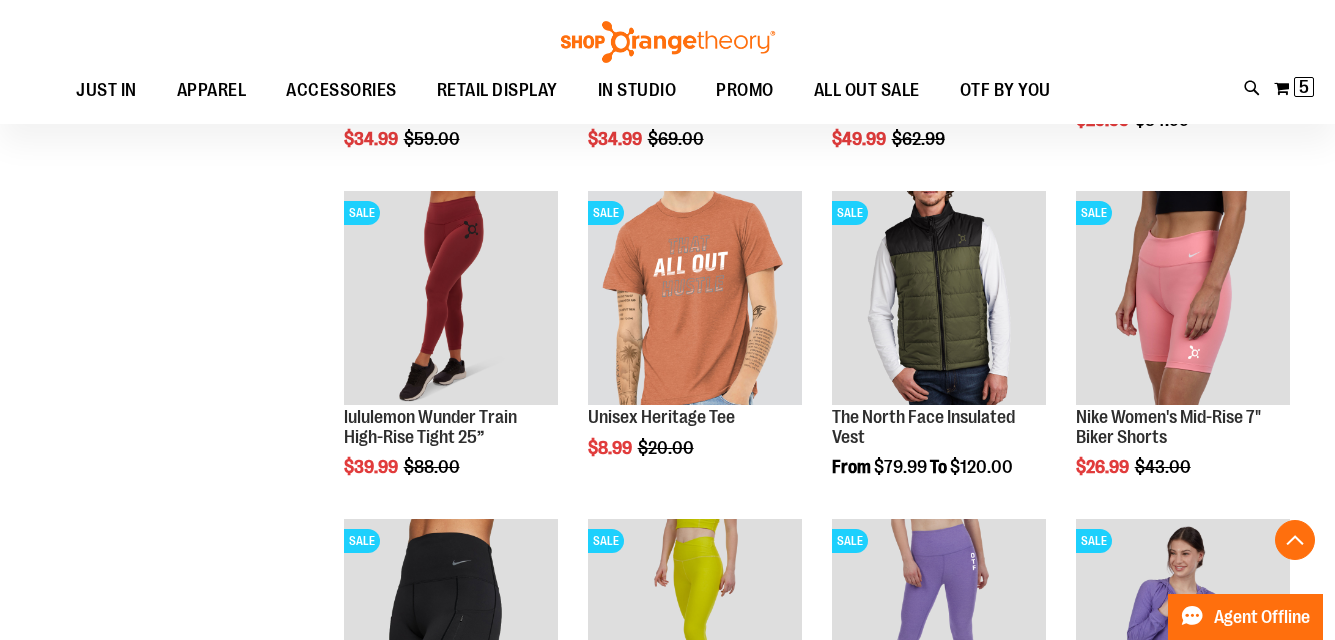 type on "**********" 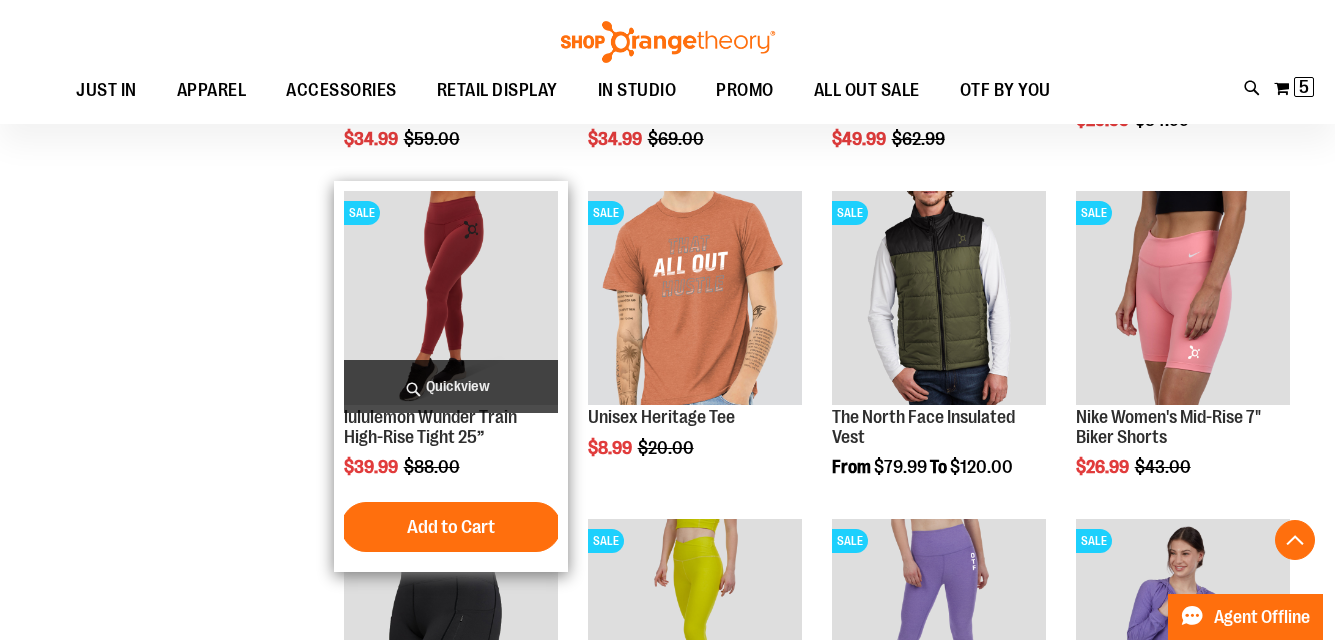 click at bounding box center [451, 298] 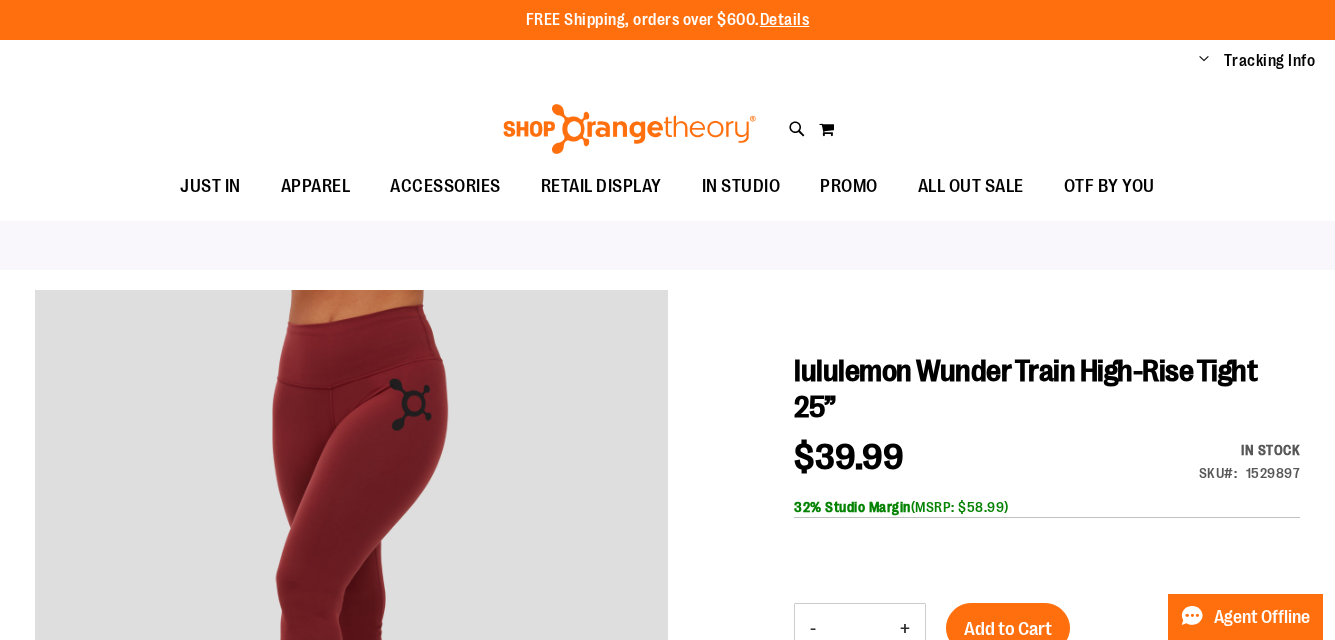 scroll, scrollTop: 0, scrollLeft: 0, axis: both 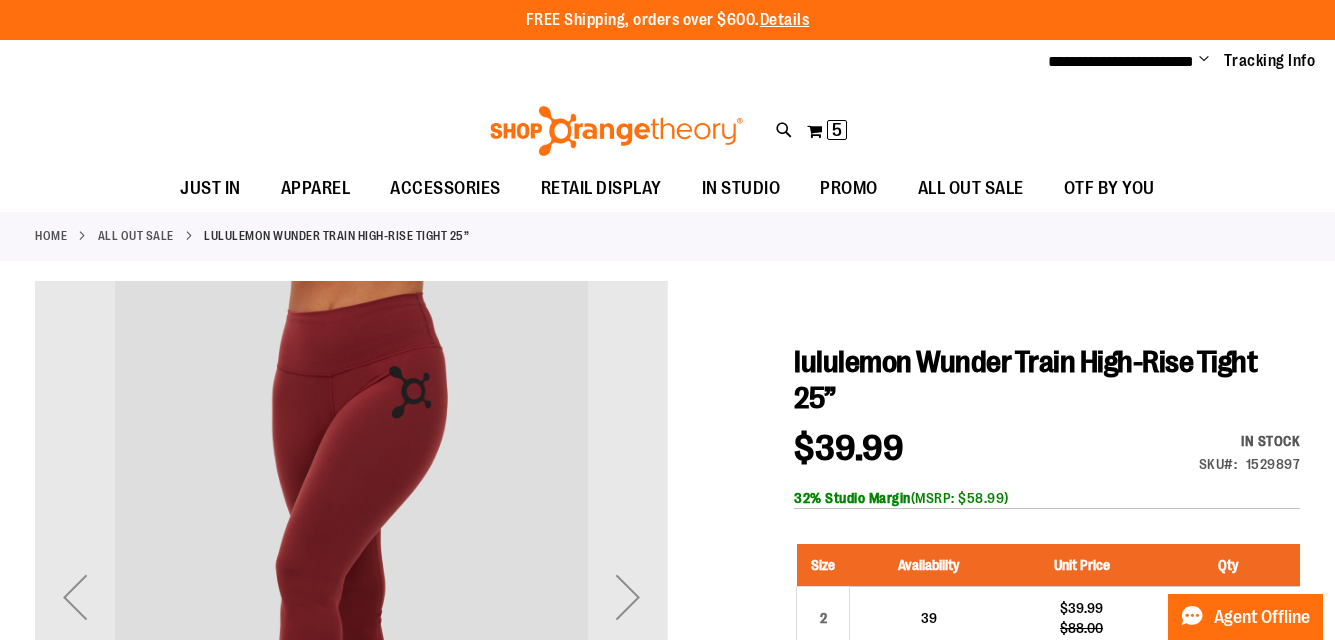 type on "**********" 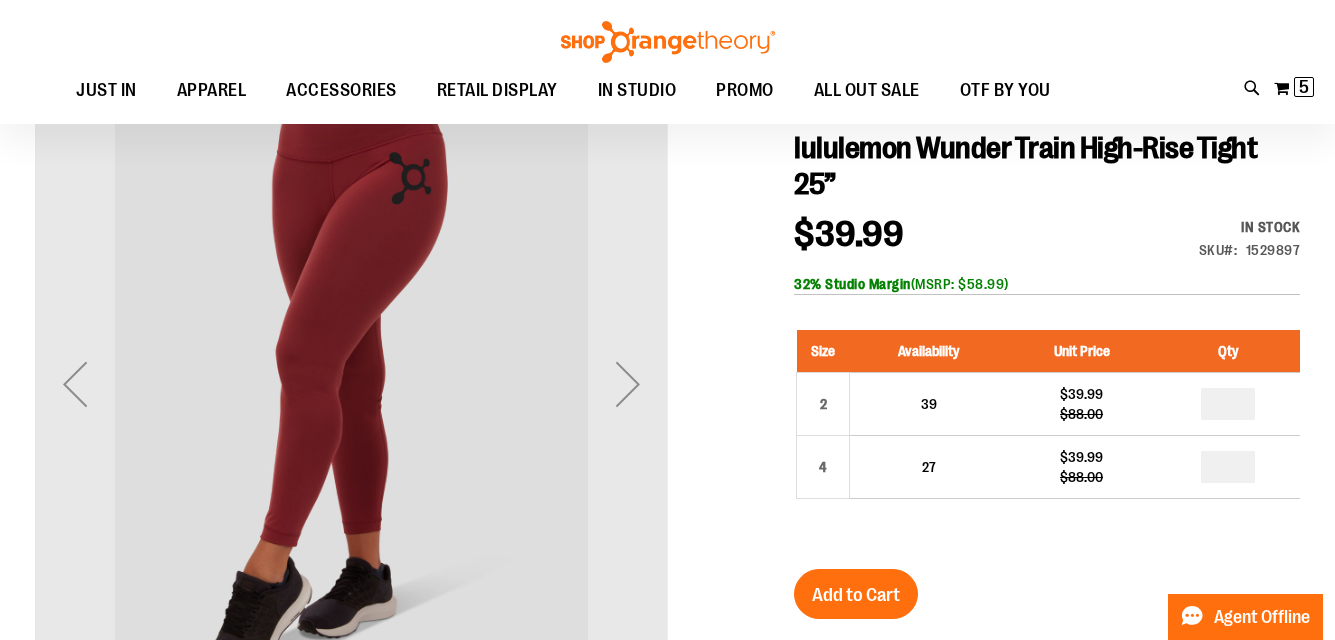 scroll, scrollTop: 211, scrollLeft: 0, axis: vertical 